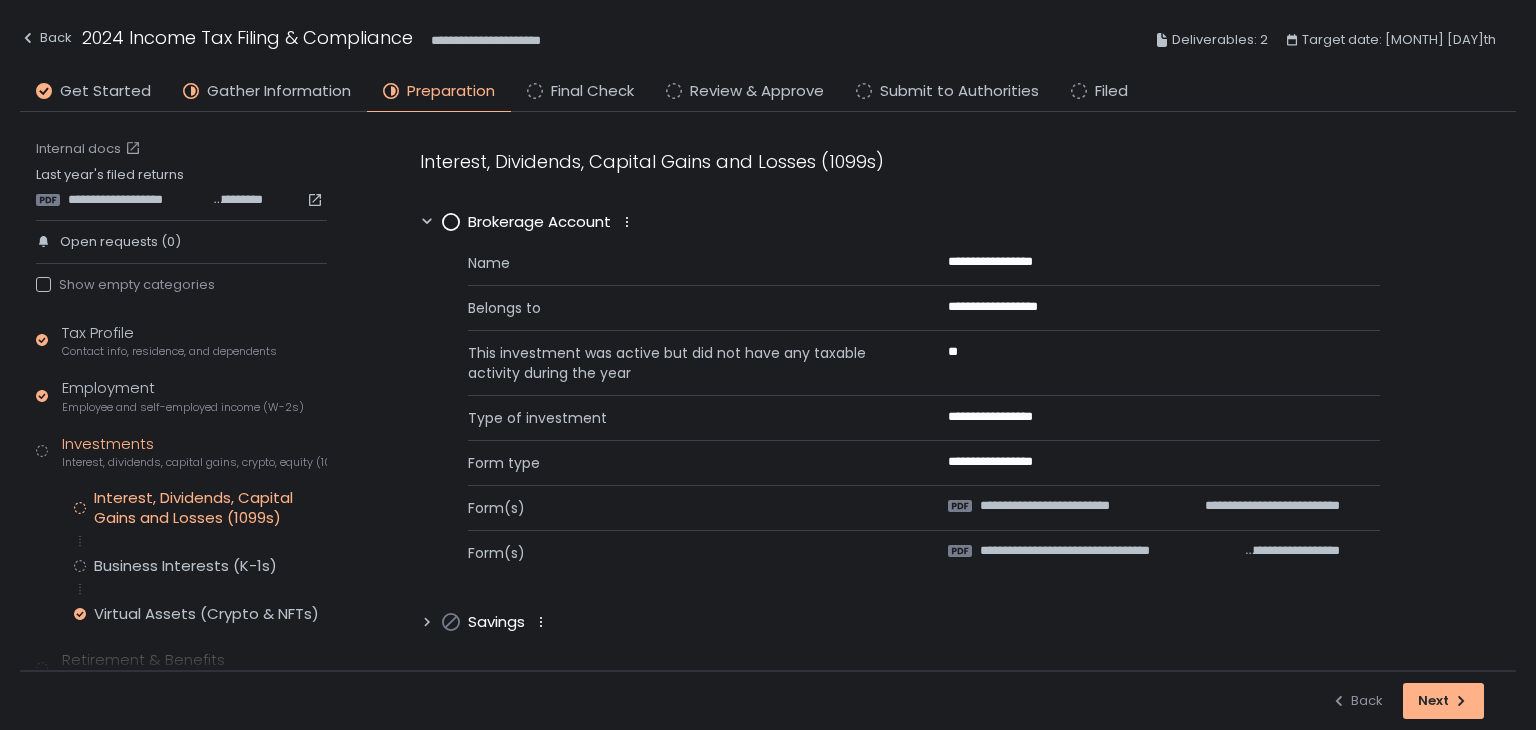 scroll, scrollTop: 0, scrollLeft: 0, axis: both 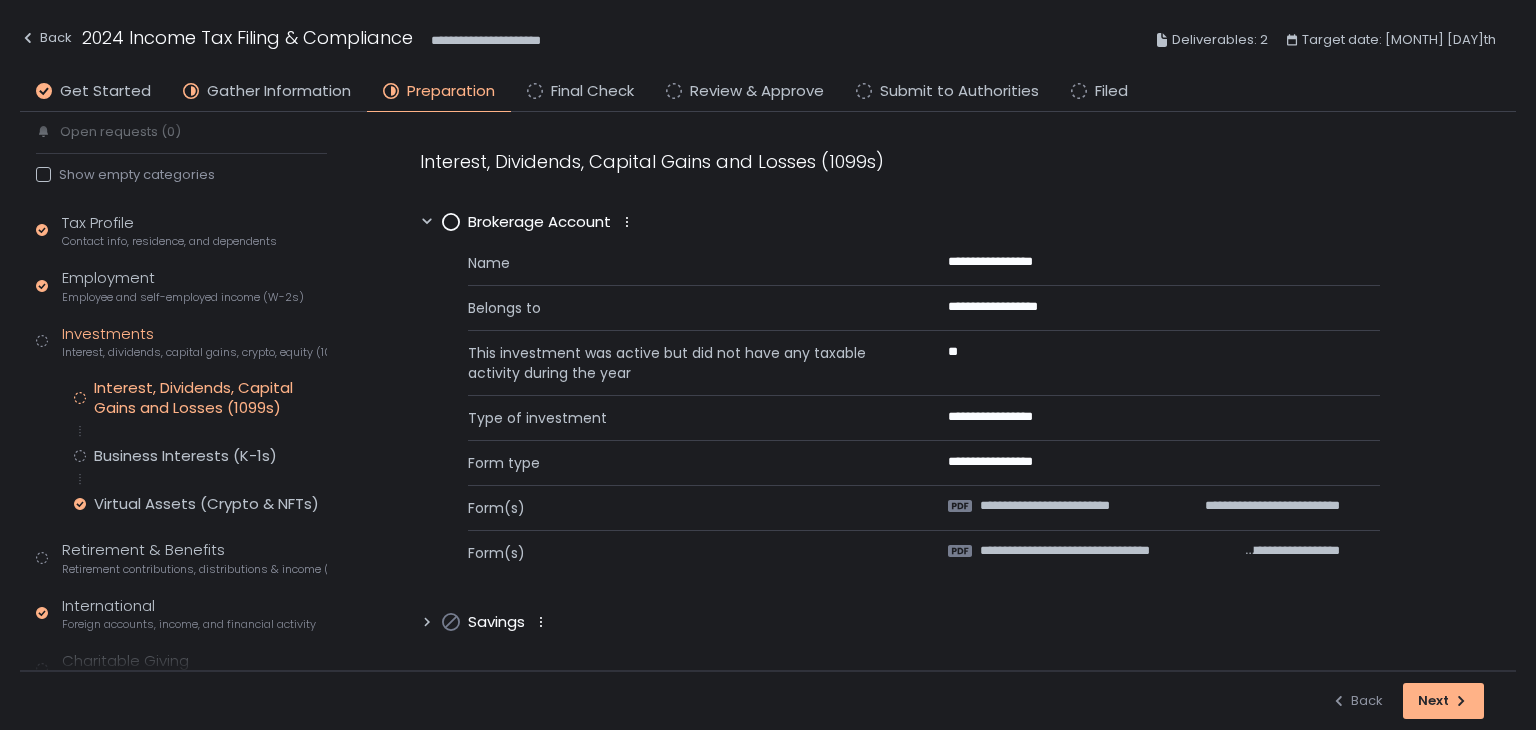 click 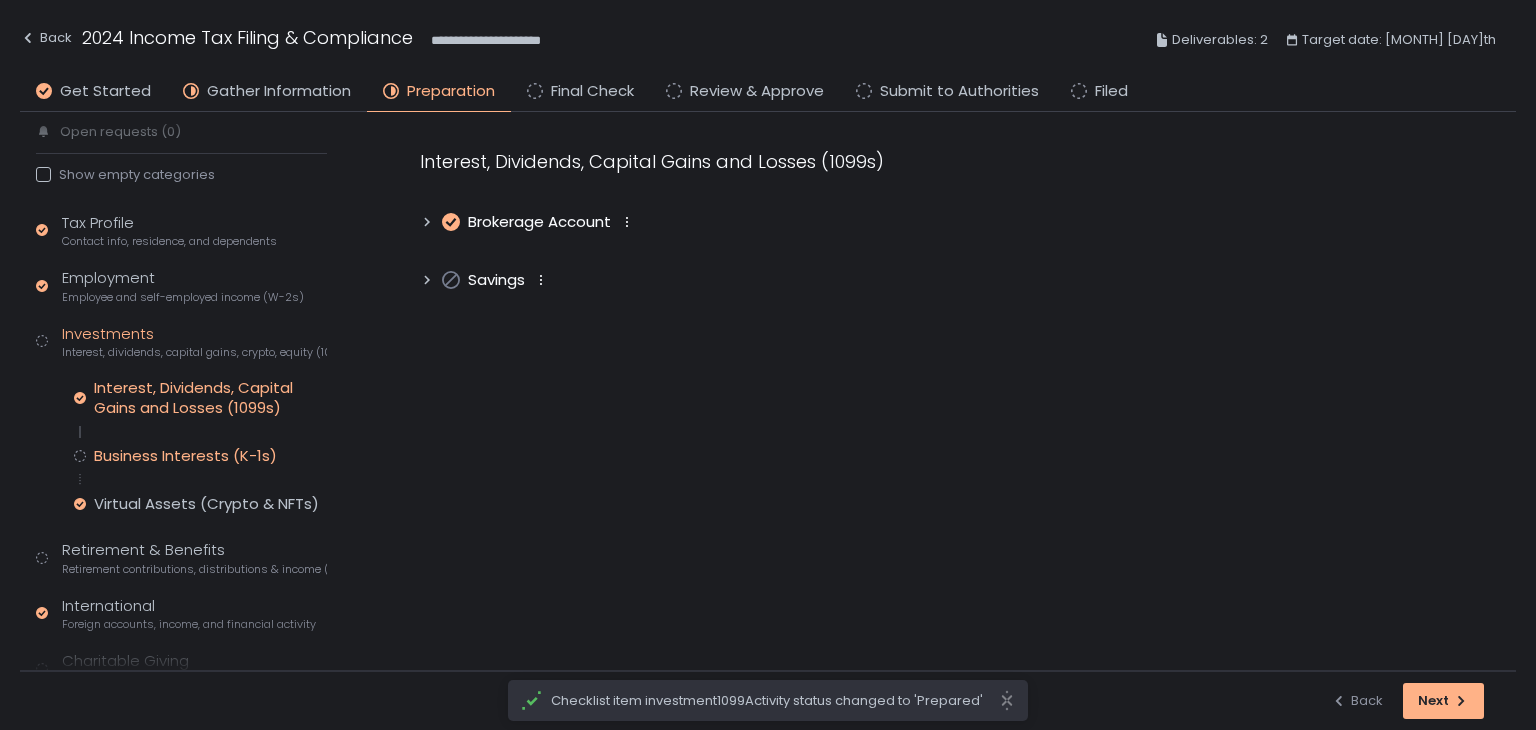 click on "Business Interests (K-1s)" 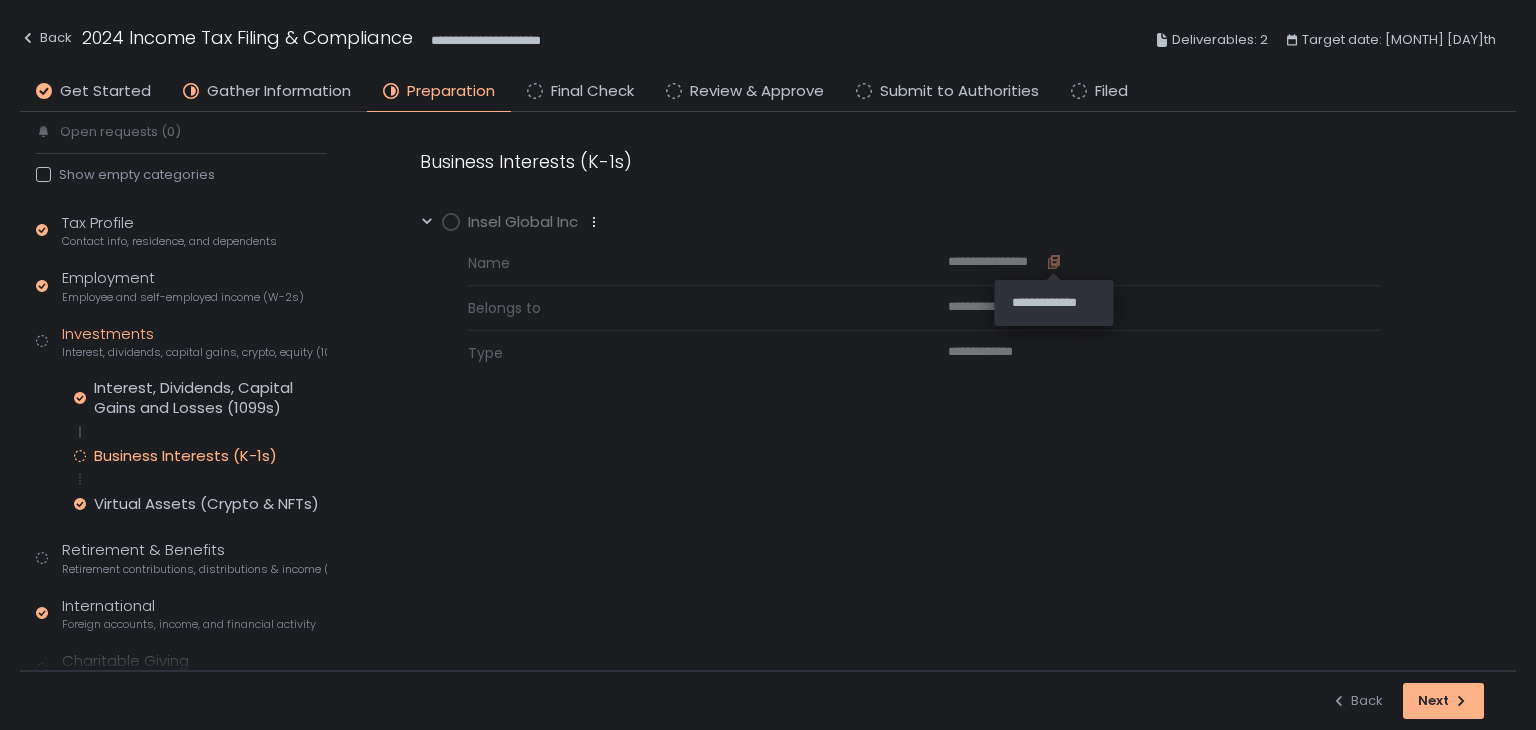 click 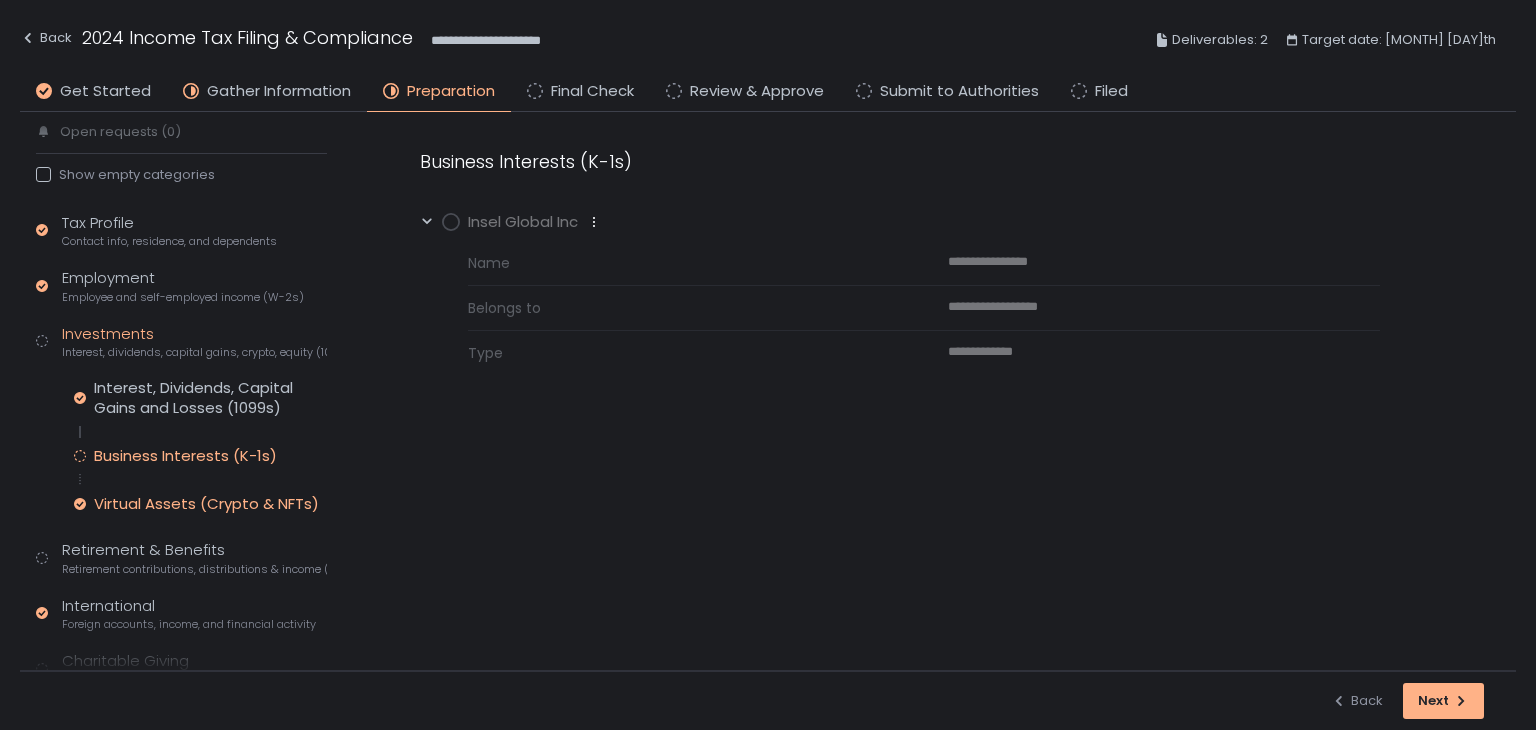 click on "Virtual Assets (Crypto & NFTs)" 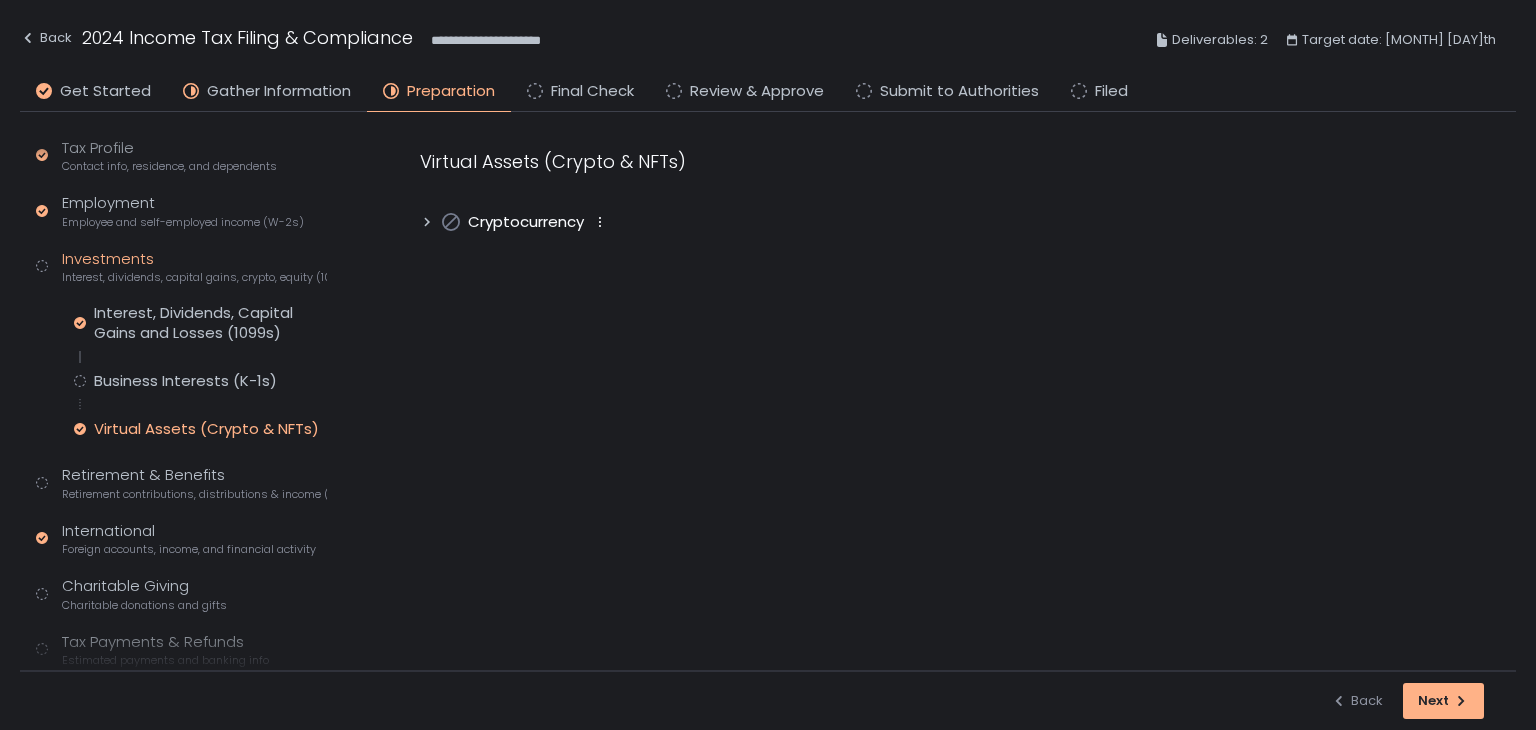 scroll, scrollTop: 281, scrollLeft: 0, axis: vertical 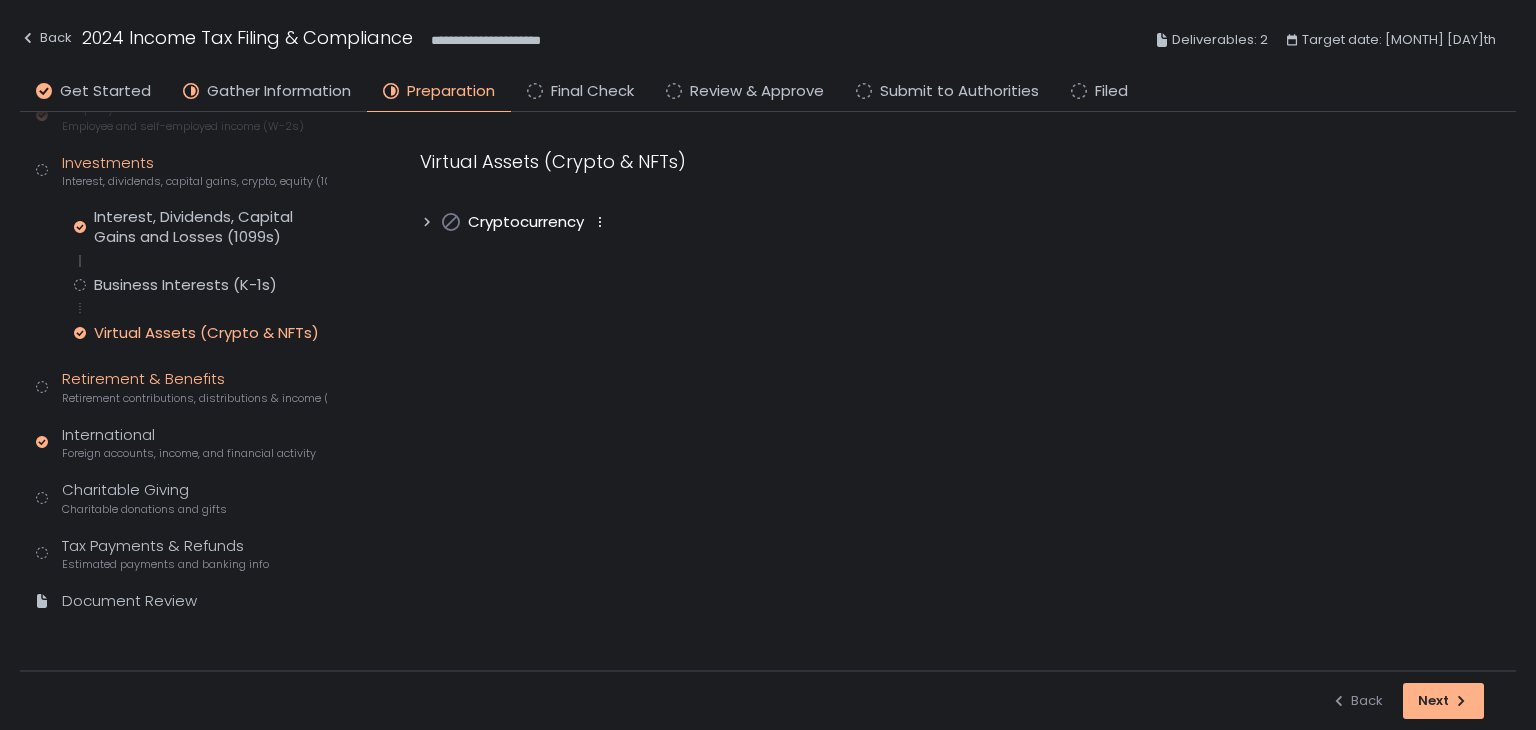 click on "Retirement & Benefits Retirement contributions, distributions & income (1099-R, 5498)" 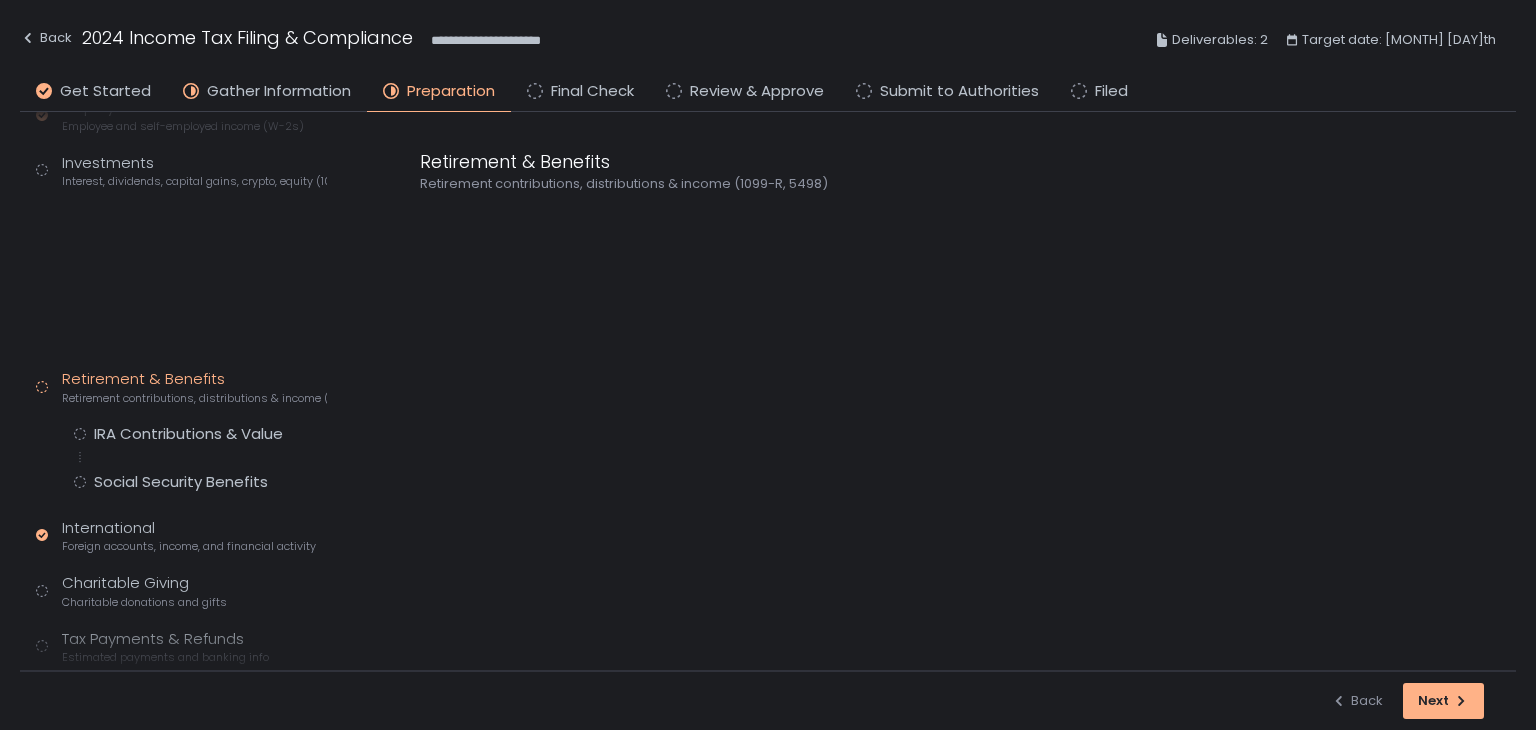scroll, scrollTop: 213, scrollLeft: 0, axis: vertical 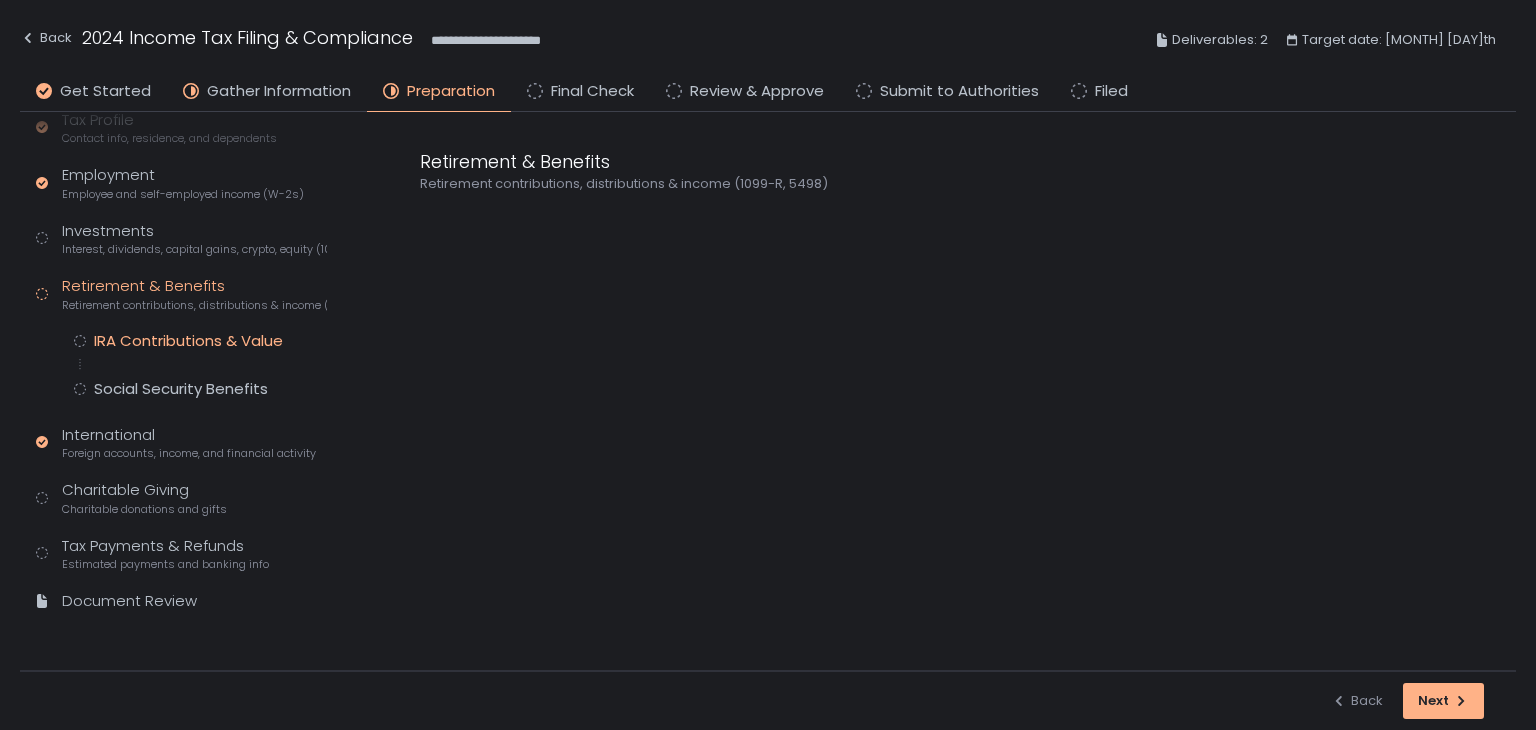 click on "IRA Contributions & Value" 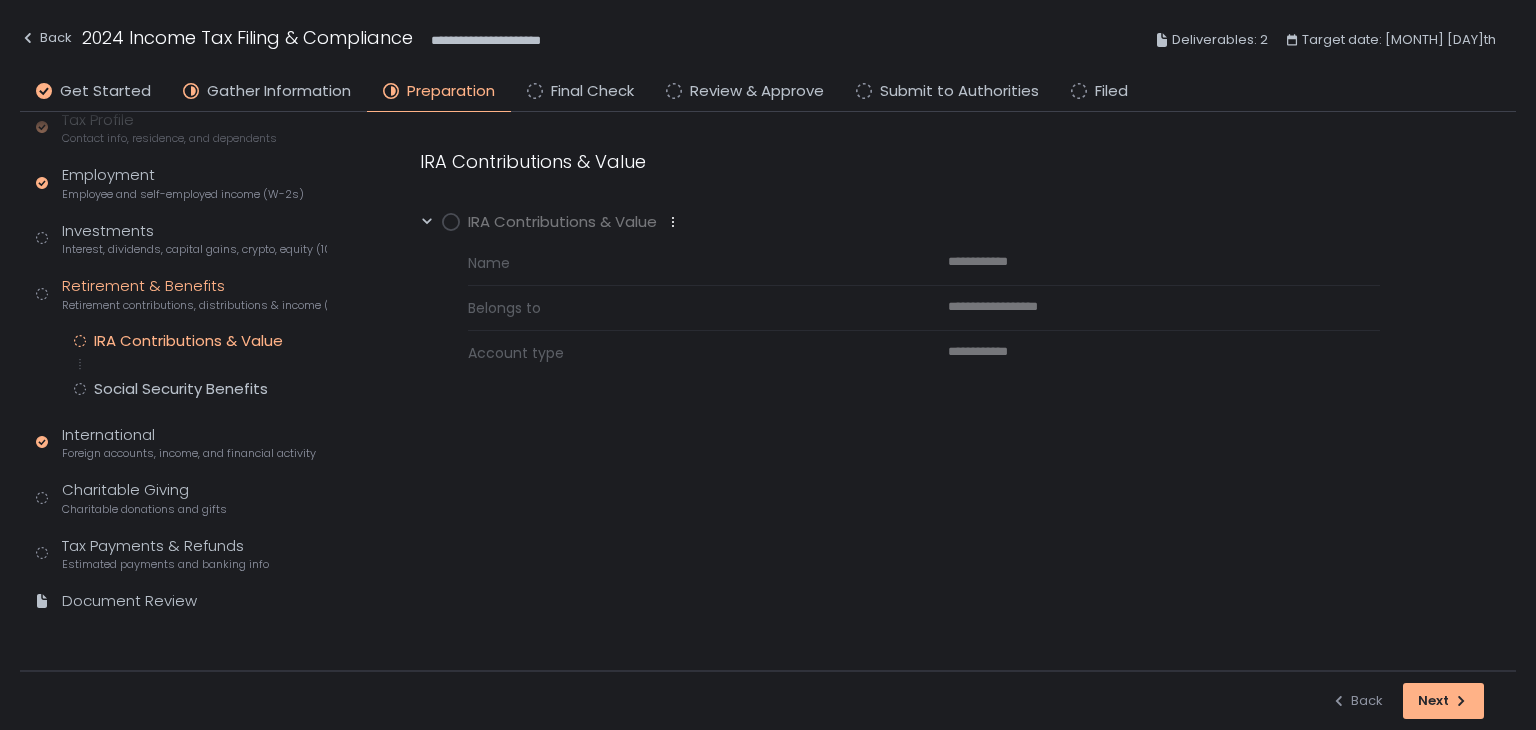 click 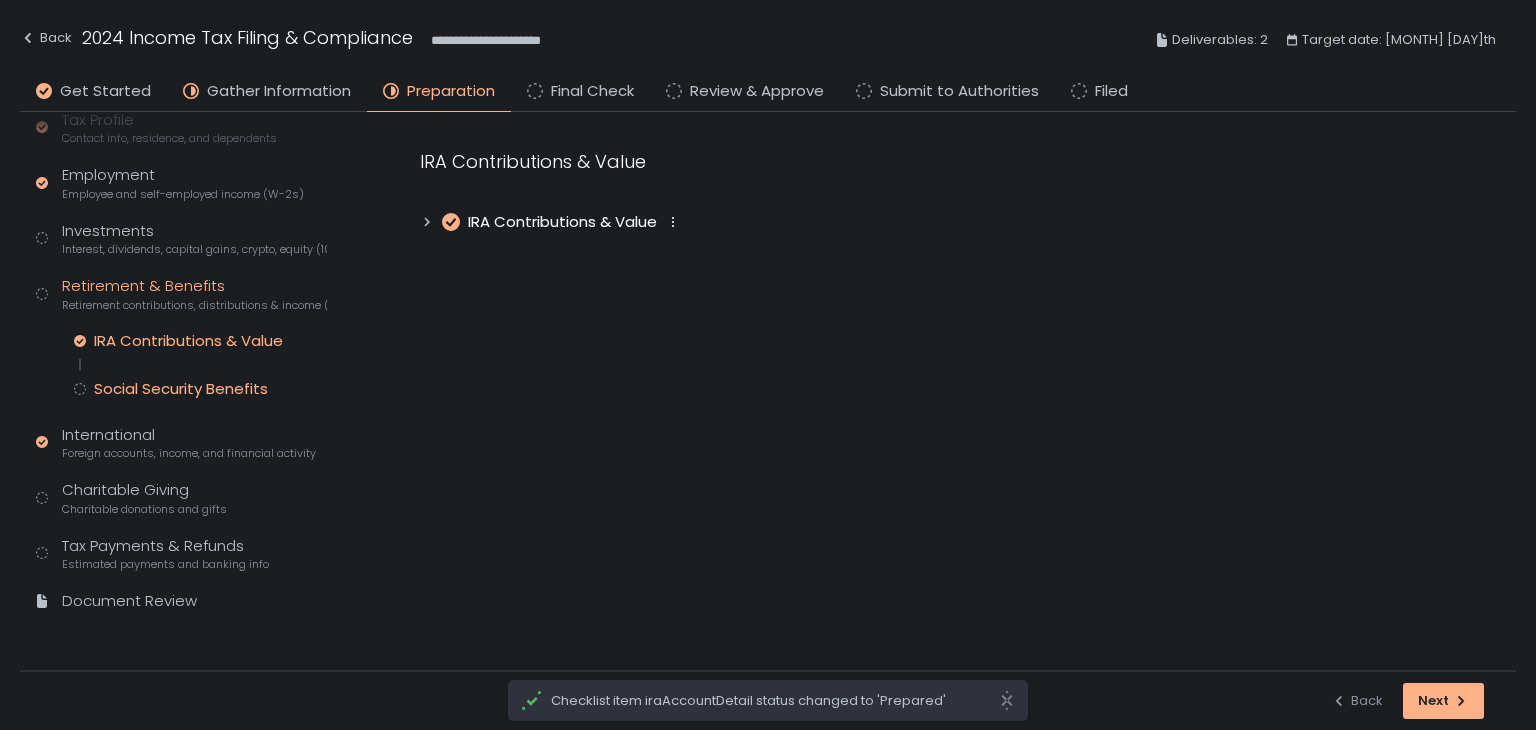 click on "Social Security Benefits" 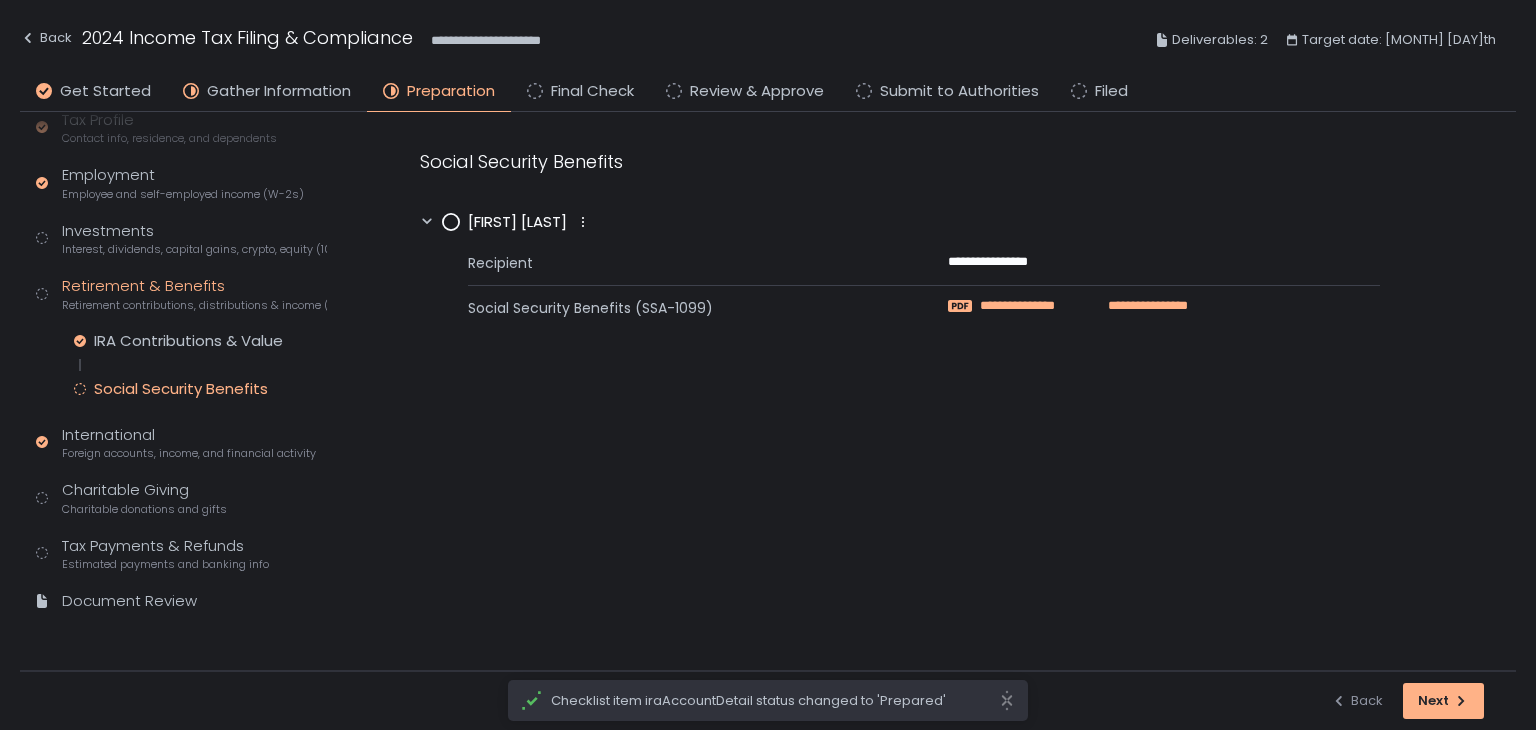 click on "**********" at bounding box center (1138, 306) 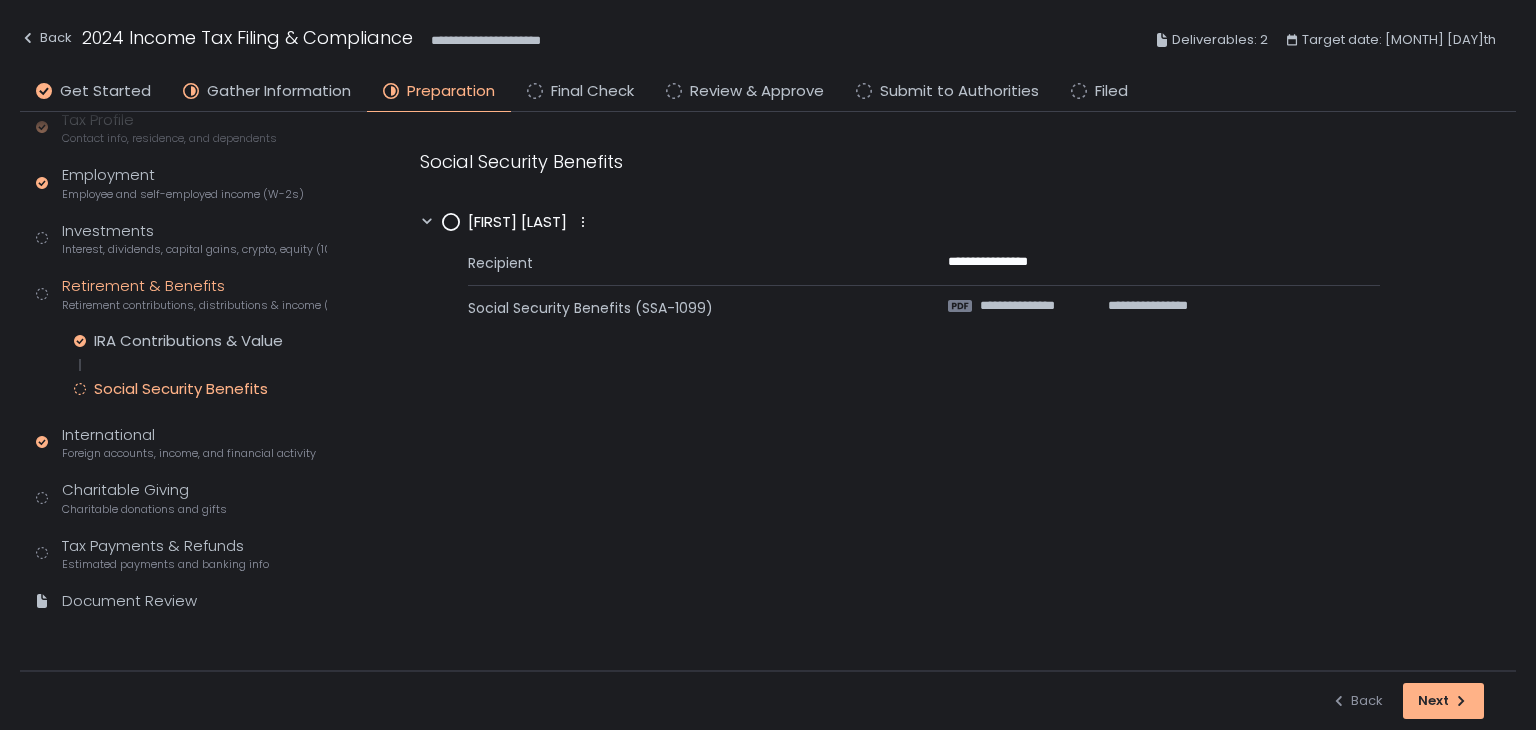 click 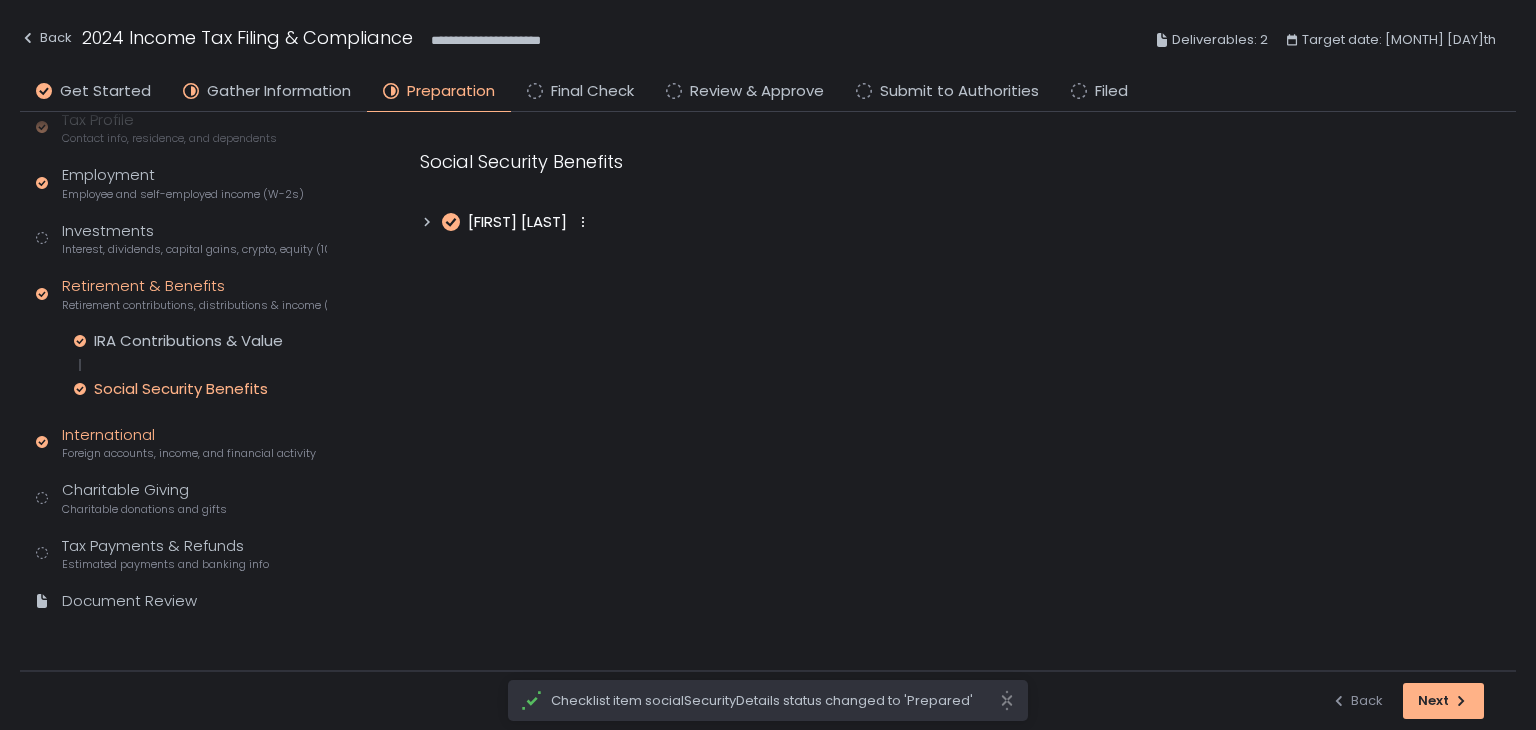 click on "International Foreign accounts, income, and financial activity" 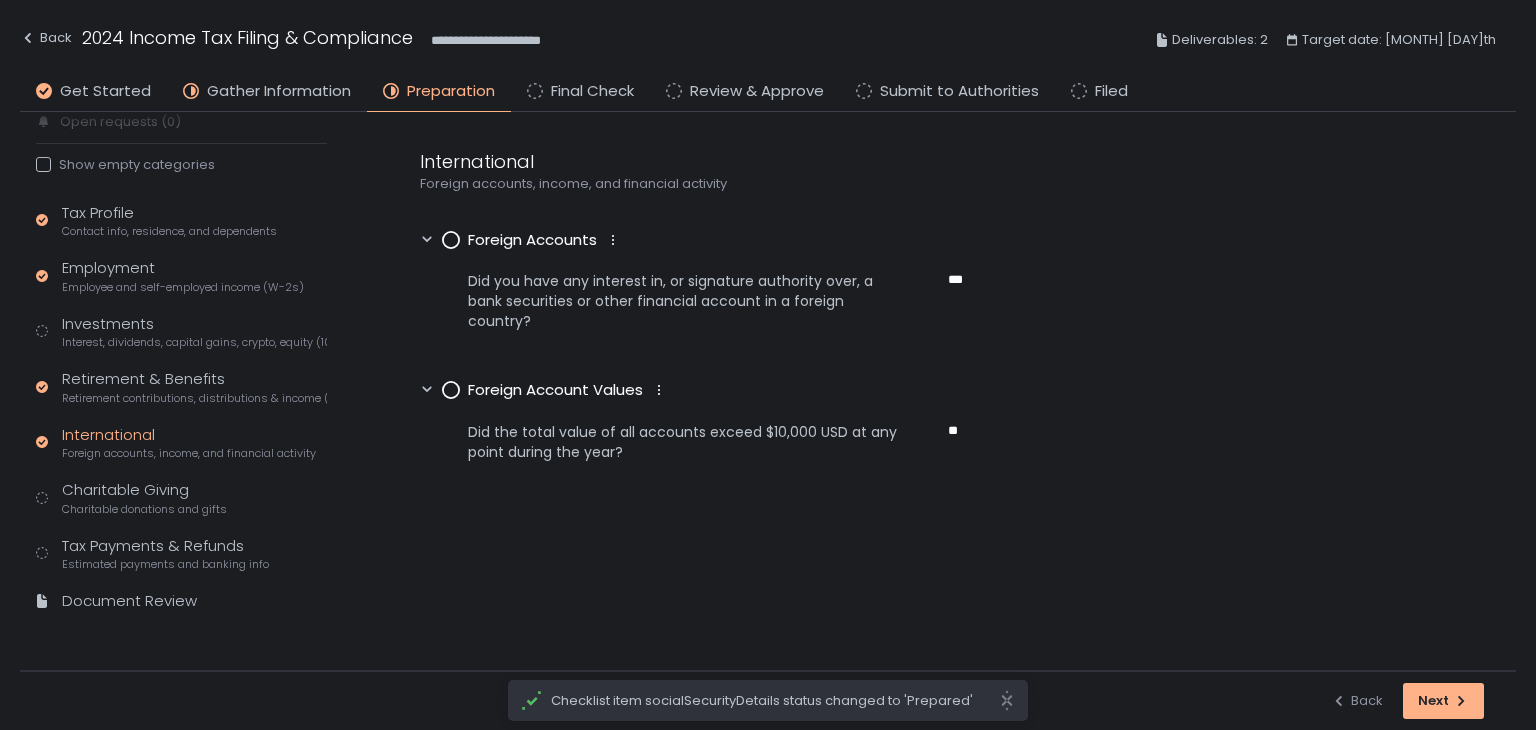 scroll, scrollTop: 120, scrollLeft: 0, axis: vertical 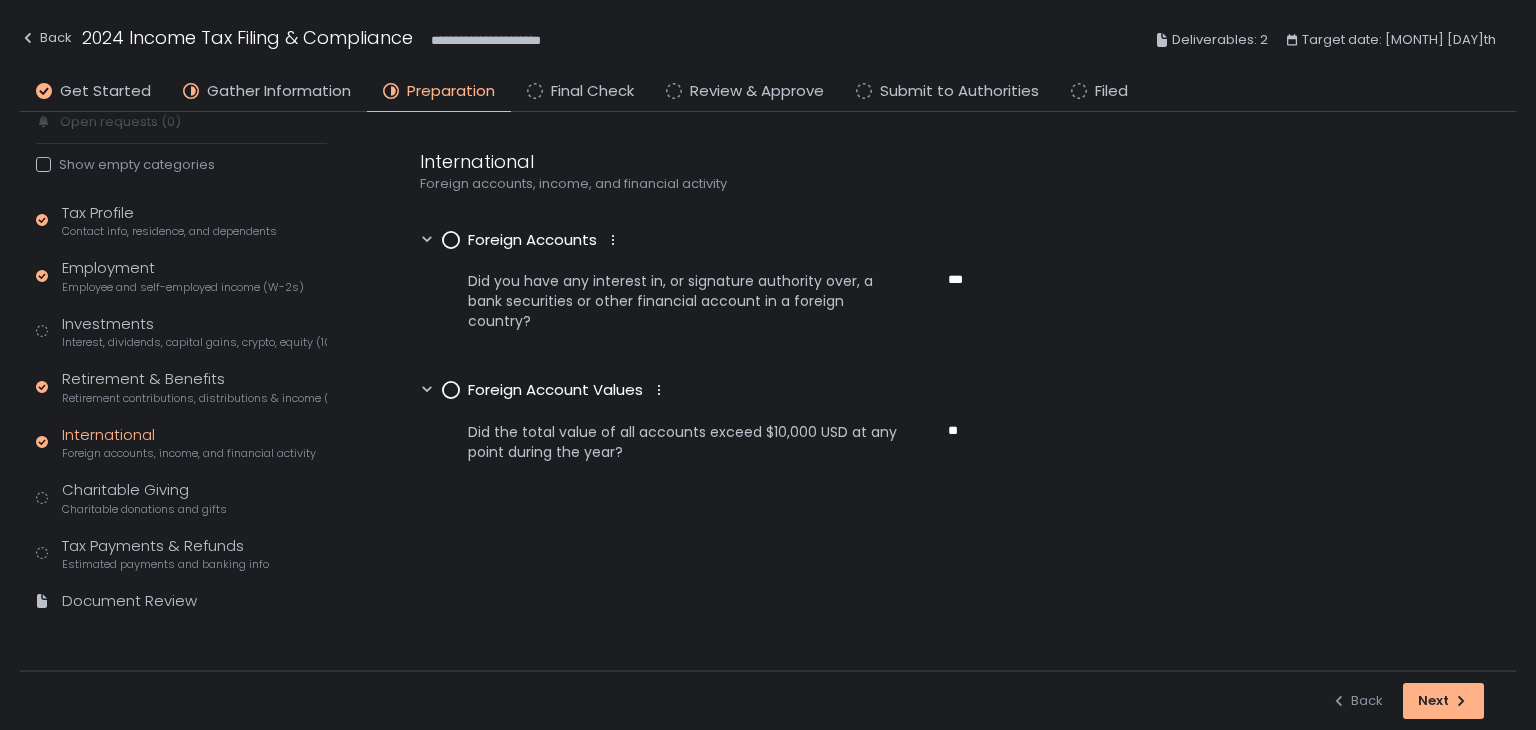 click 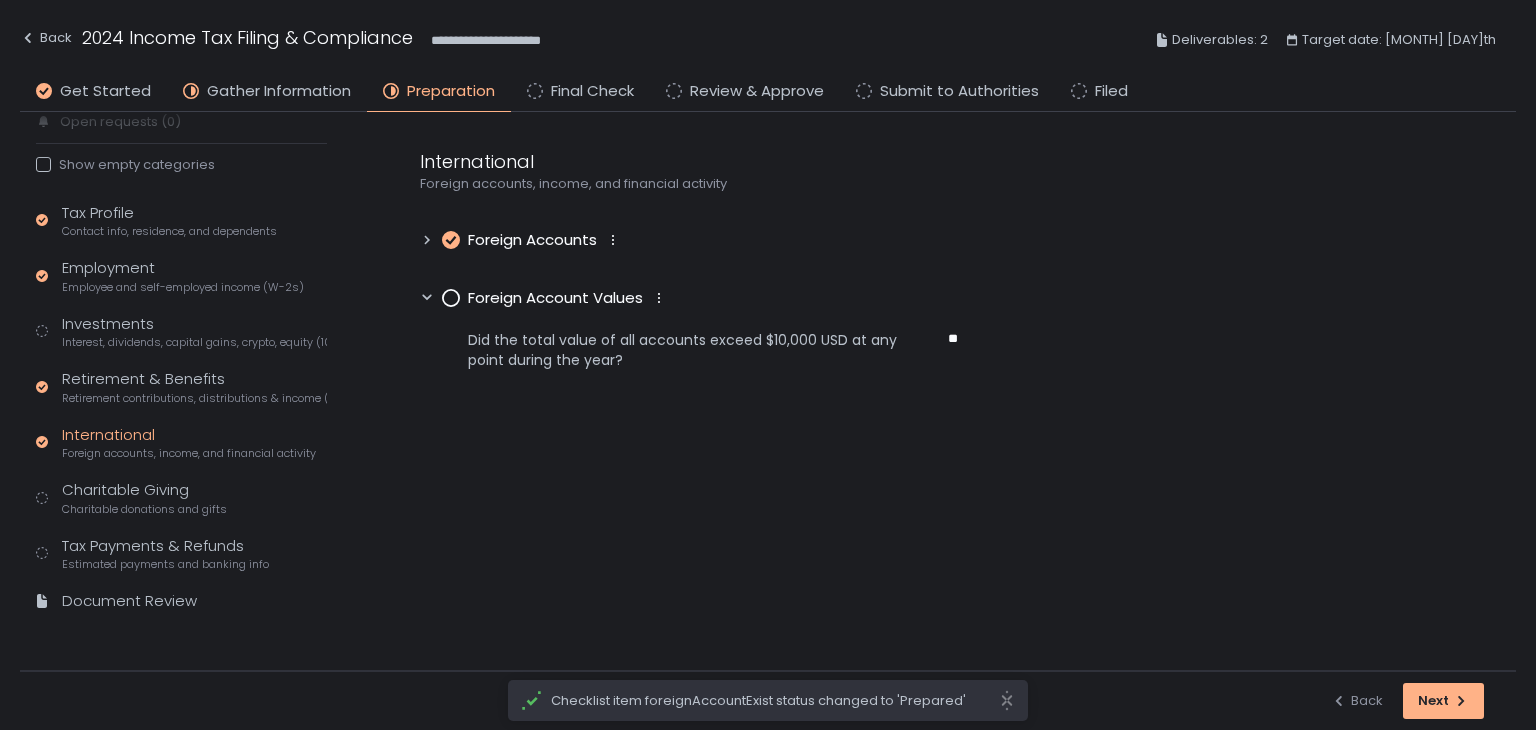click 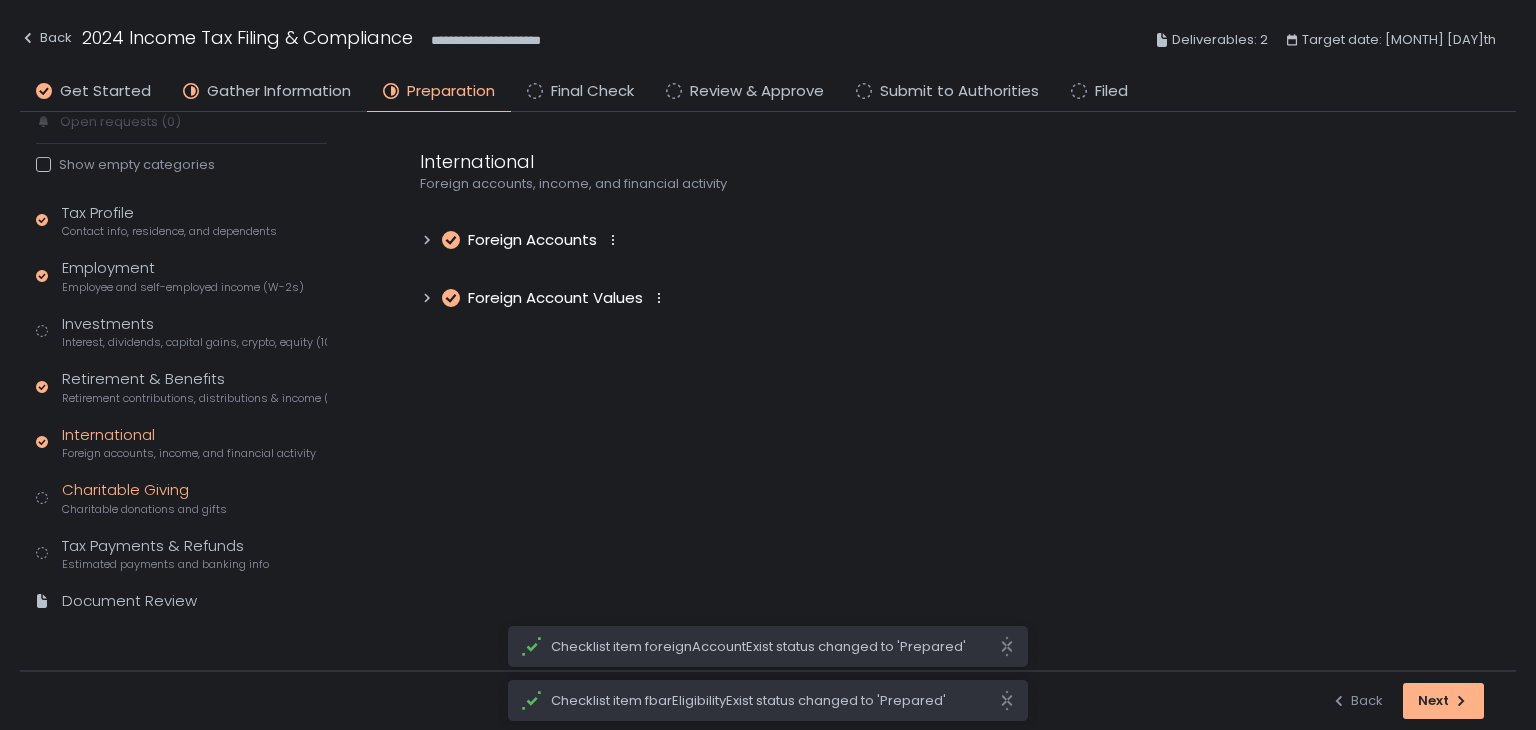 click on "Charitable Giving Charitable donations and gifts" 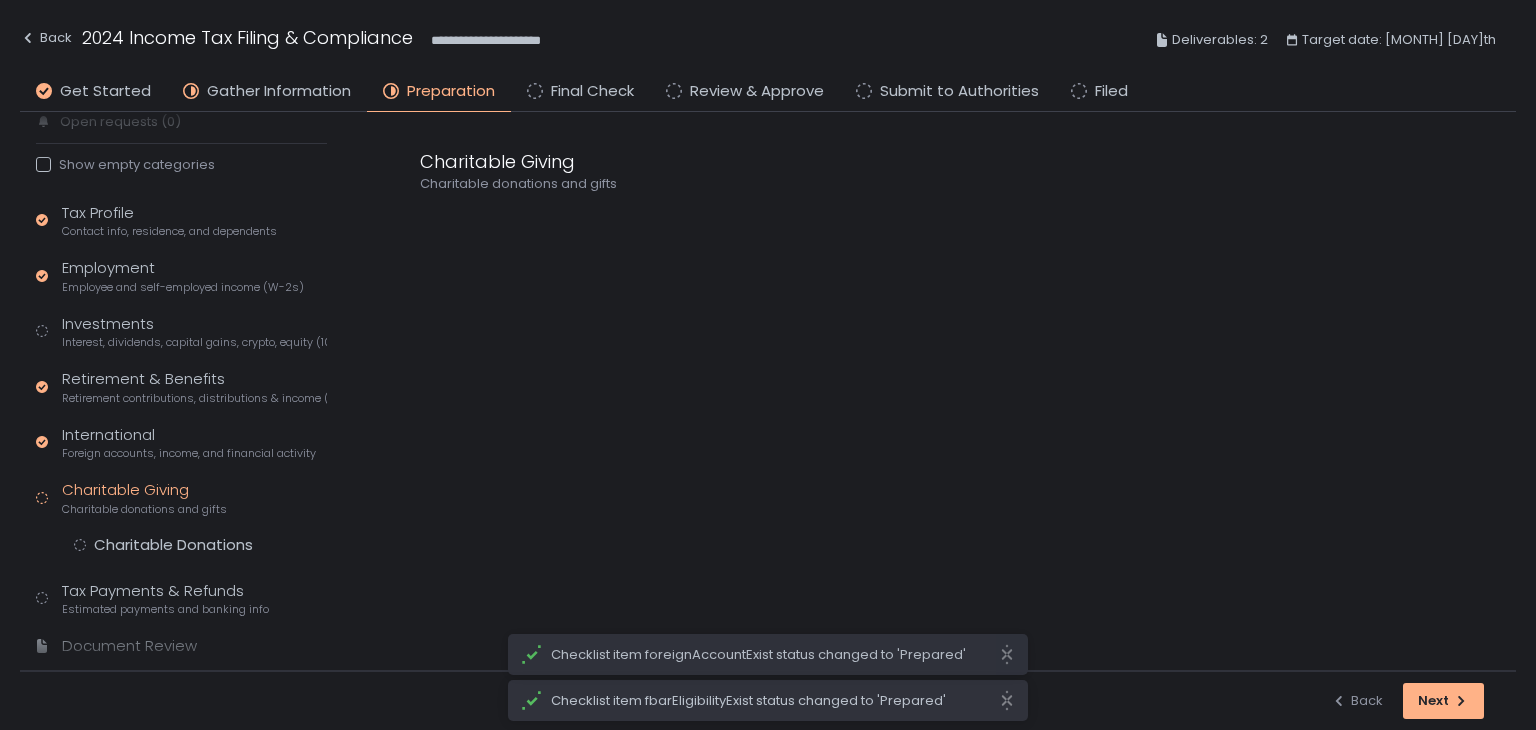 scroll, scrollTop: 165, scrollLeft: 0, axis: vertical 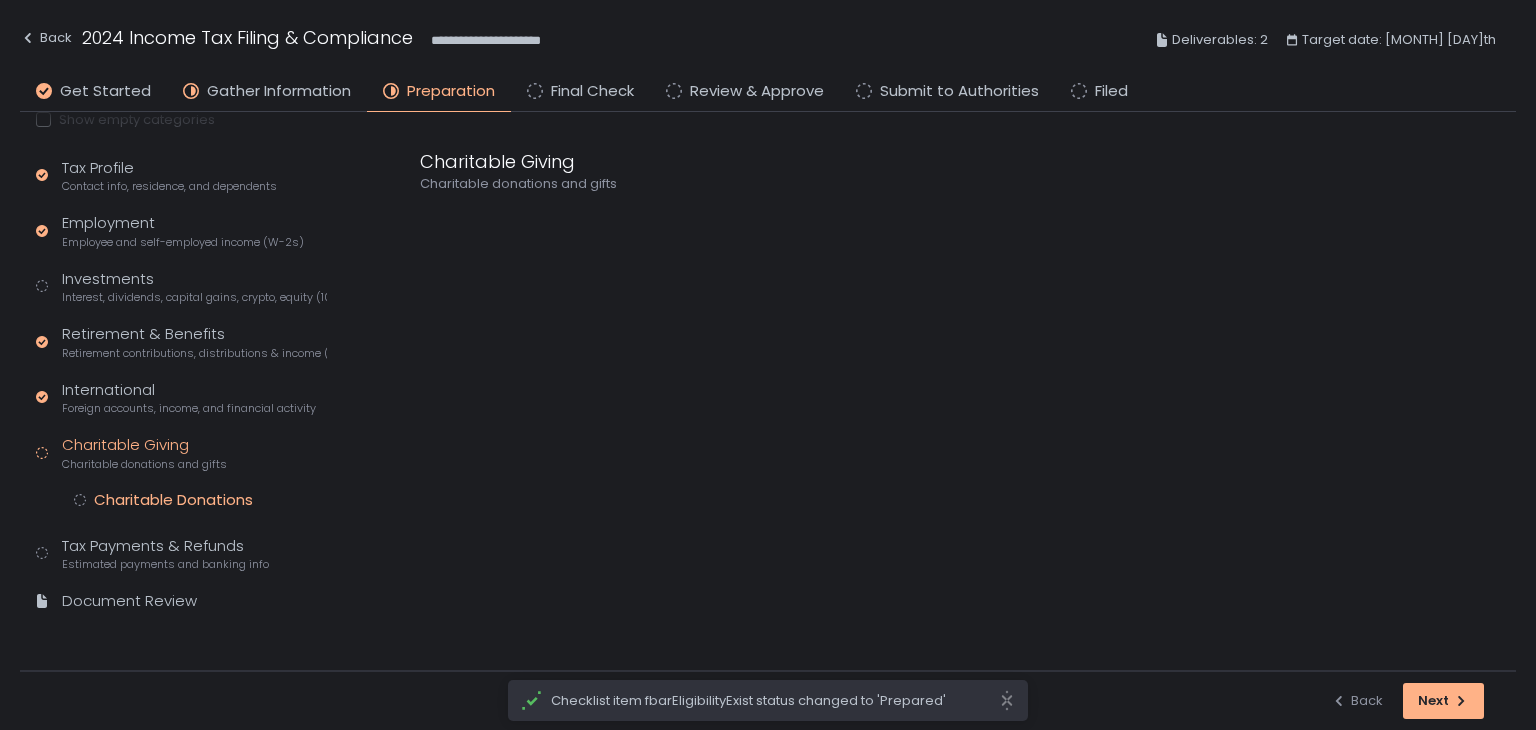 click on "Charitable Donations" 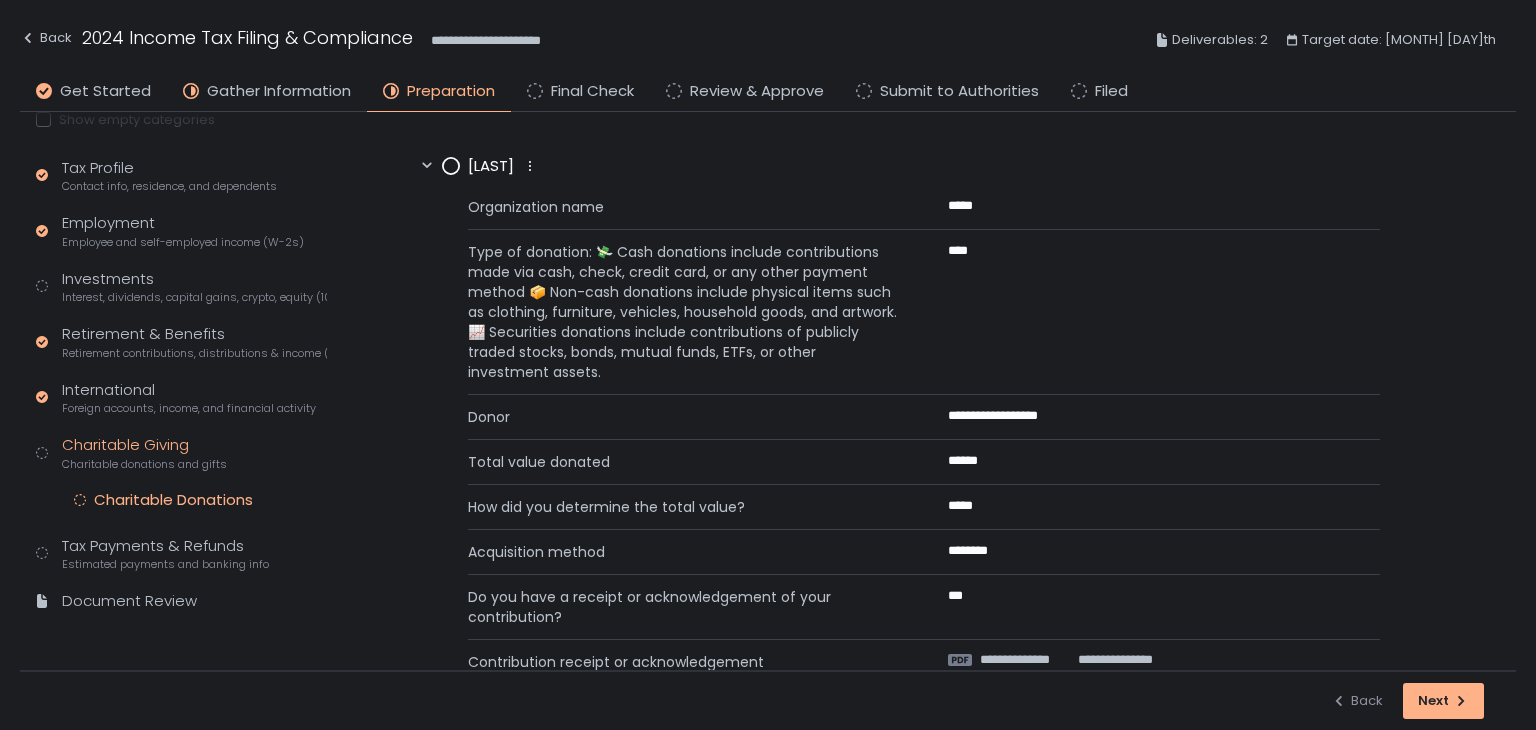 scroll, scrollTop: 100, scrollLeft: 0, axis: vertical 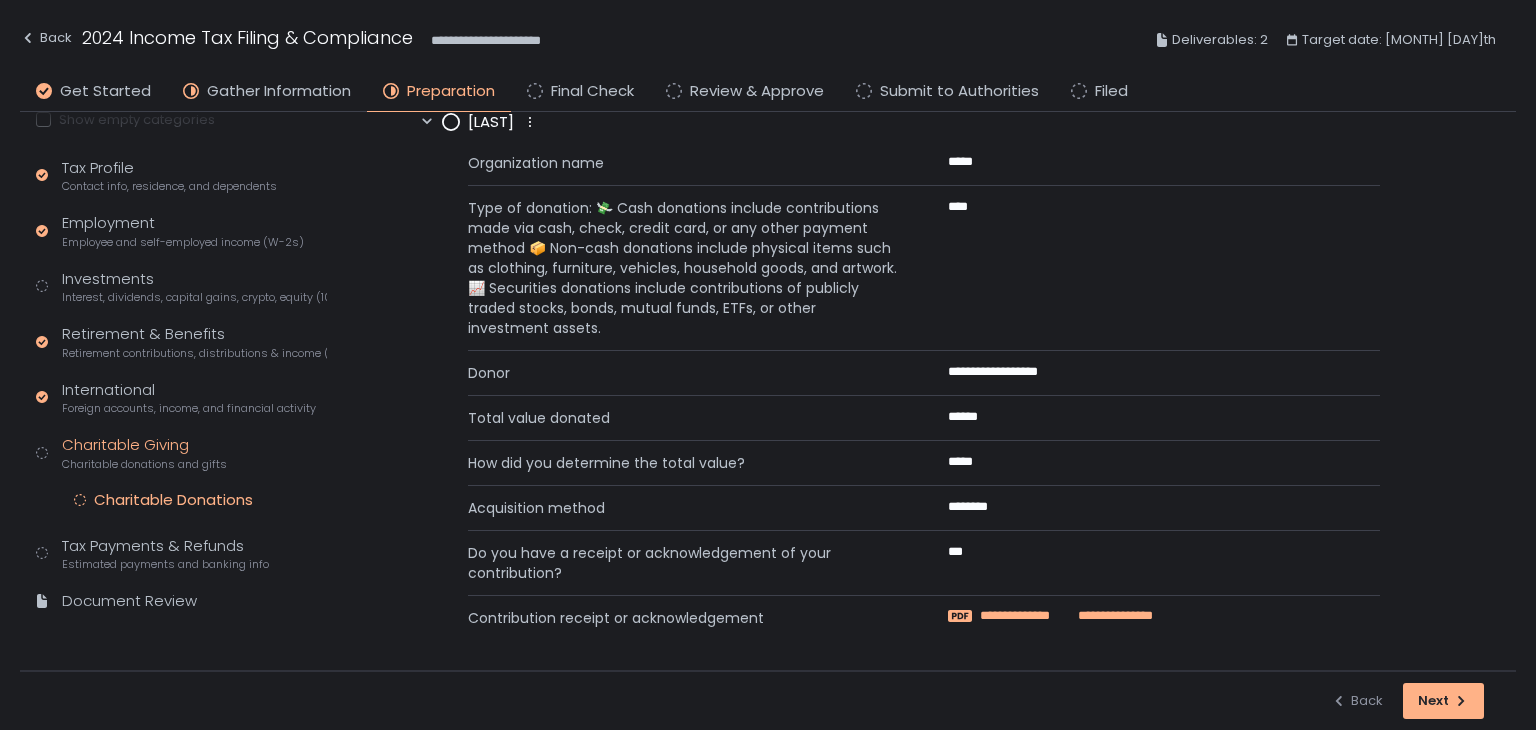 click on "**********" at bounding box center (1111, 616) 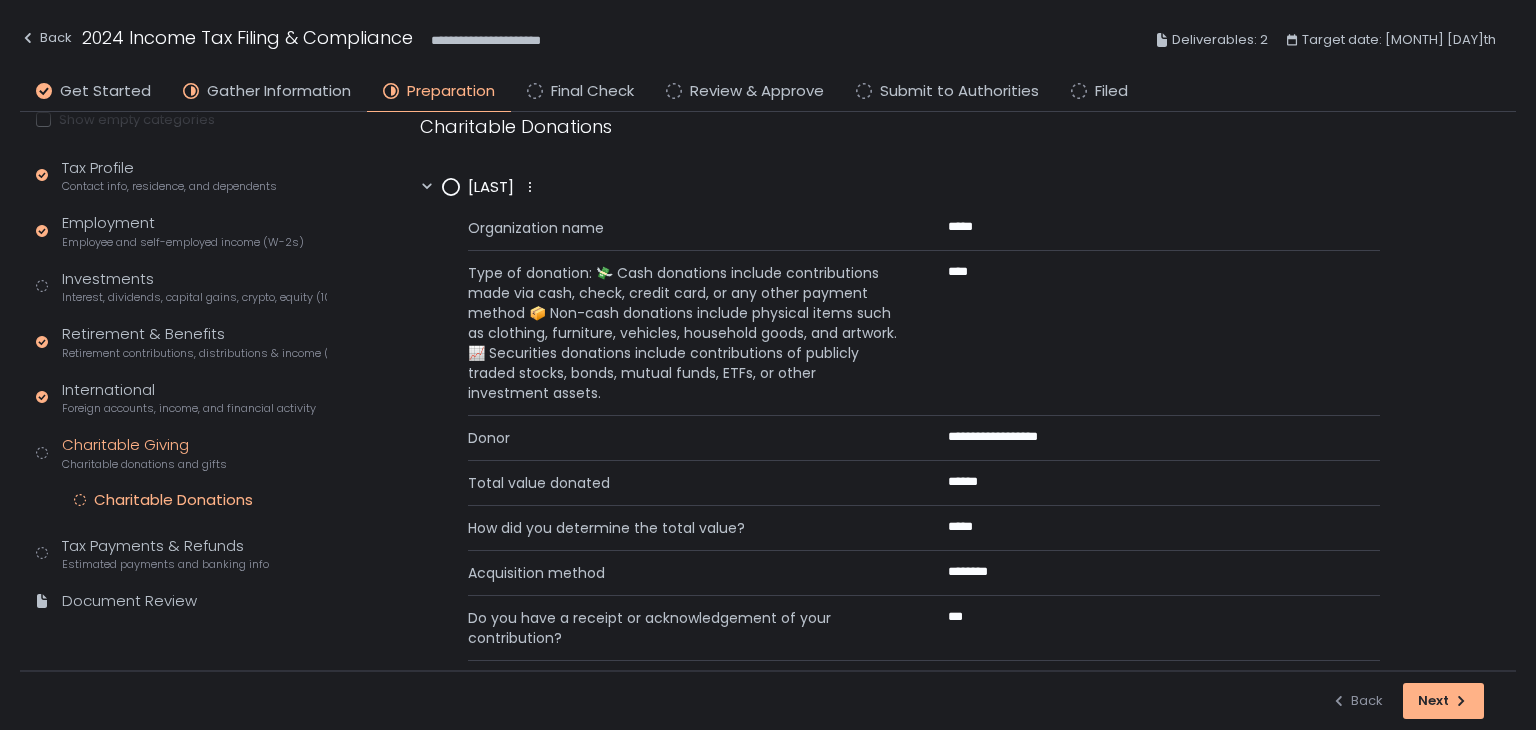 scroll, scrollTop: 0, scrollLeft: 0, axis: both 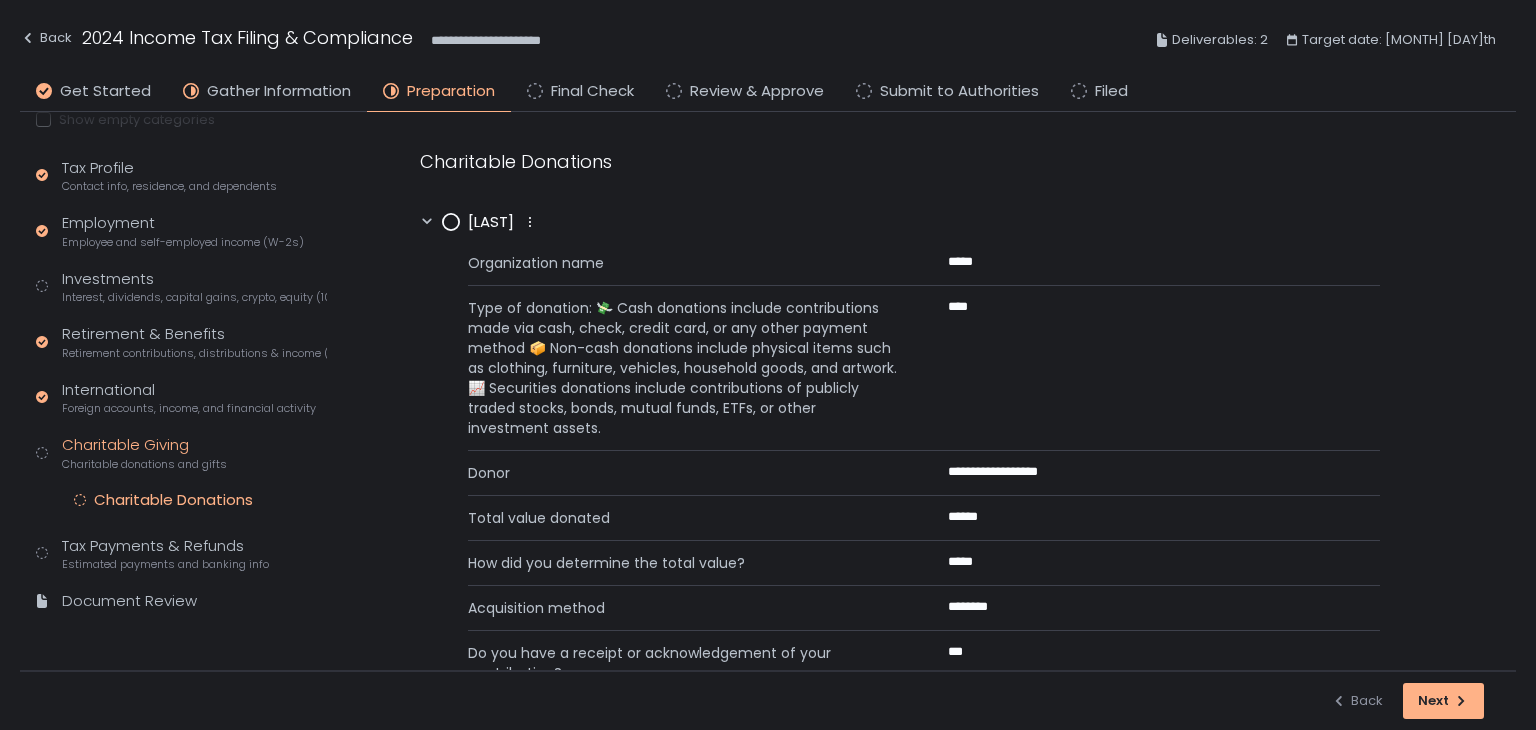 click 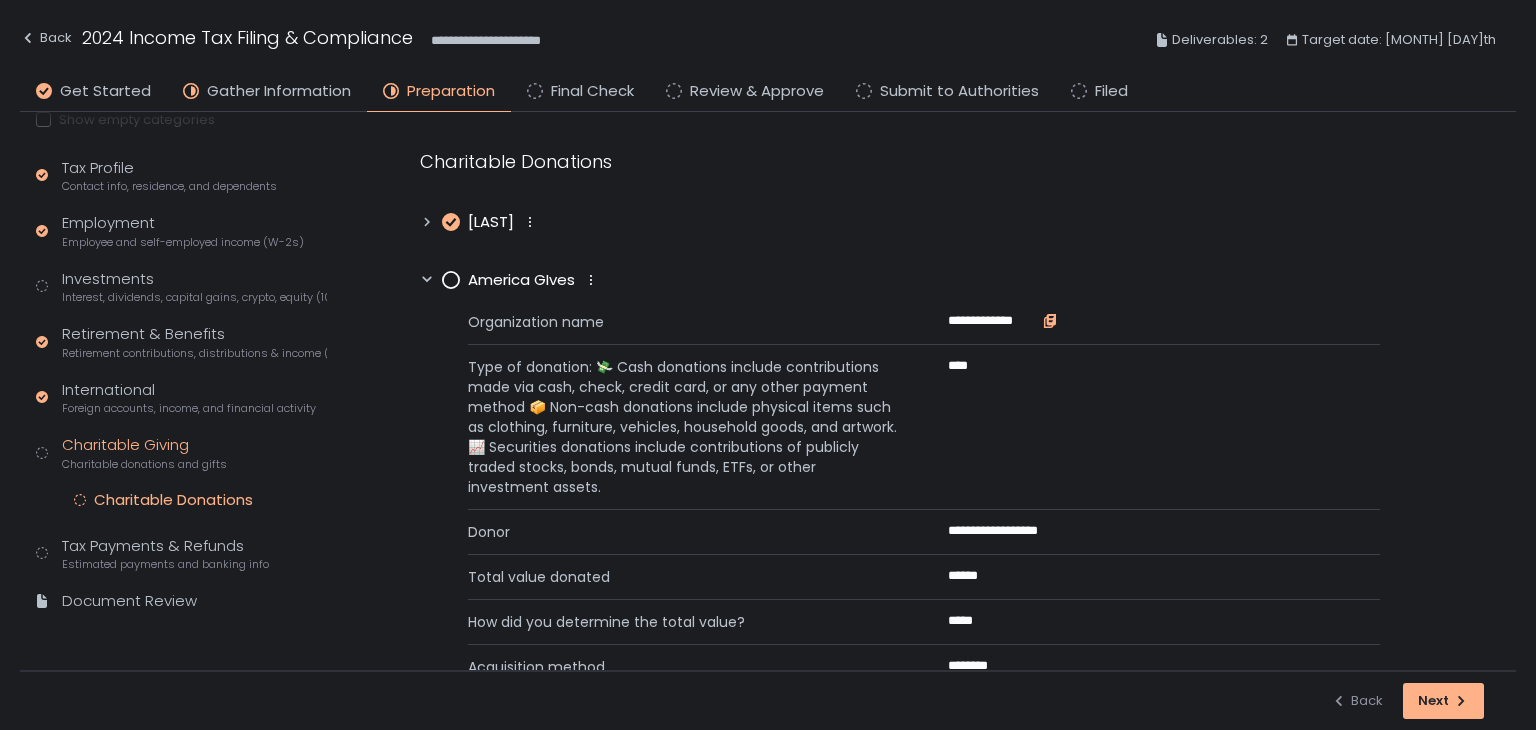 click 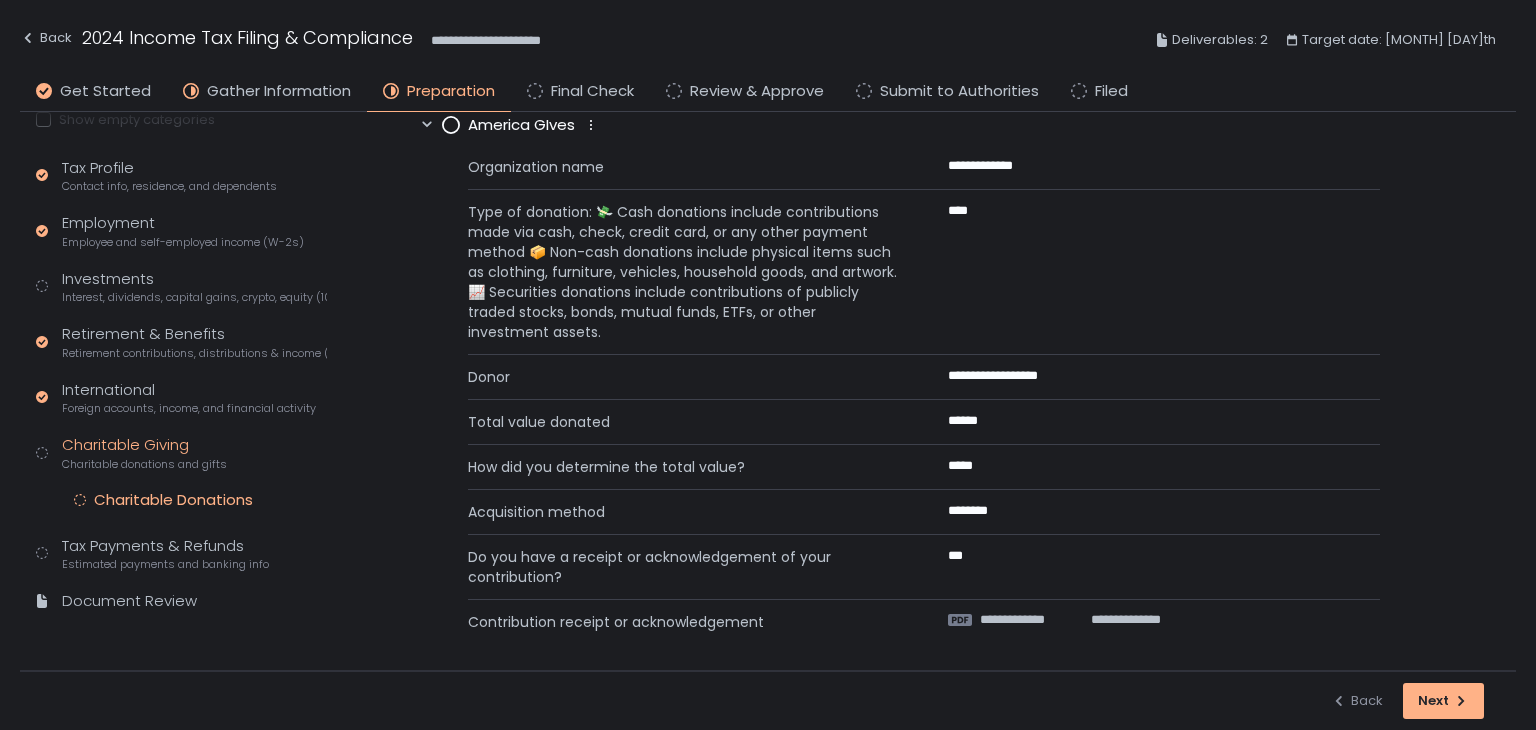 scroll, scrollTop: 200, scrollLeft: 0, axis: vertical 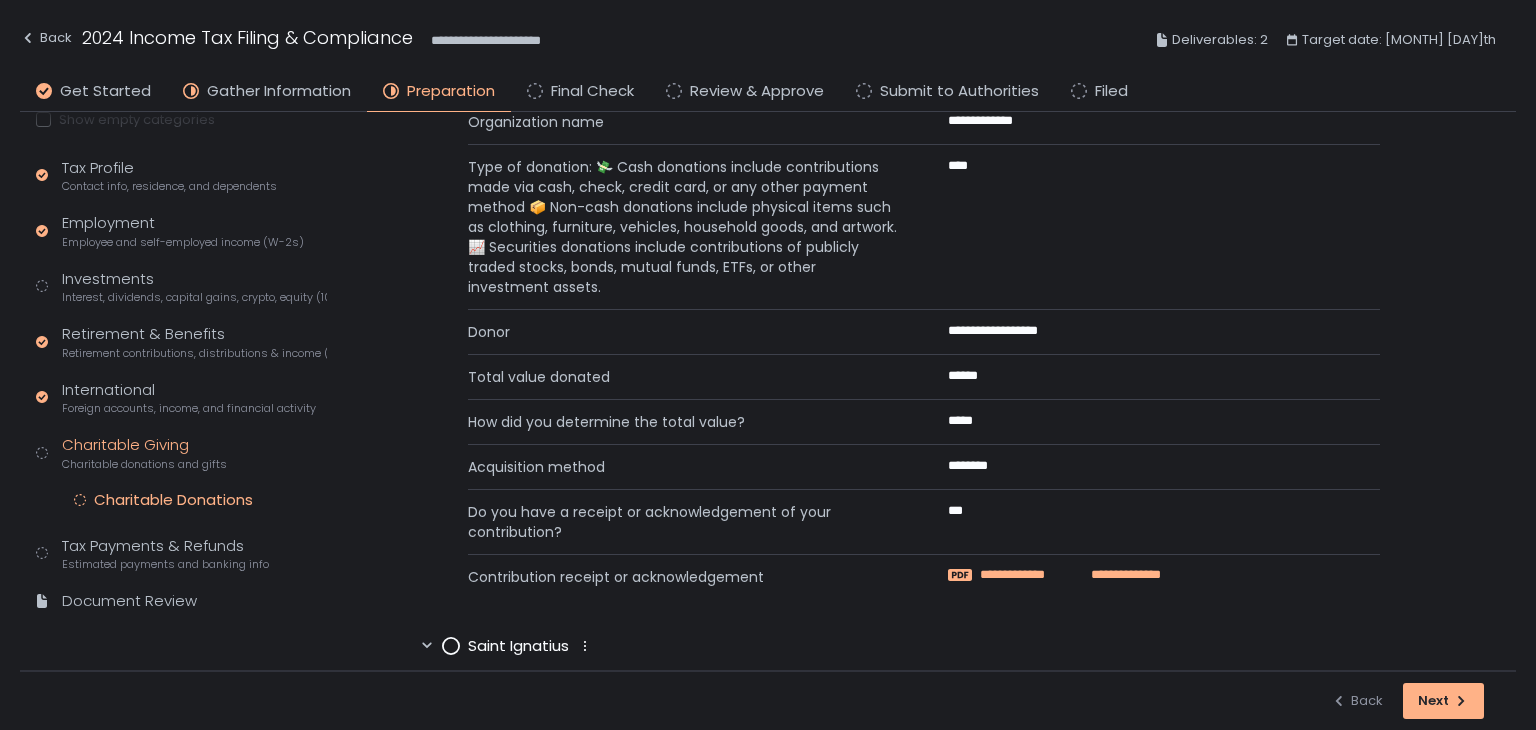 click on "**********" at bounding box center (1120, 575) 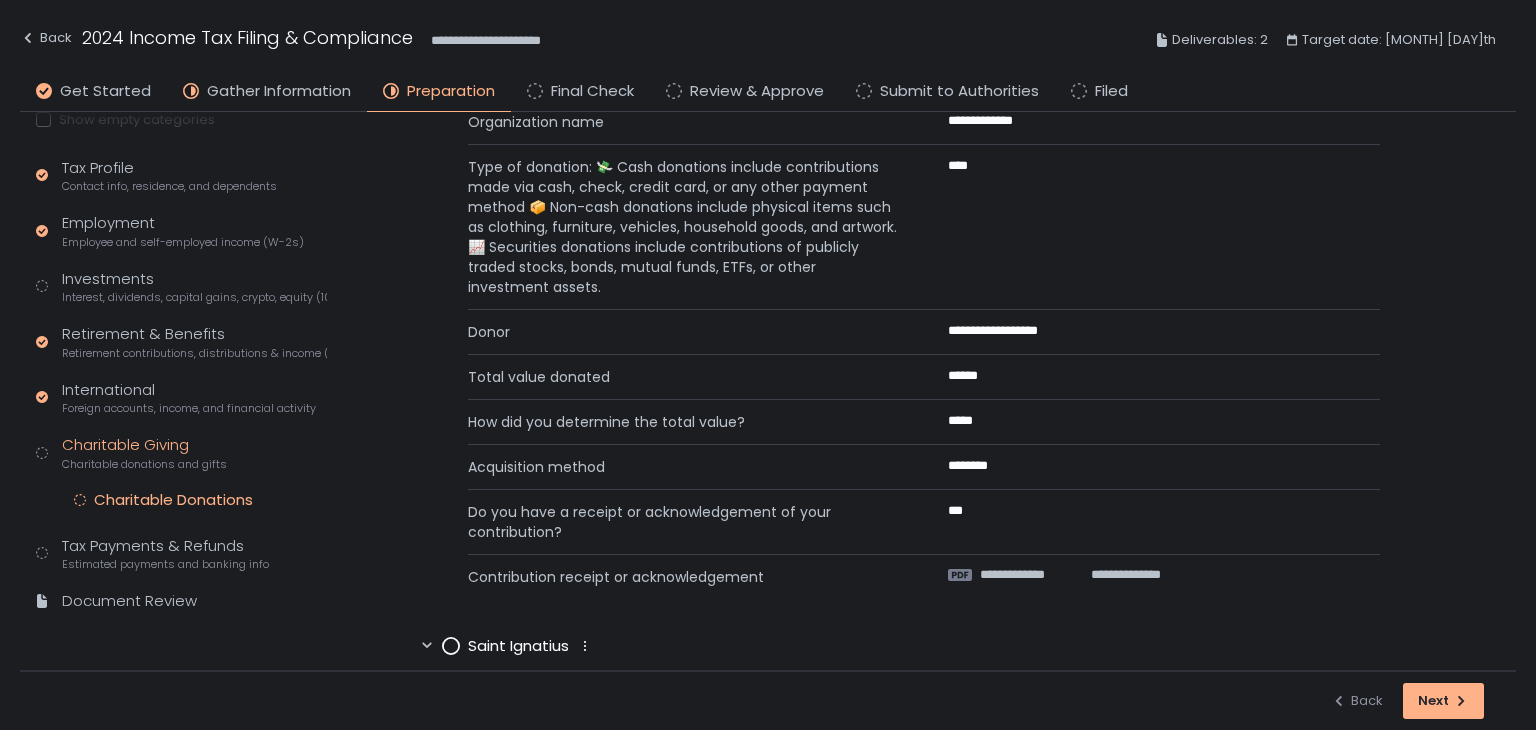 scroll, scrollTop: 100, scrollLeft: 0, axis: vertical 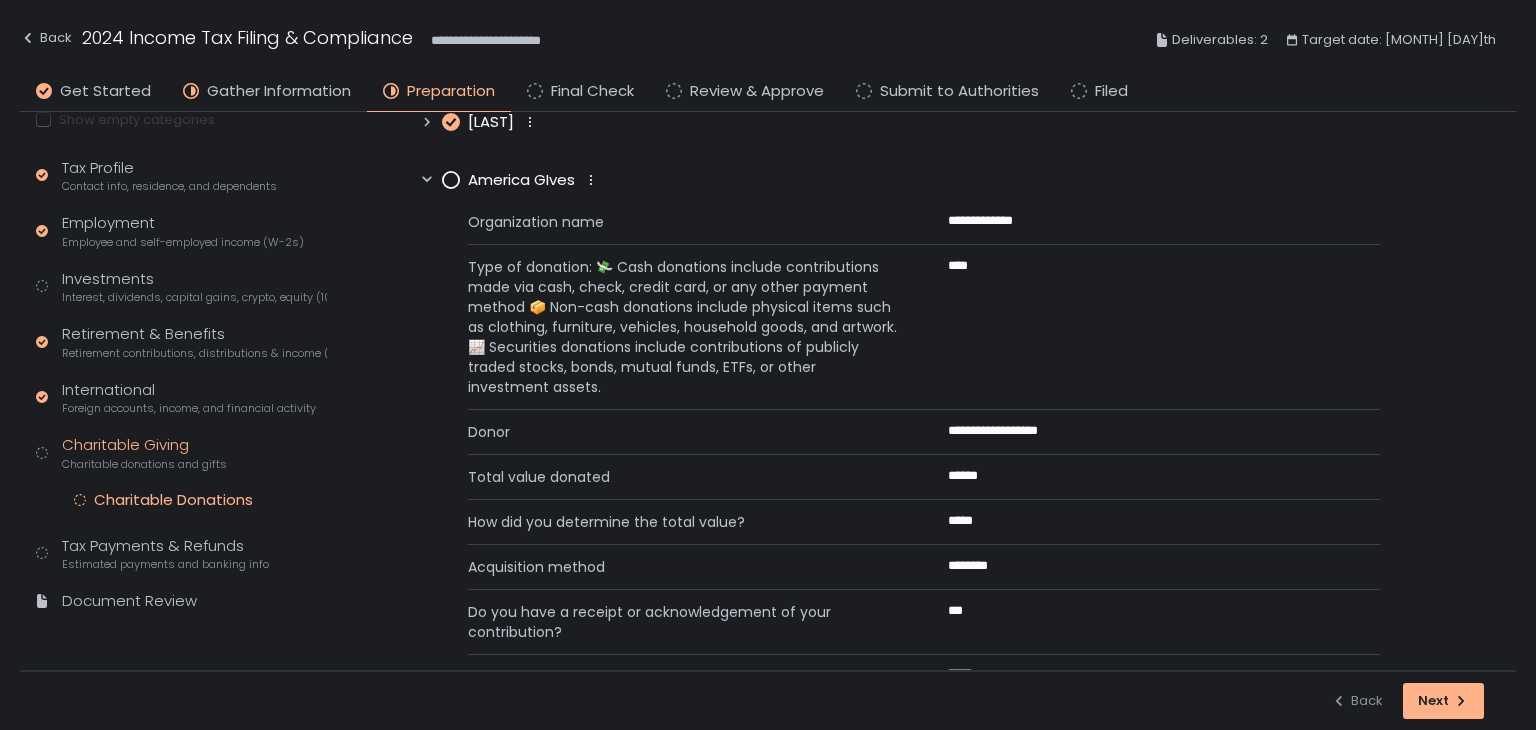 click 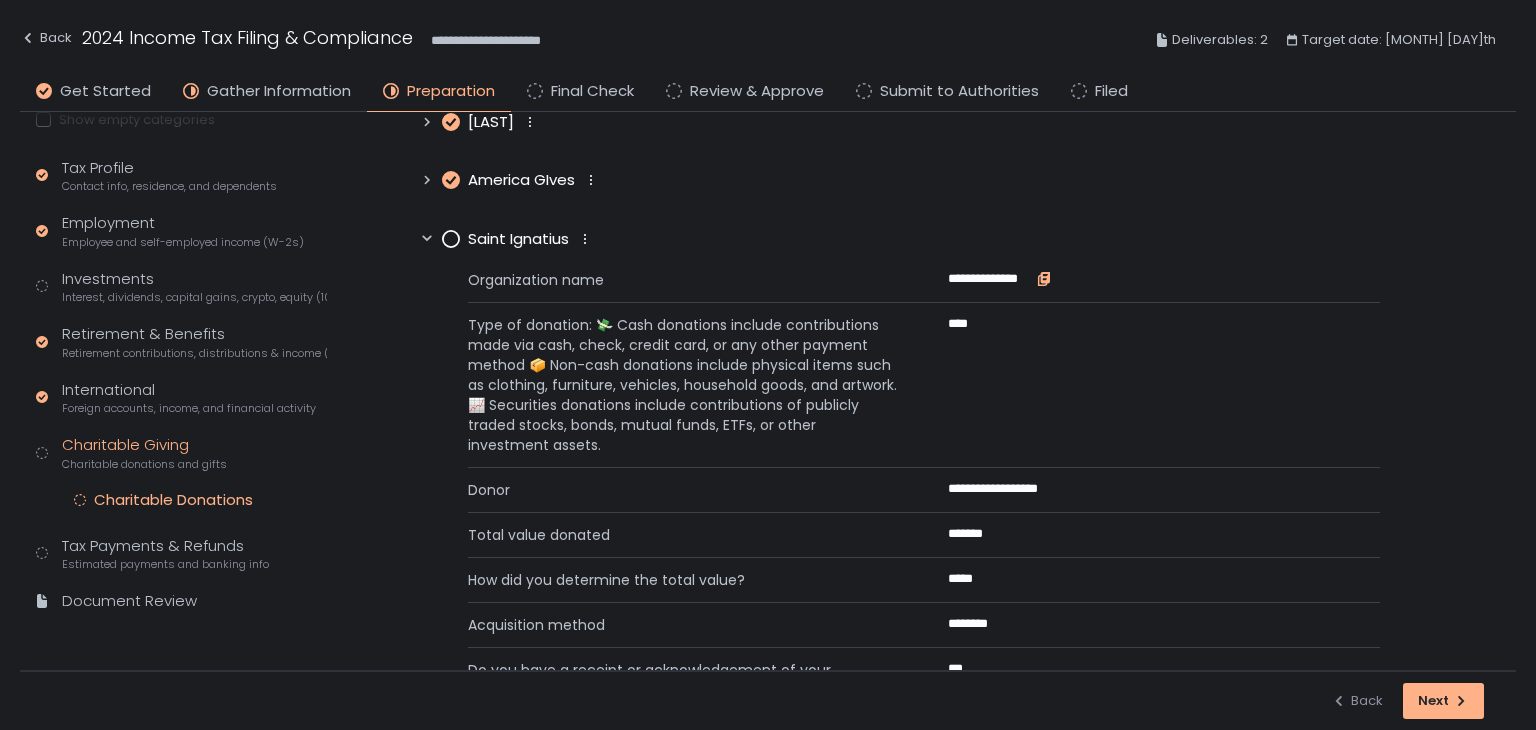 click 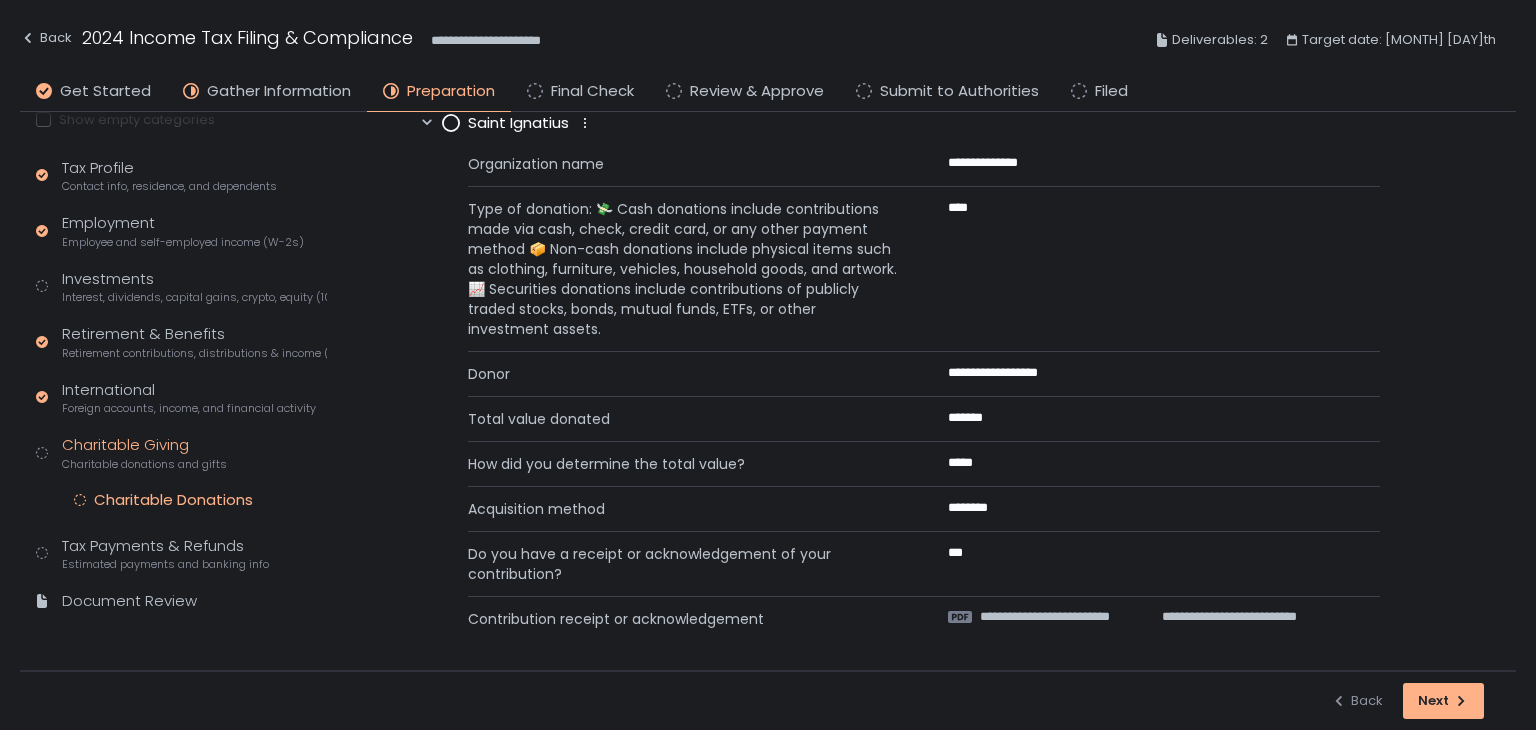 scroll, scrollTop: 221, scrollLeft: 0, axis: vertical 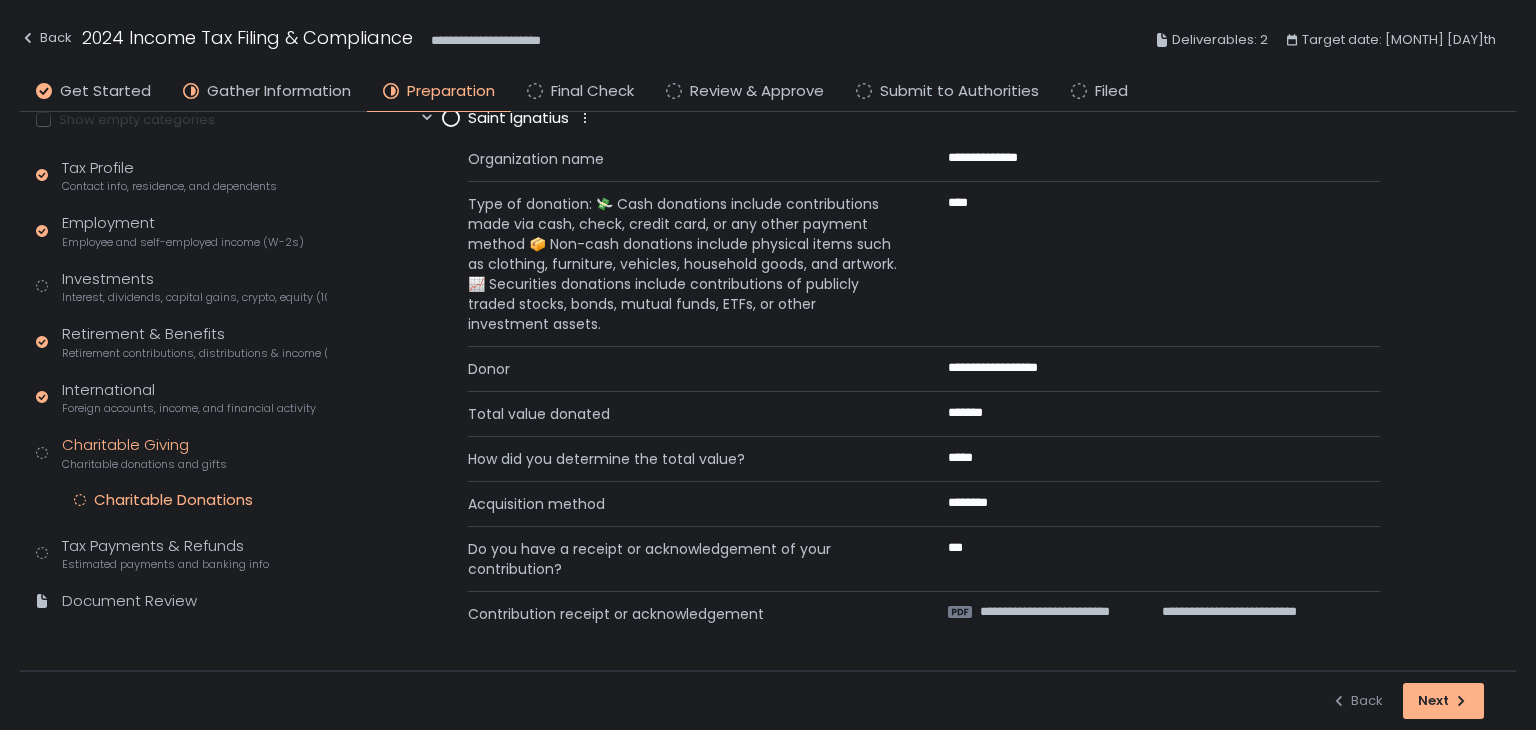 click on "**********" 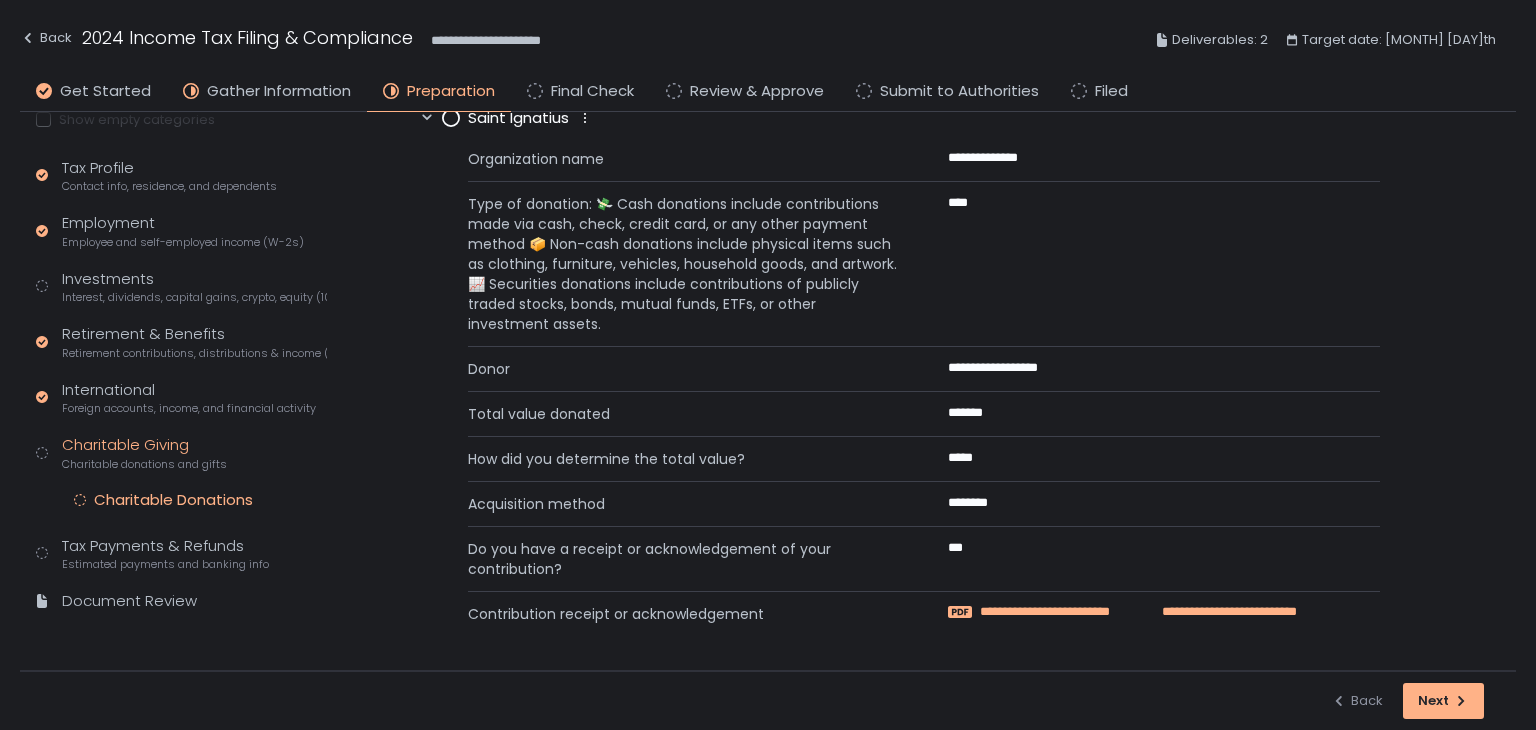 click on "**********" at bounding box center (1066, 612) 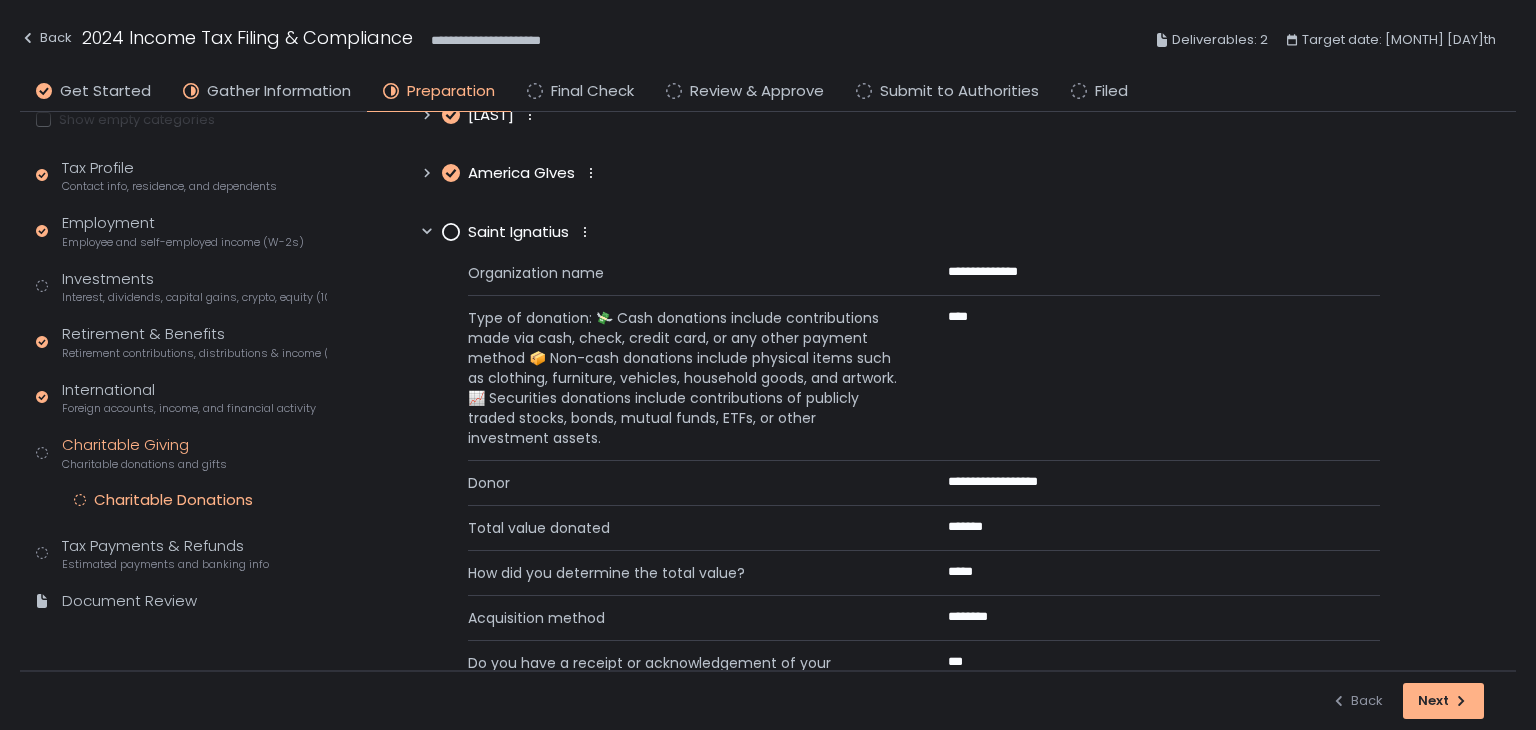 scroll, scrollTop: 21, scrollLeft: 0, axis: vertical 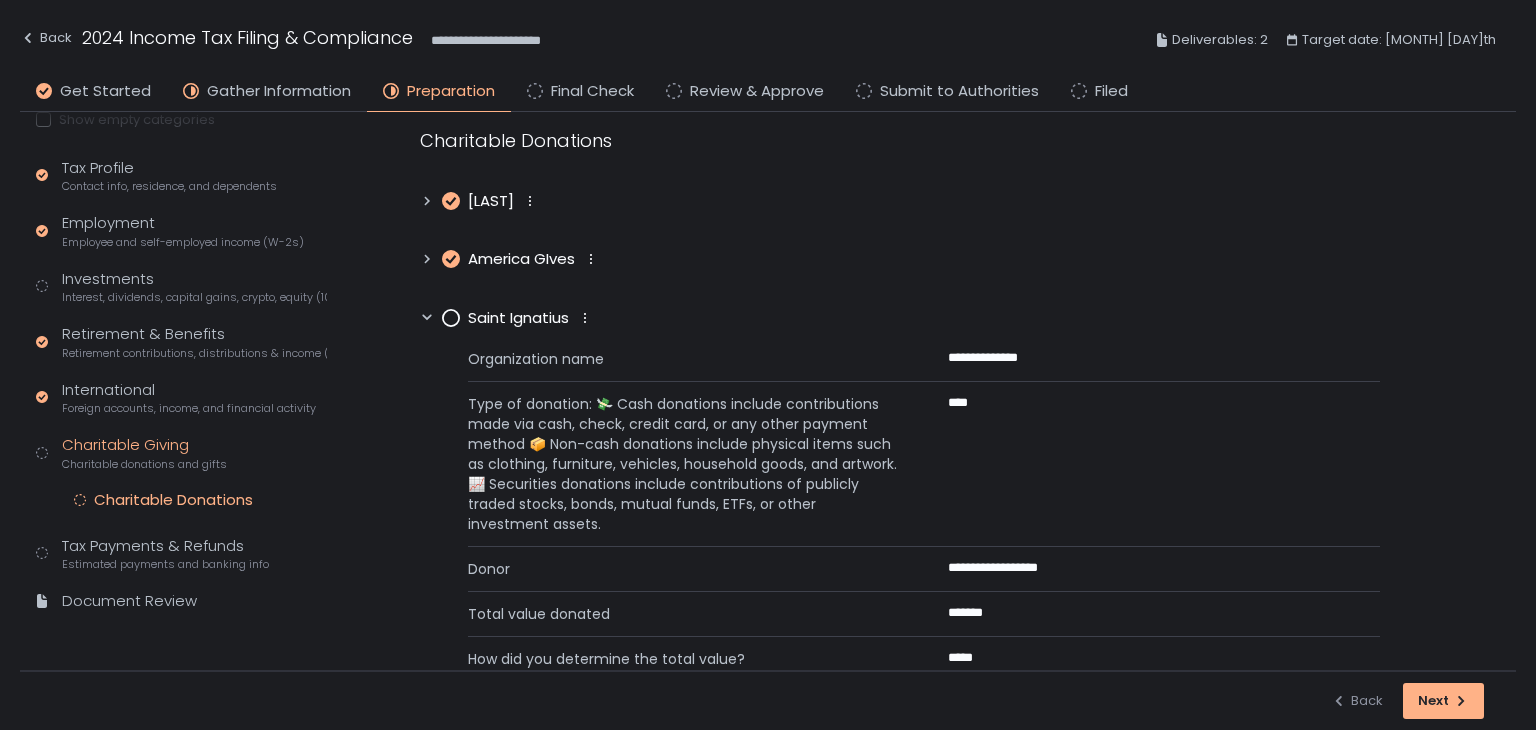 click 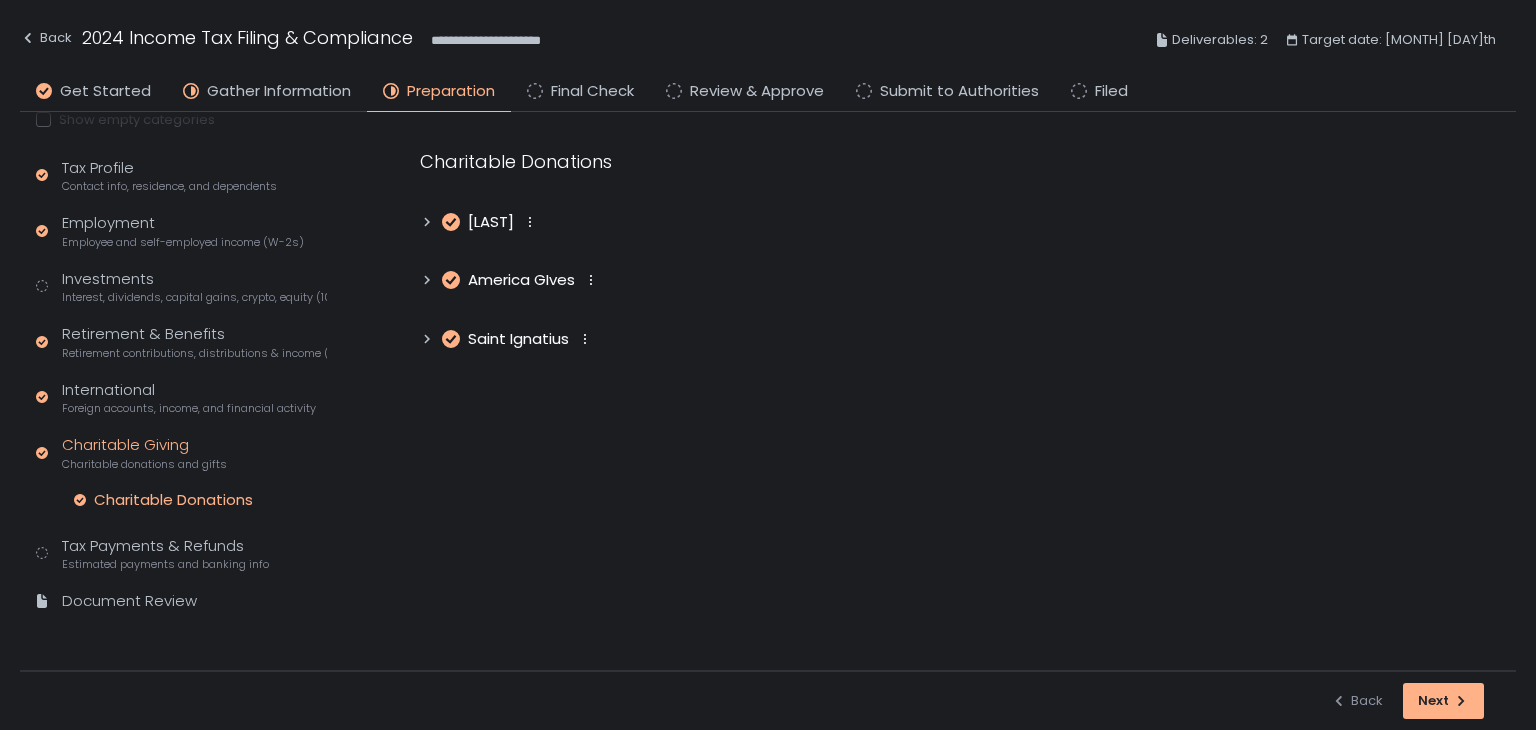 scroll, scrollTop: 0, scrollLeft: 0, axis: both 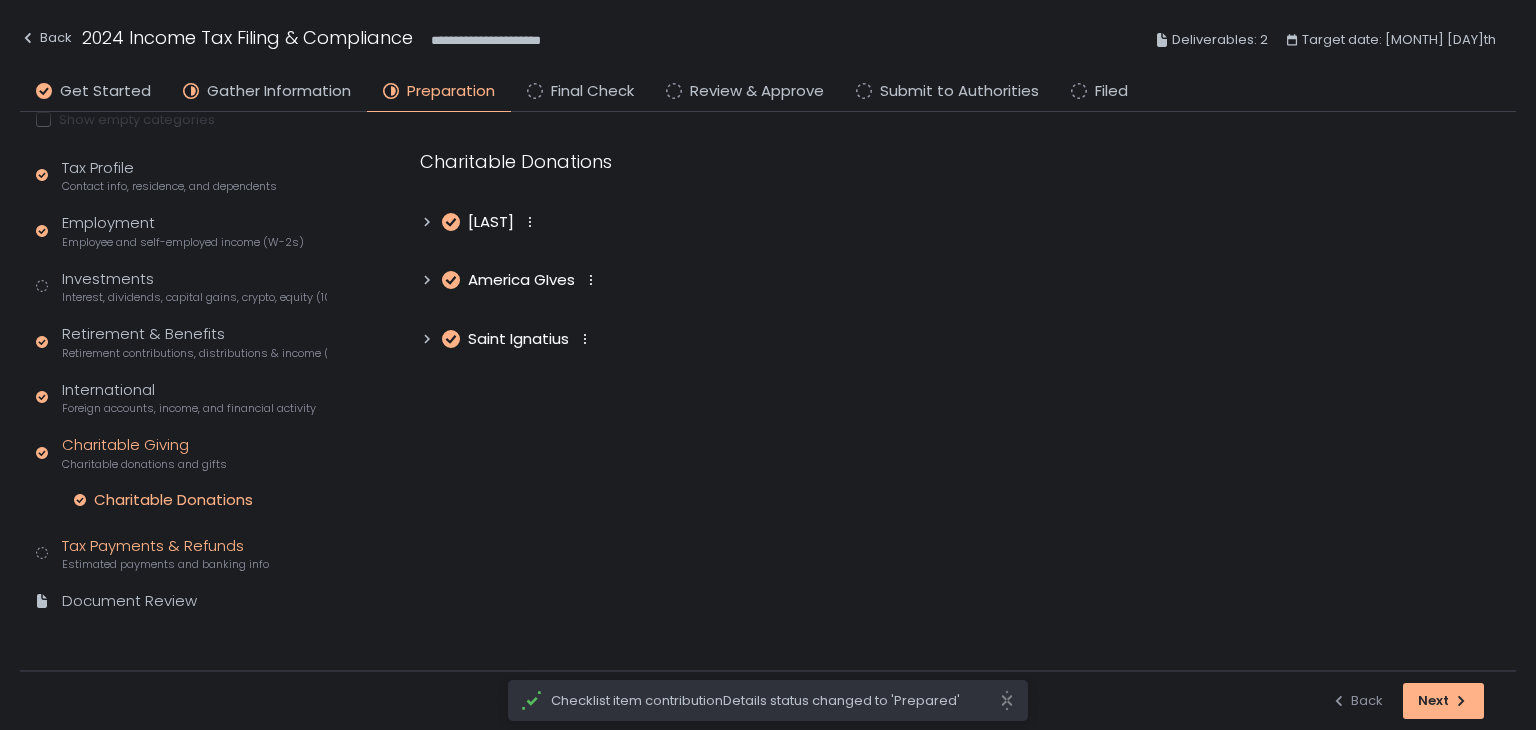 click on "Tax Payments & Refunds Estimated payments and banking info" 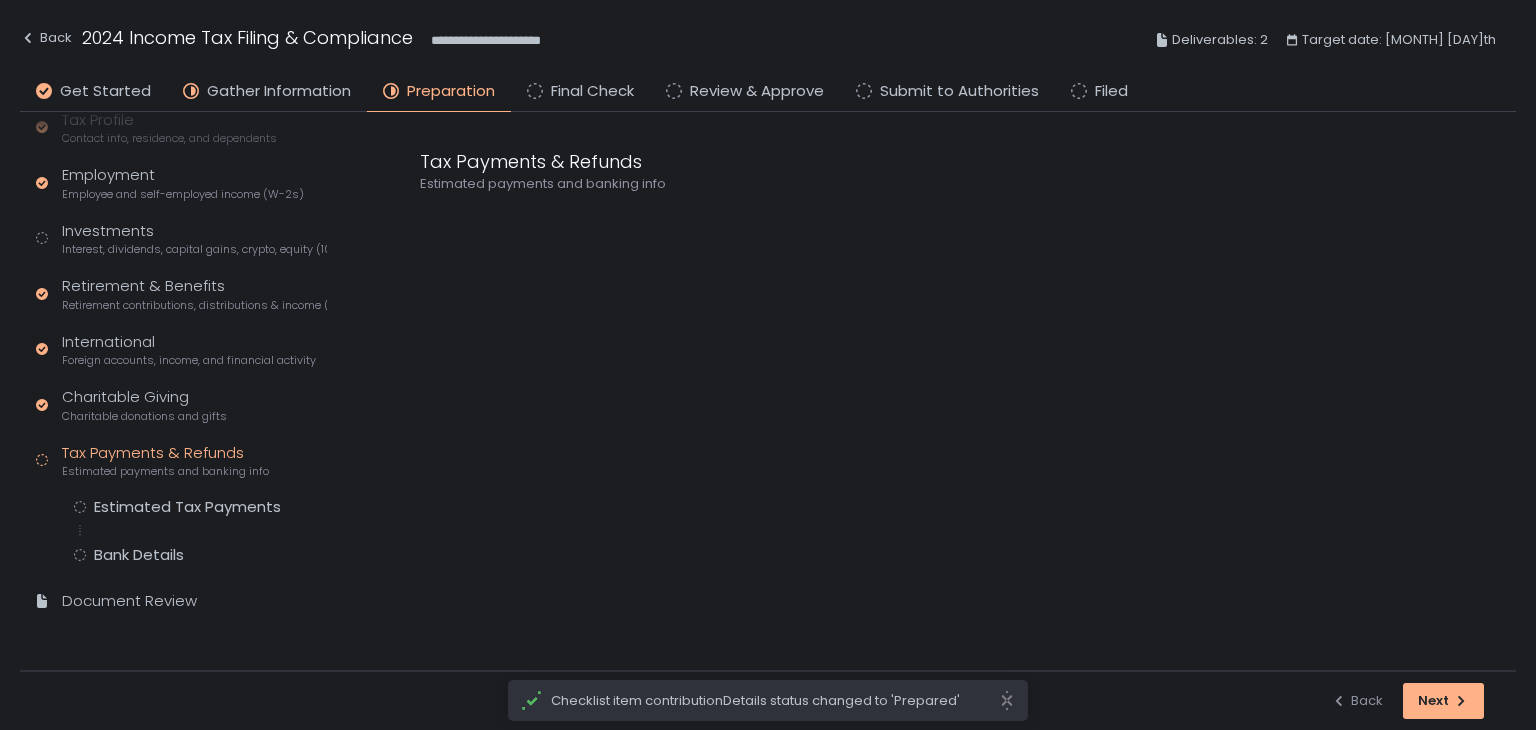 scroll, scrollTop: 213, scrollLeft: 0, axis: vertical 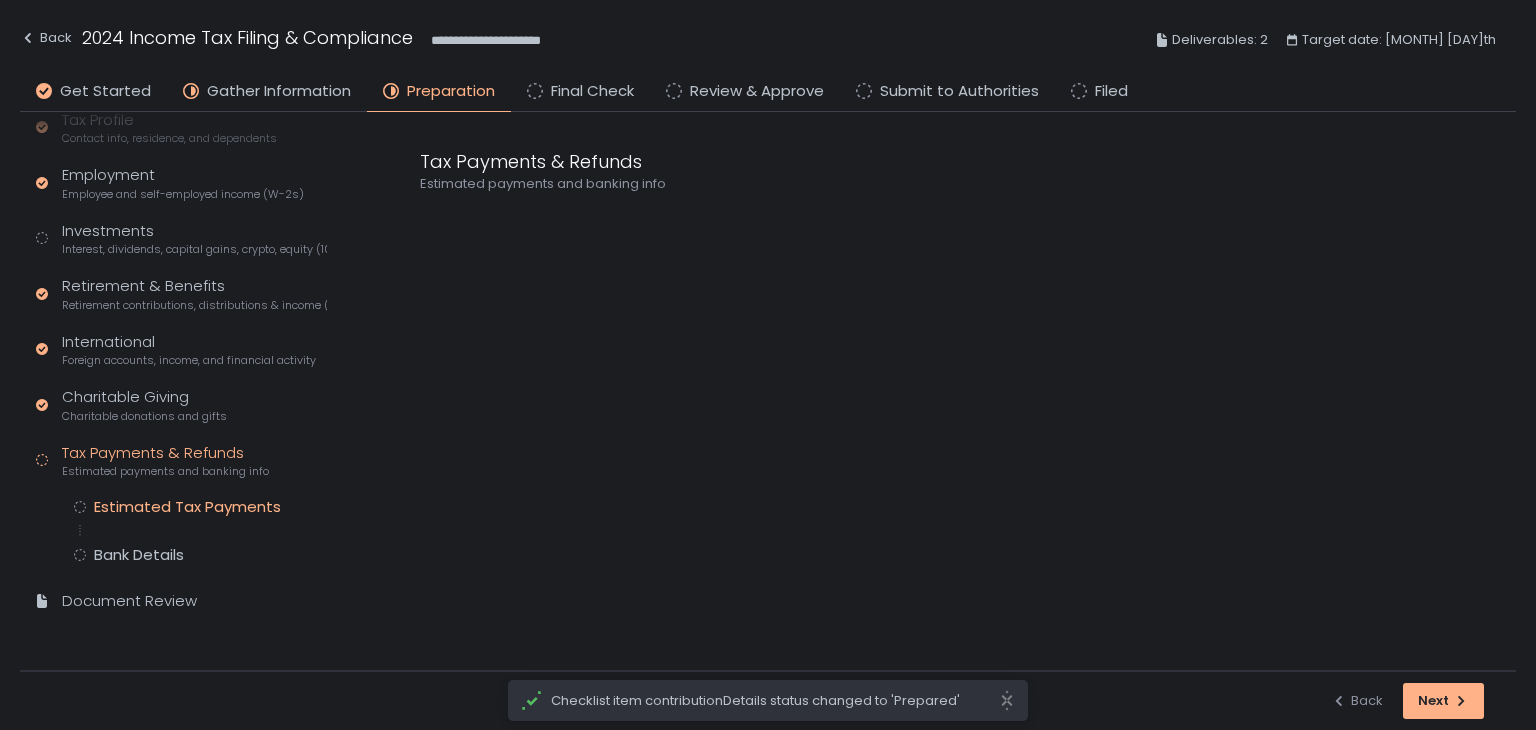 click on "Estimated Tax Payments" 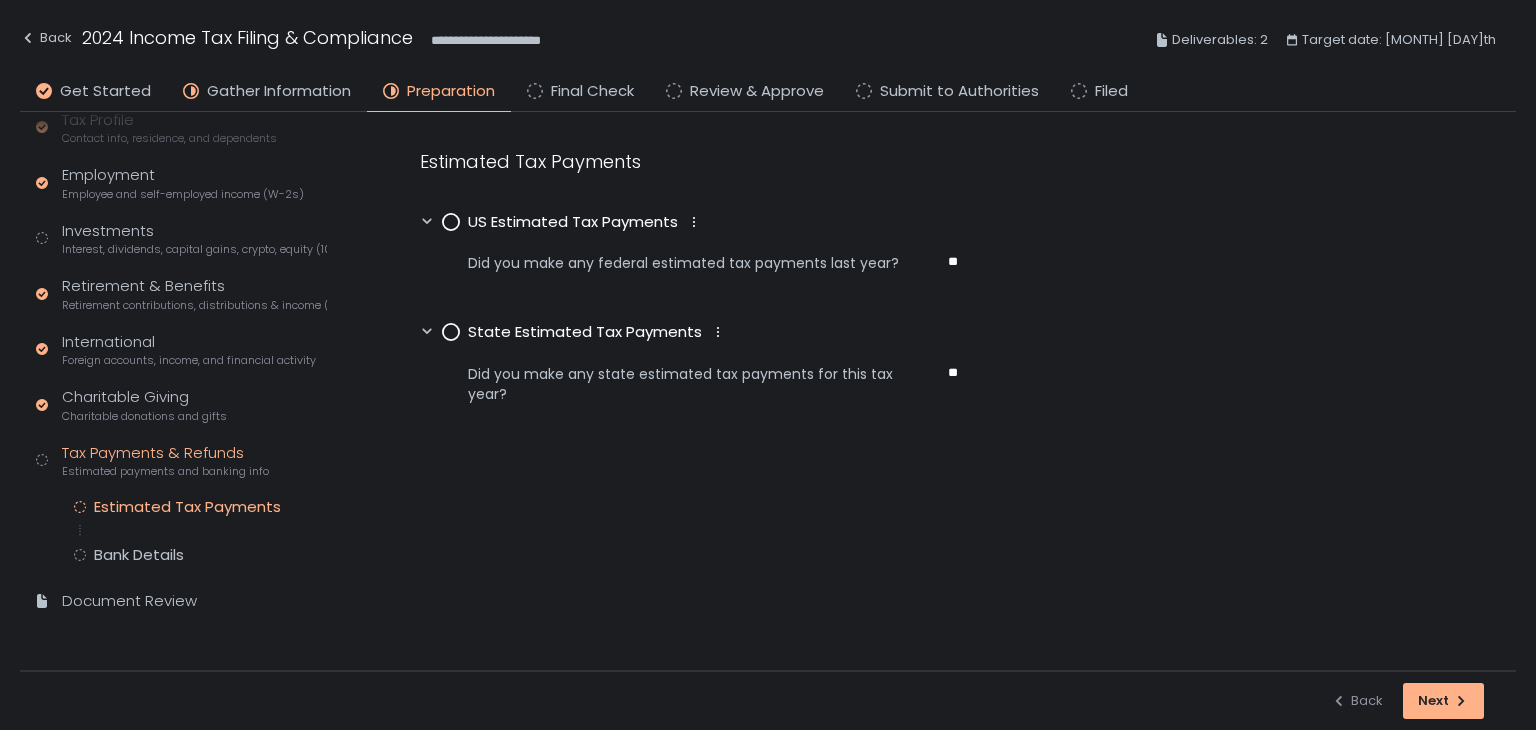 click 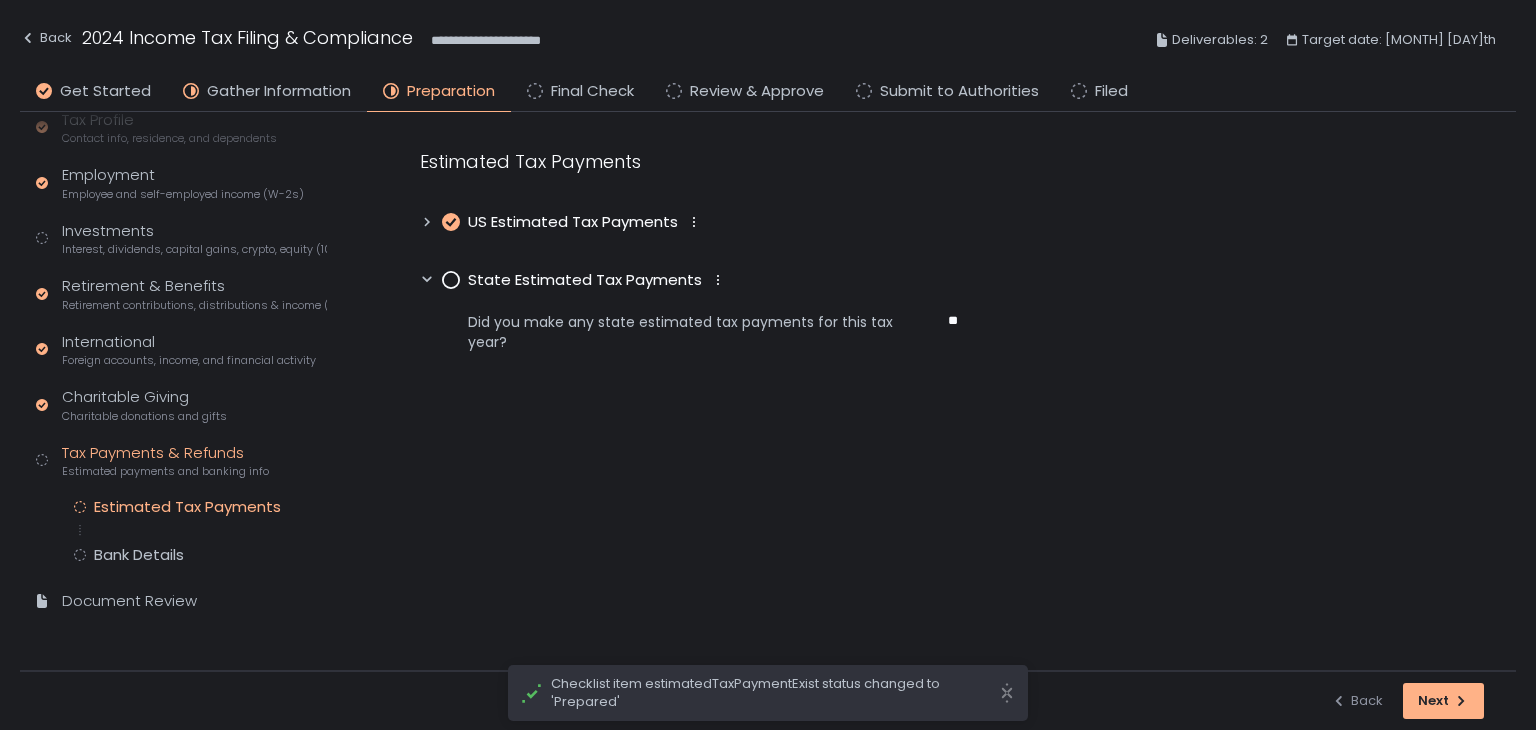 click 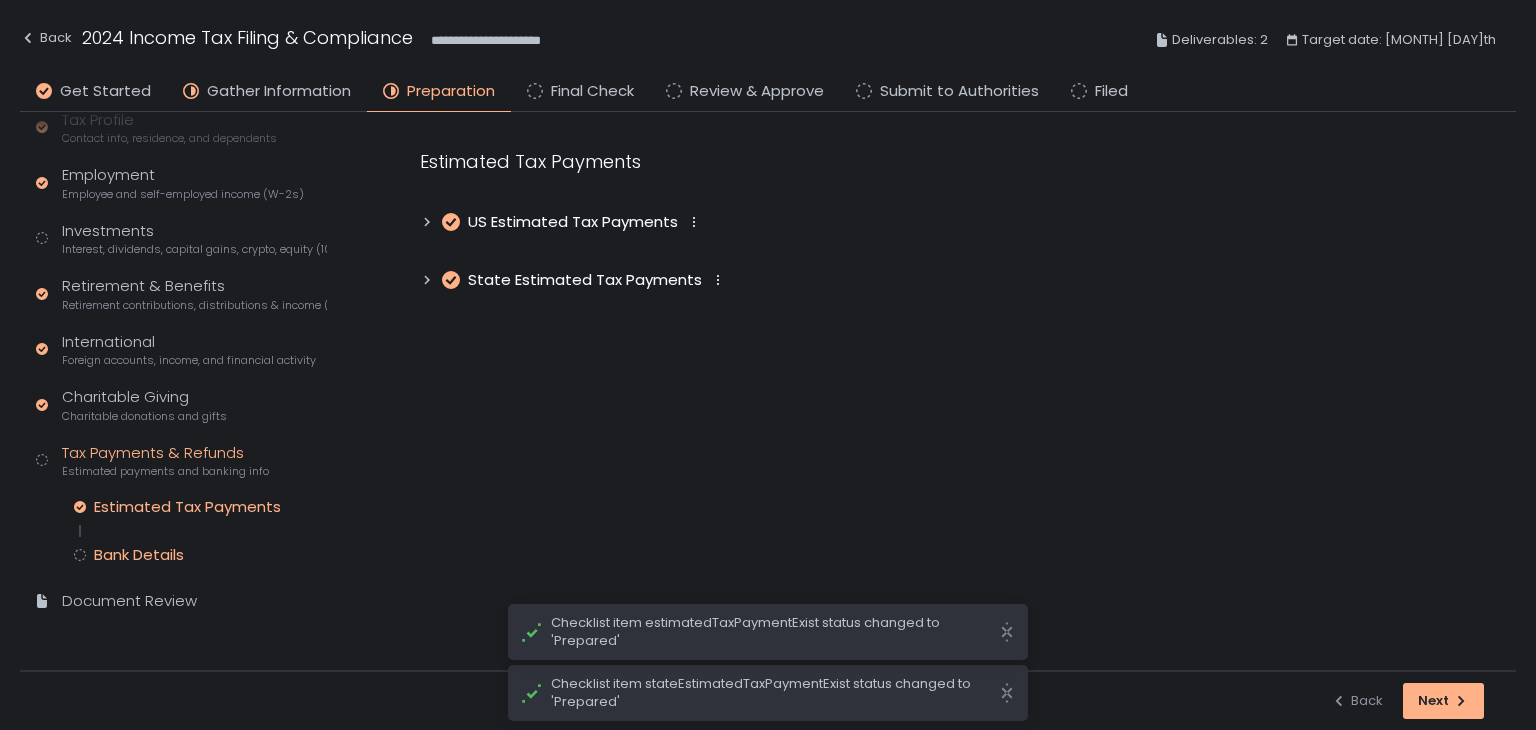 click on "Bank Details" 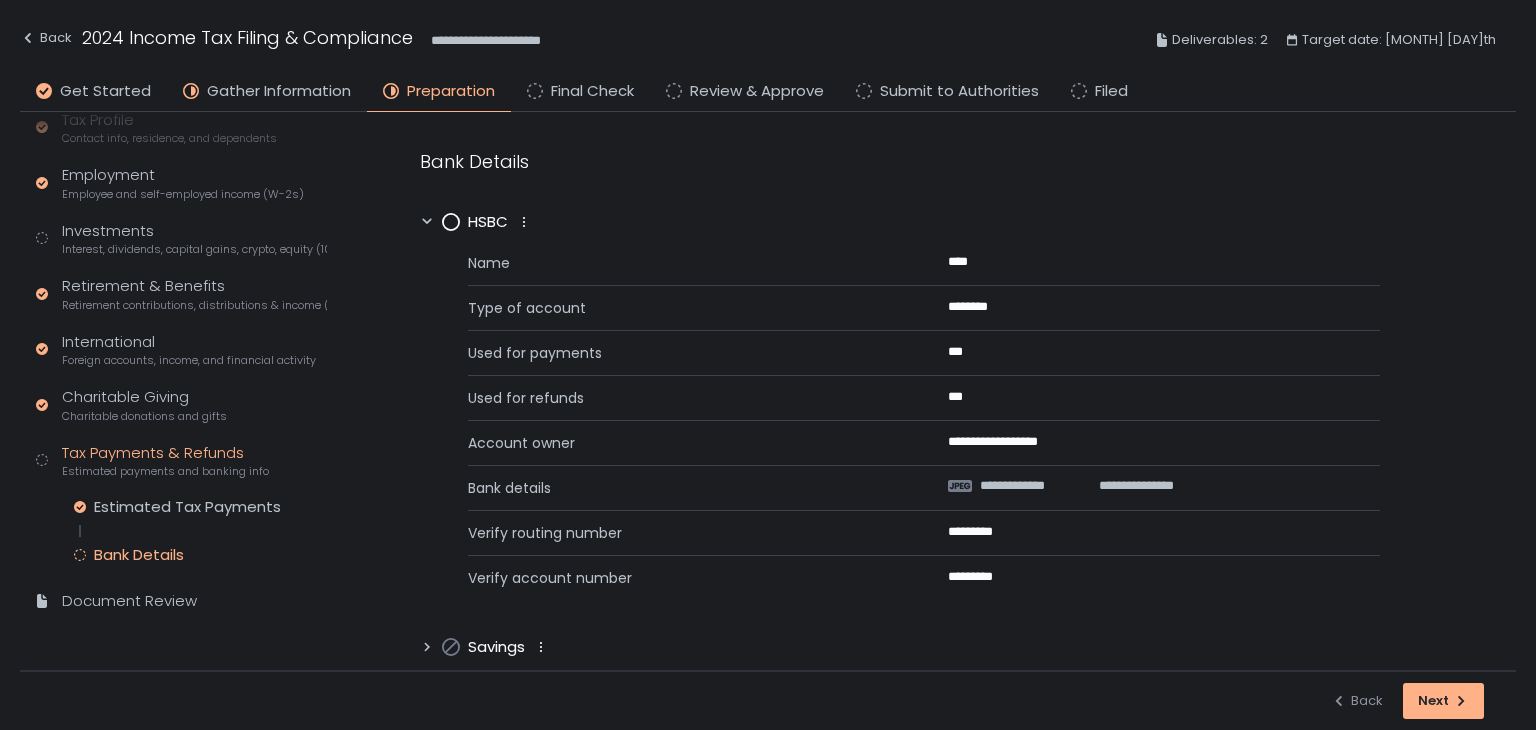 scroll, scrollTop: 23, scrollLeft: 0, axis: vertical 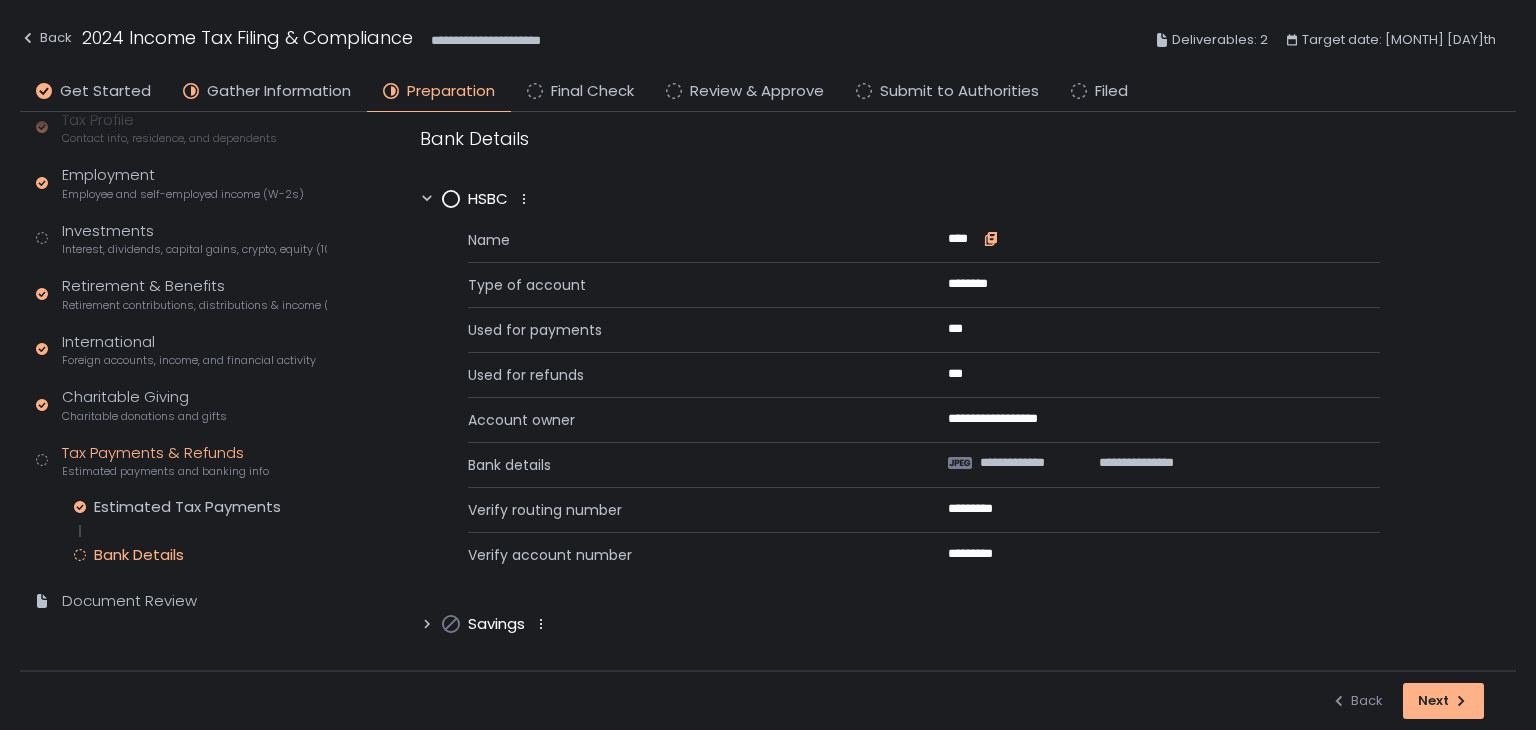 click 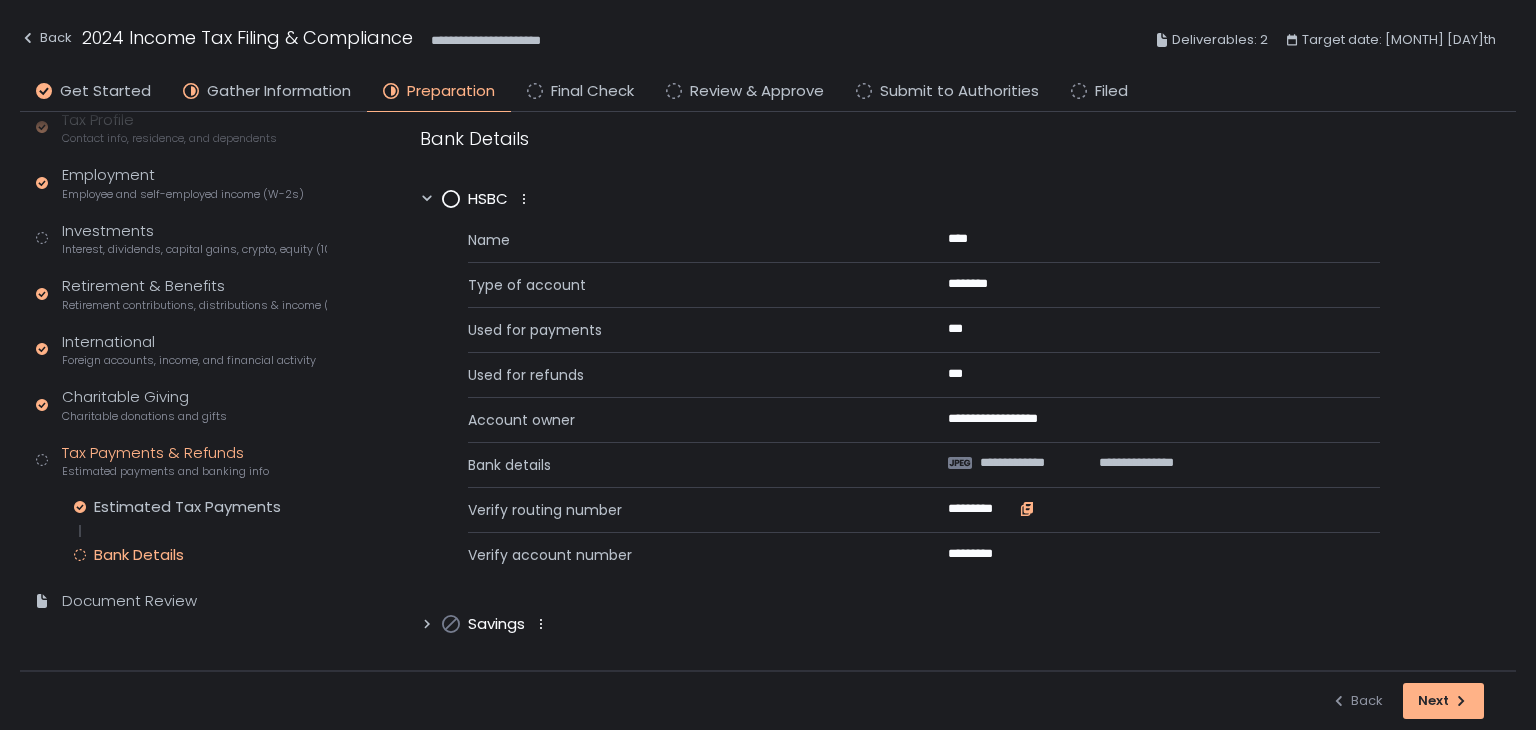 click 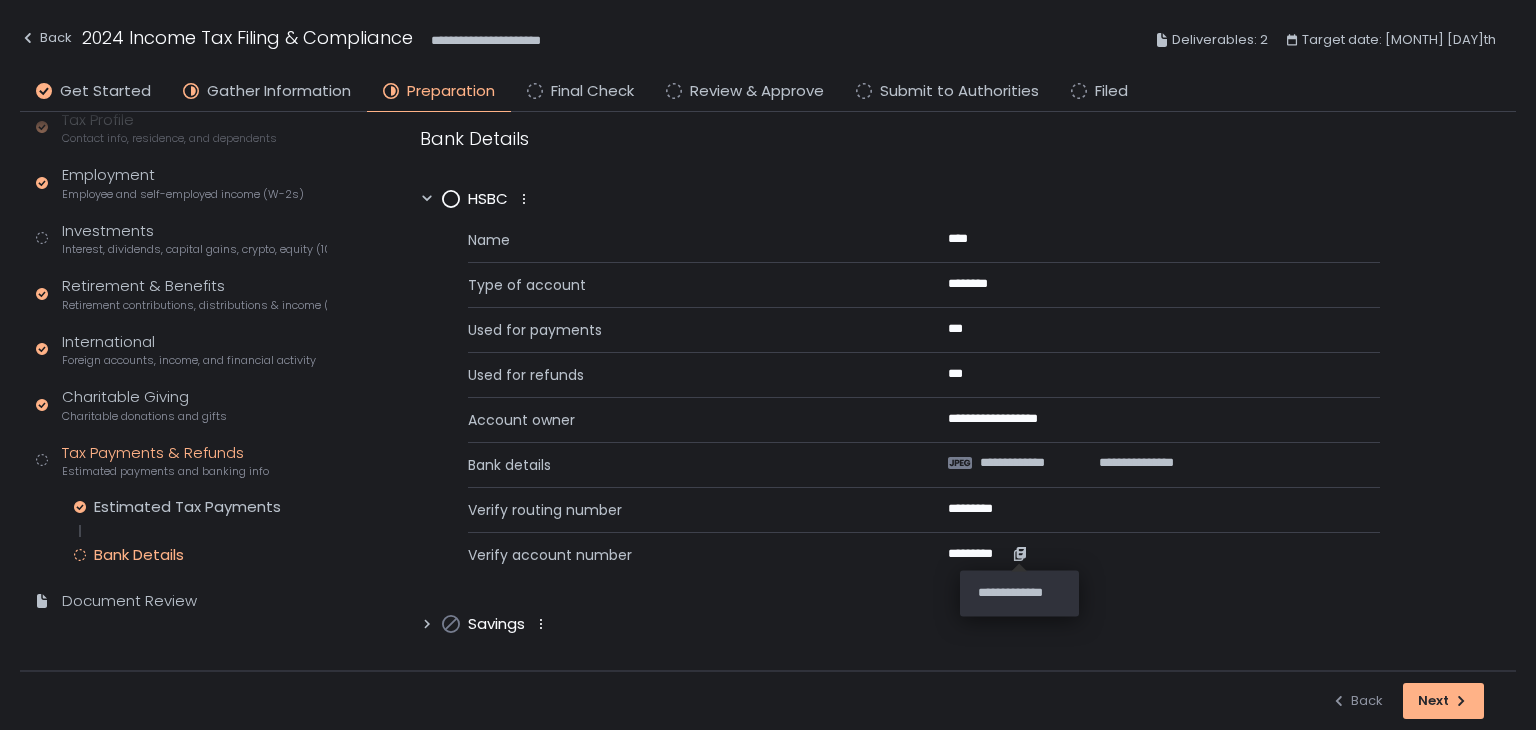 click 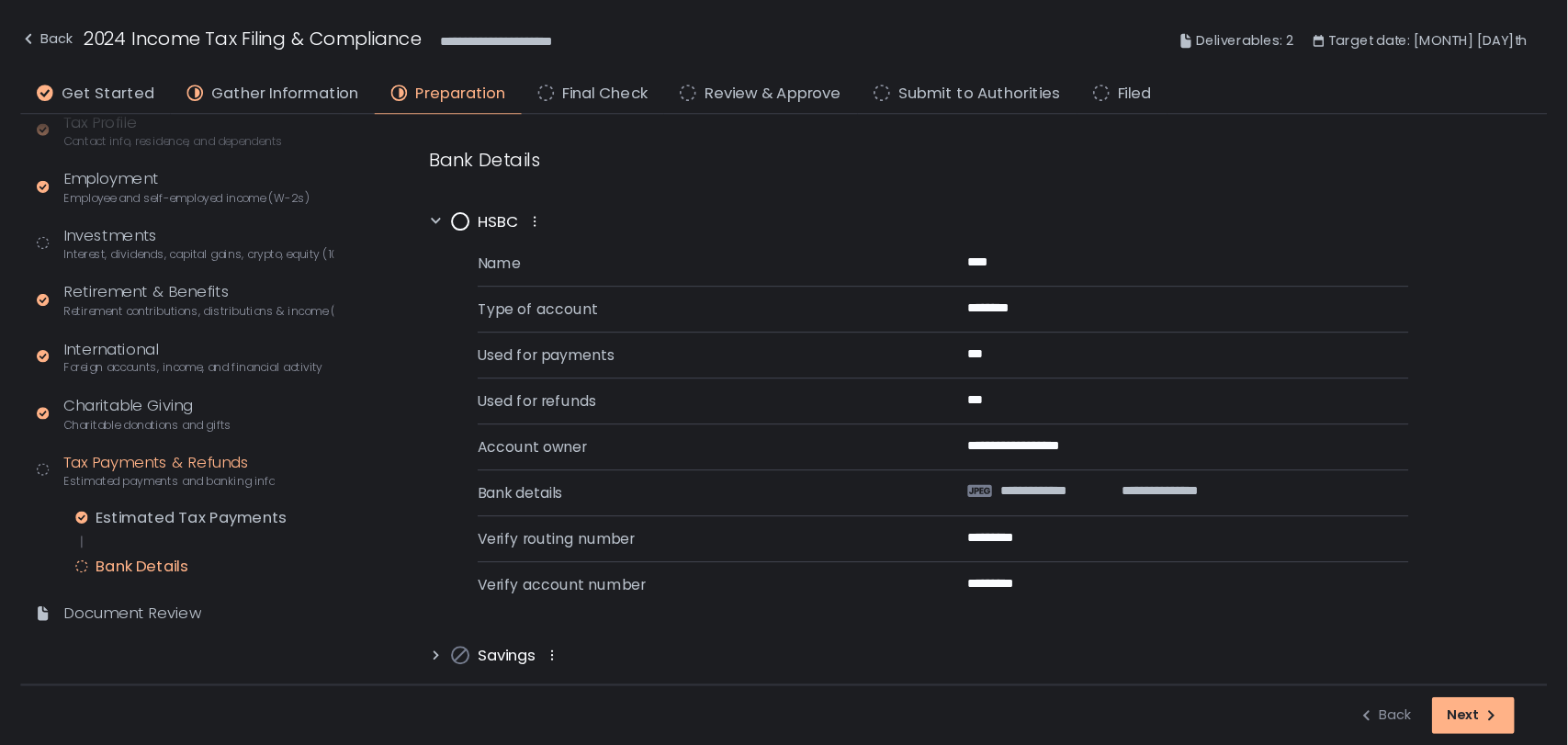 scroll, scrollTop: 0, scrollLeft: 0, axis: both 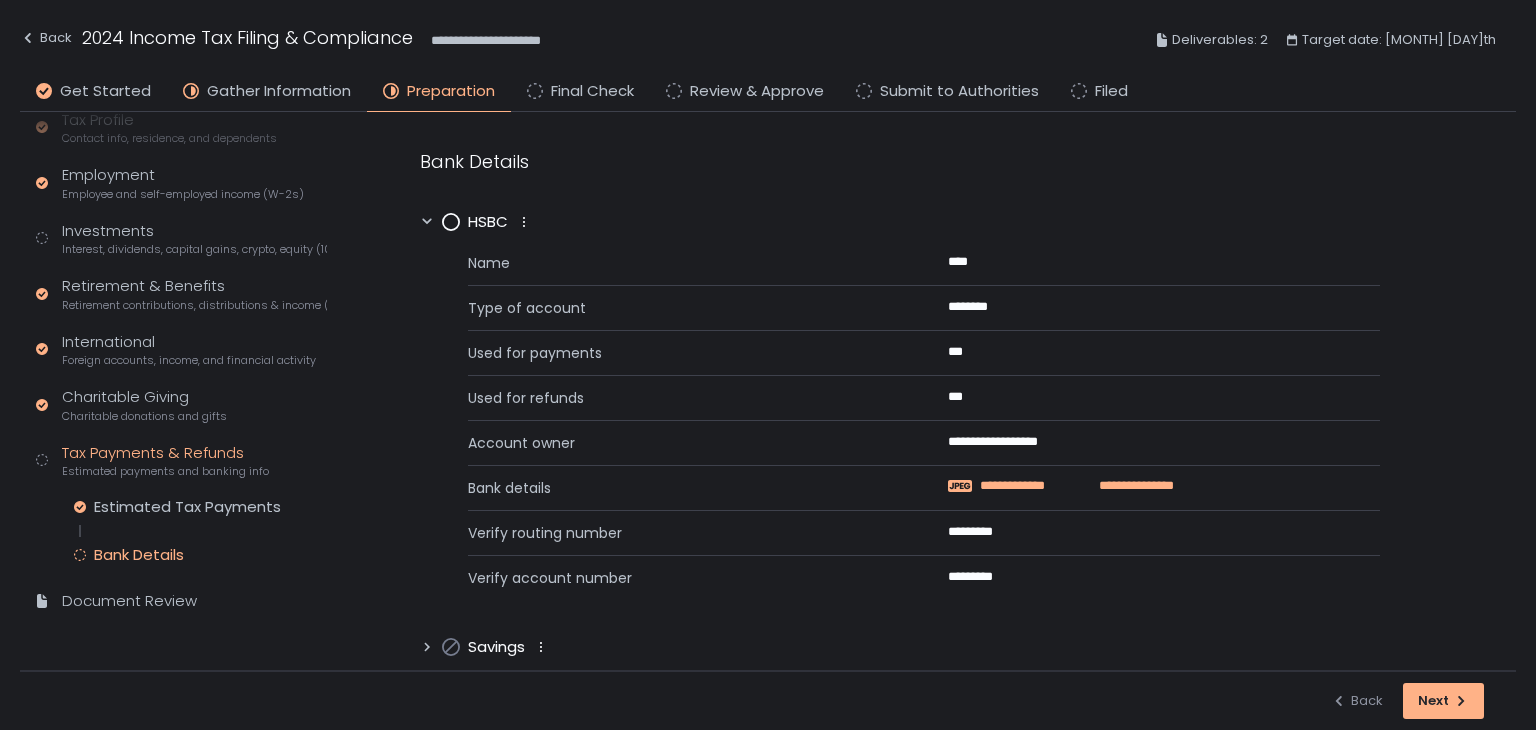 click on "**********" at bounding box center [1030, 486] 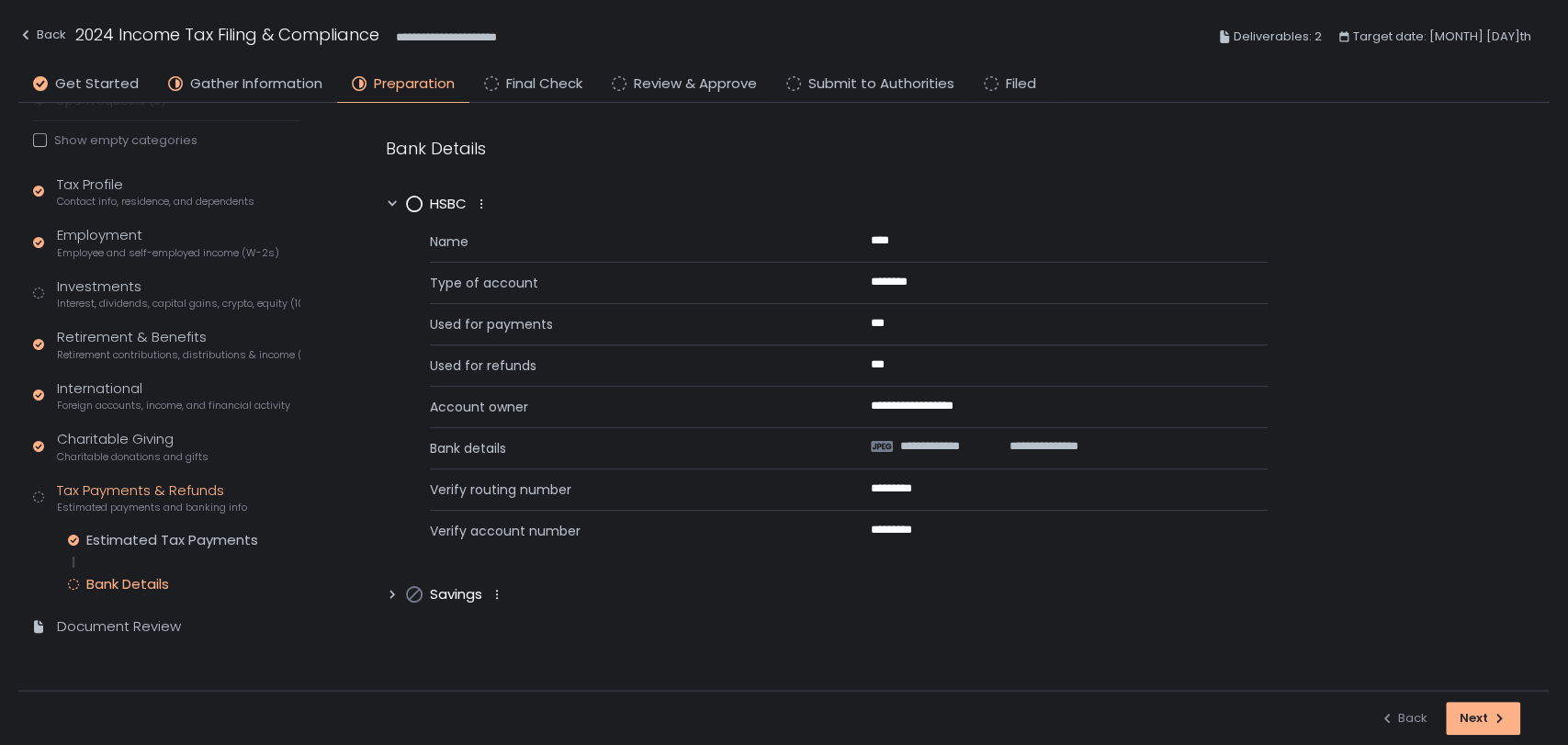 scroll, scrollTop: 0, scrollLeft: 0, axis: both 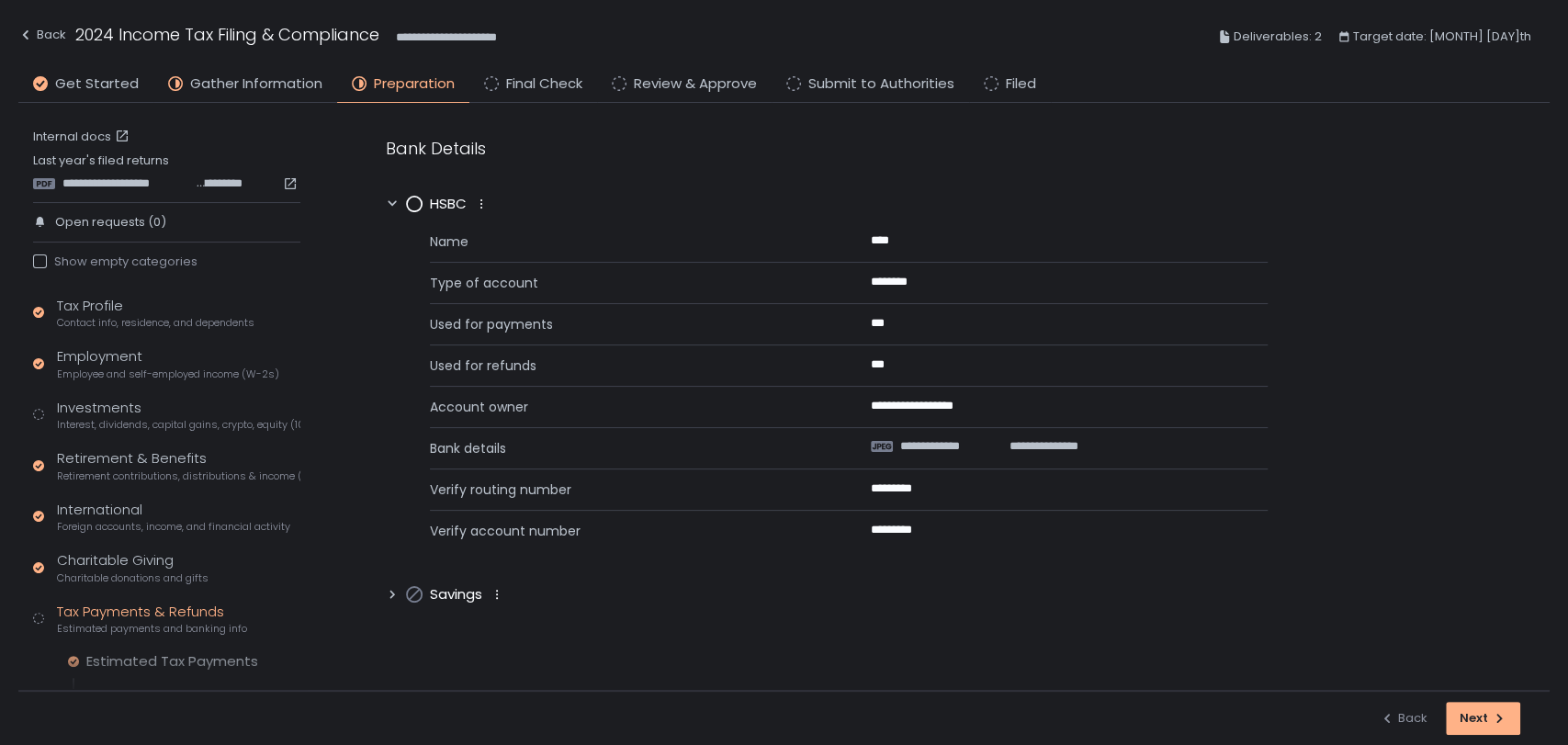click 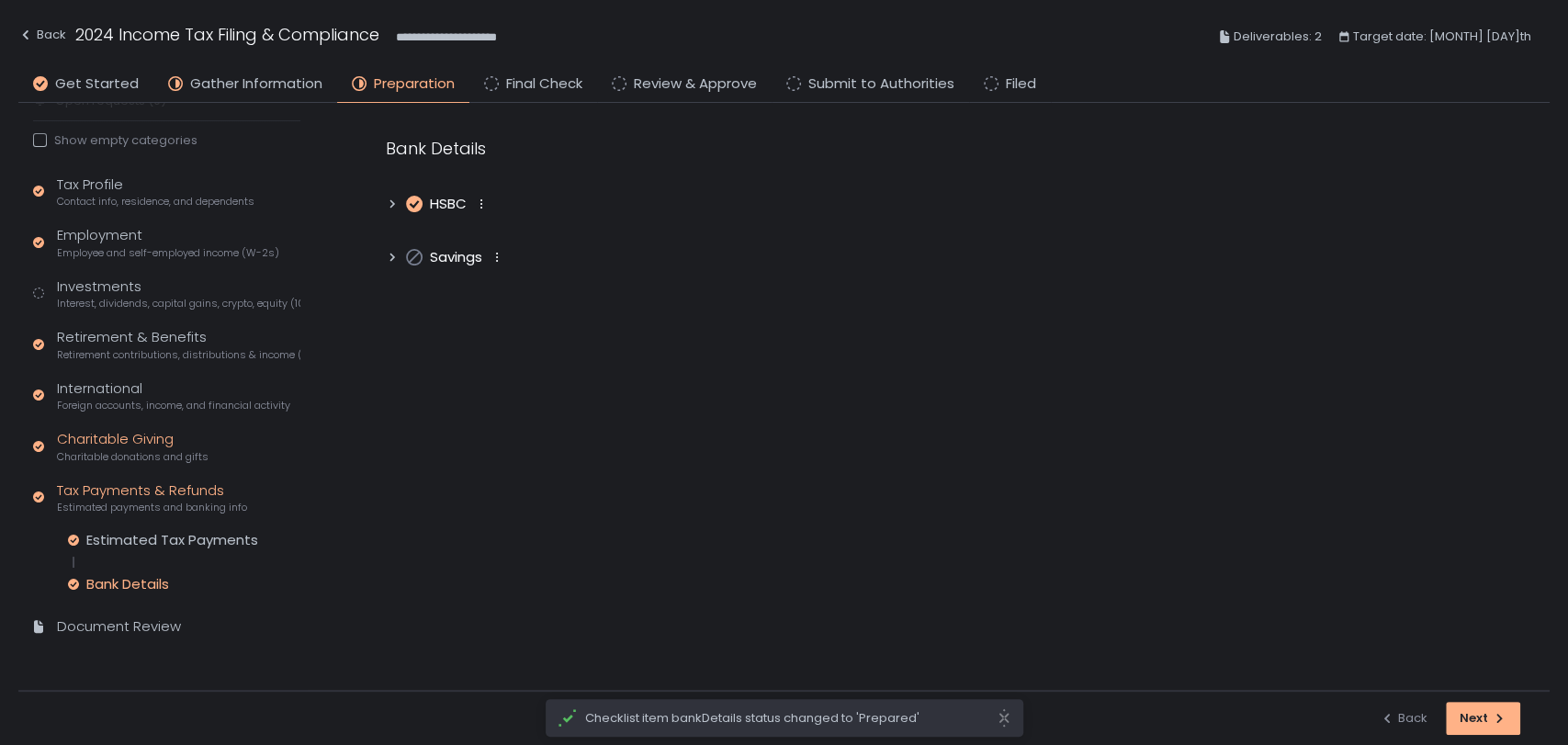 scroll, scrollTop: 0, scrollLeft: 0, axis: both 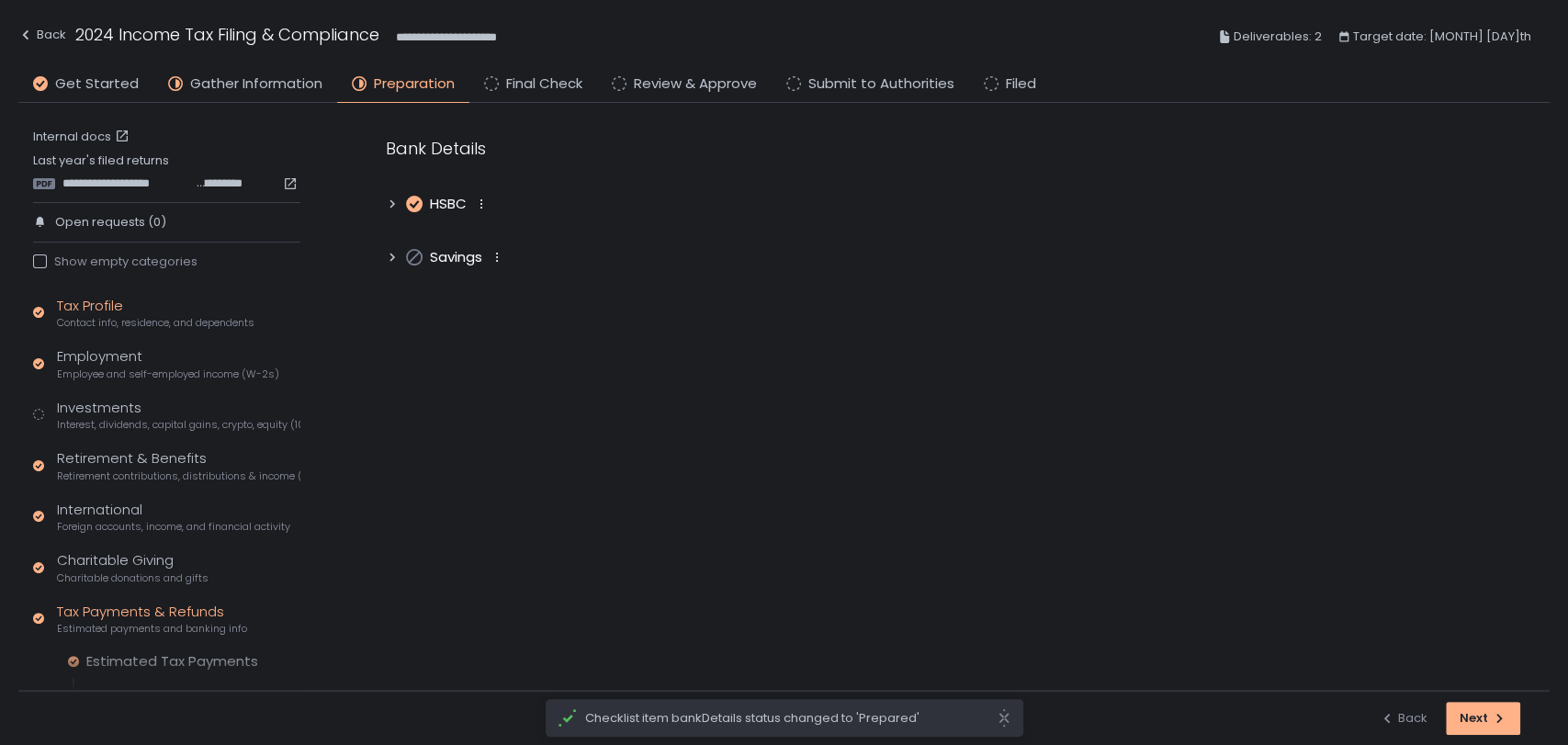 click on "Tax Profile Contact info, residence, and dependents" 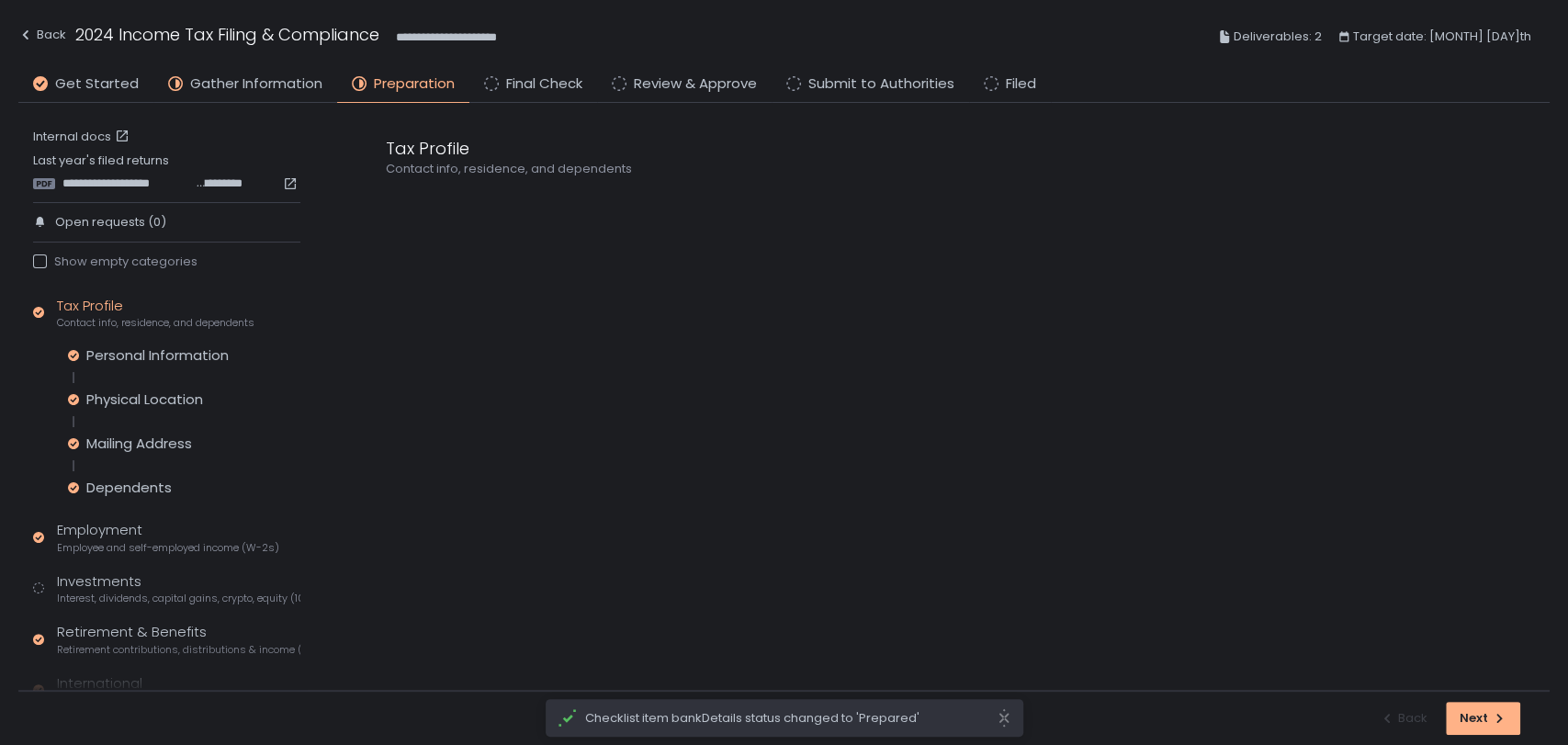 click on "Tax Profile Contact info, residence, and dependents" 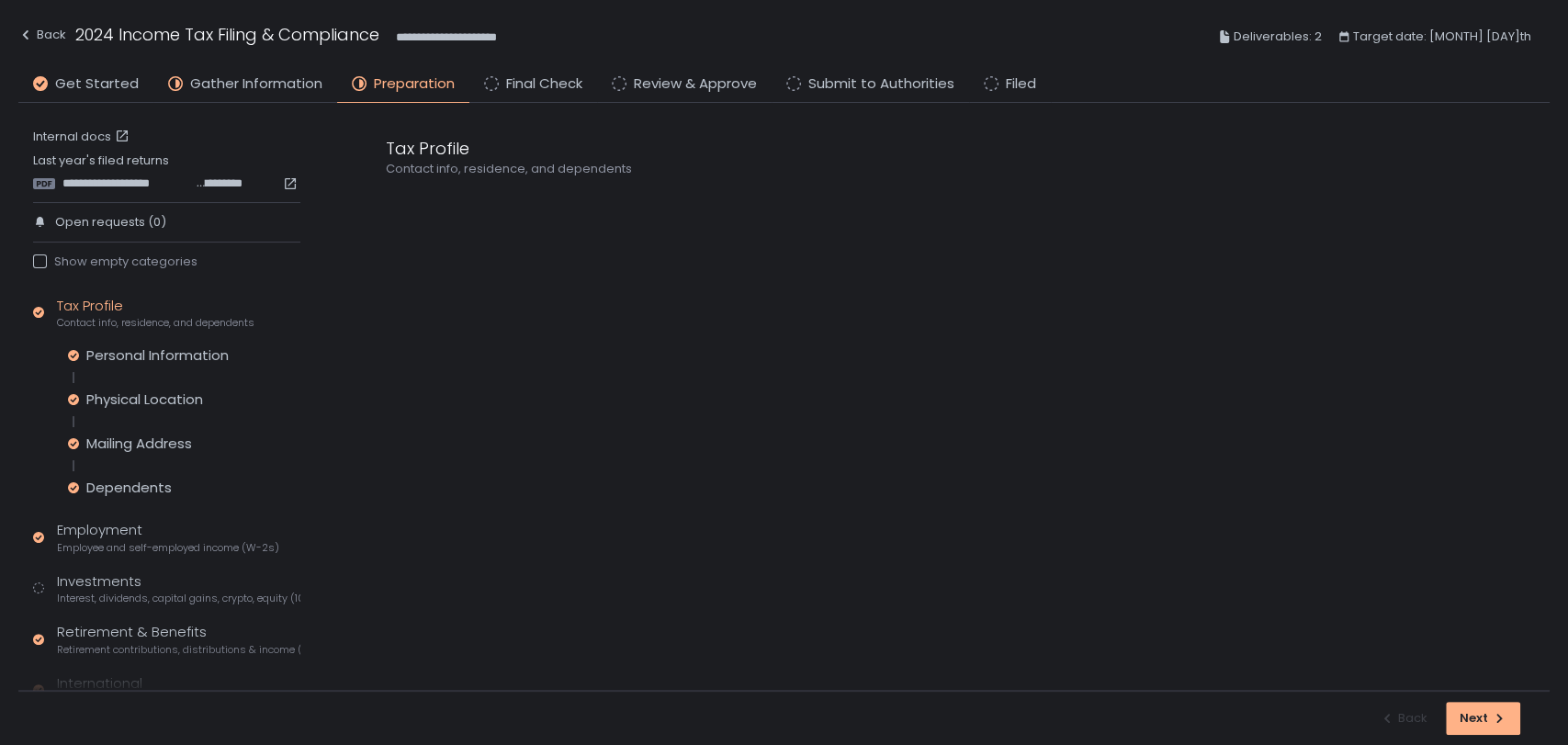 click on "Tax Profile Contact info, residence, and dependents" 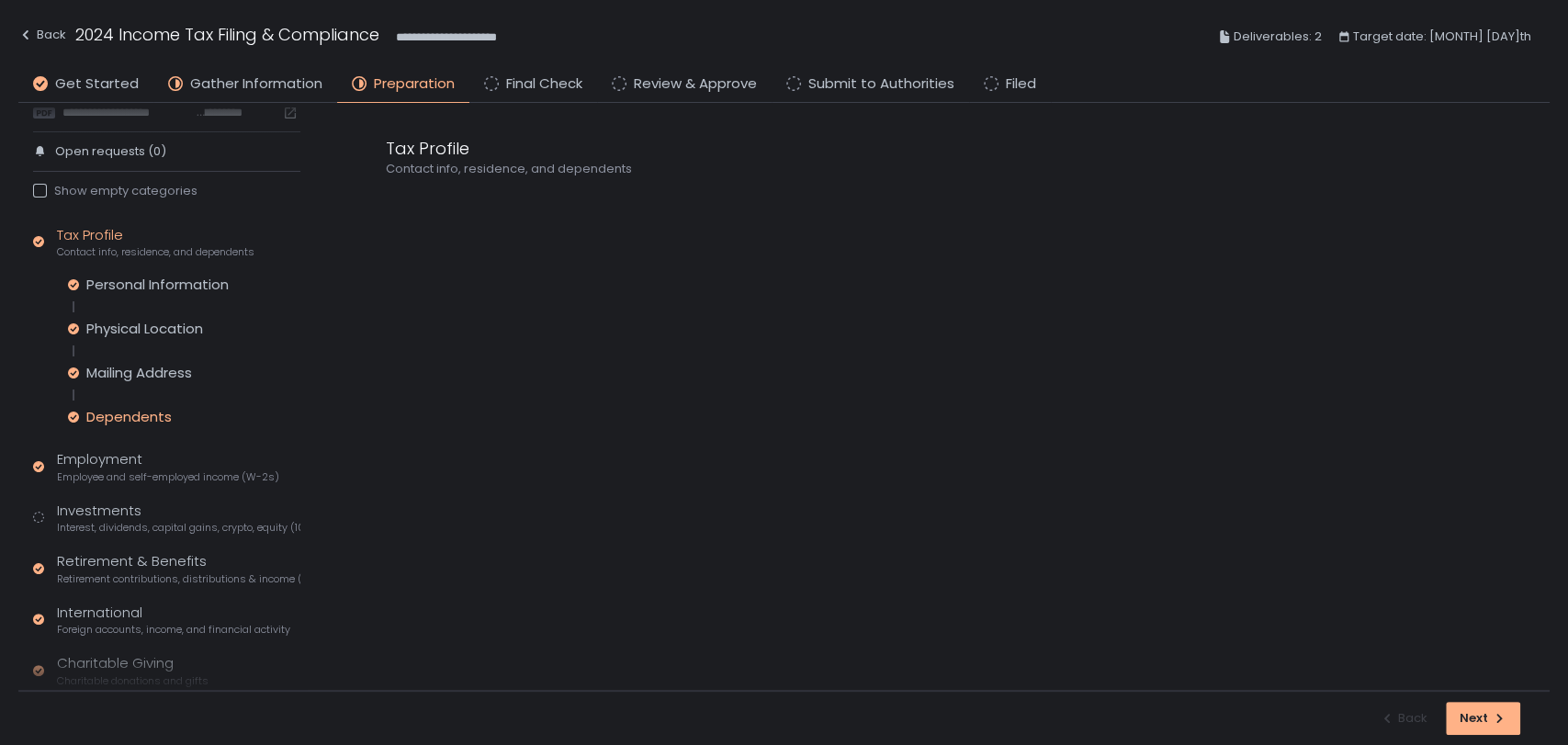 scroll, scrollTop: 209, scrollLeft: 0, axis: vertical 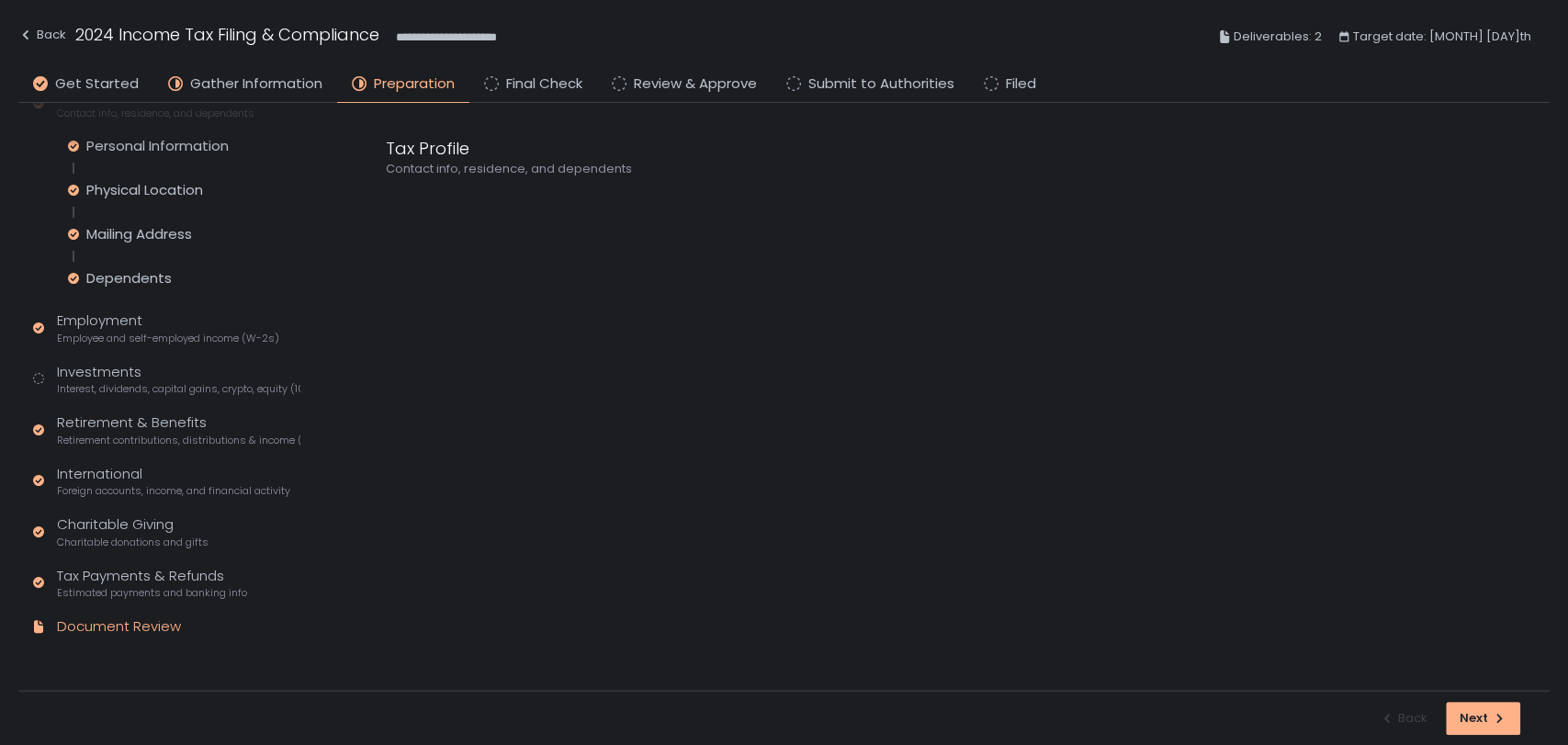 click on "Document Review" 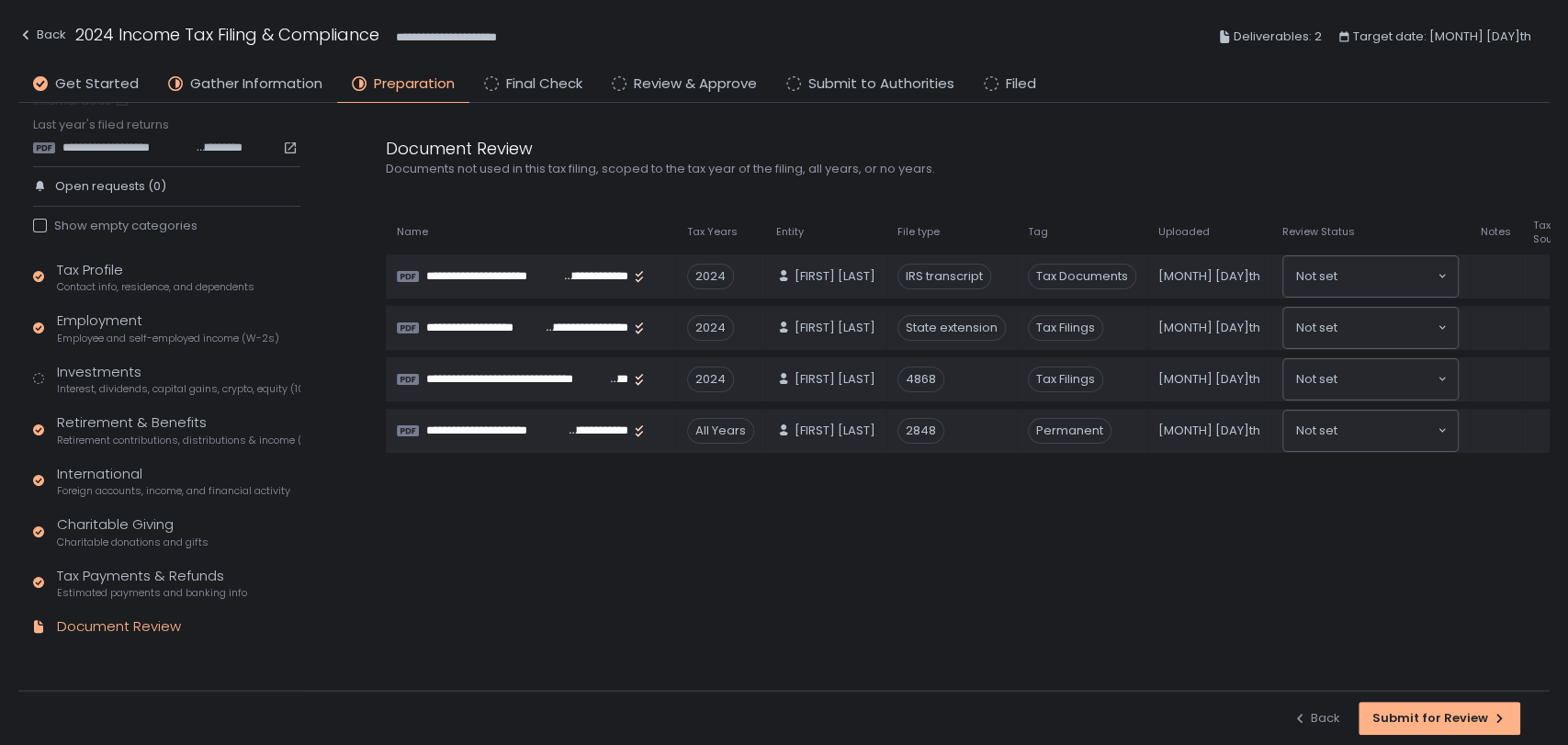 scroll, scrollTop: 37, scrollLeft: 0, axis: vertical 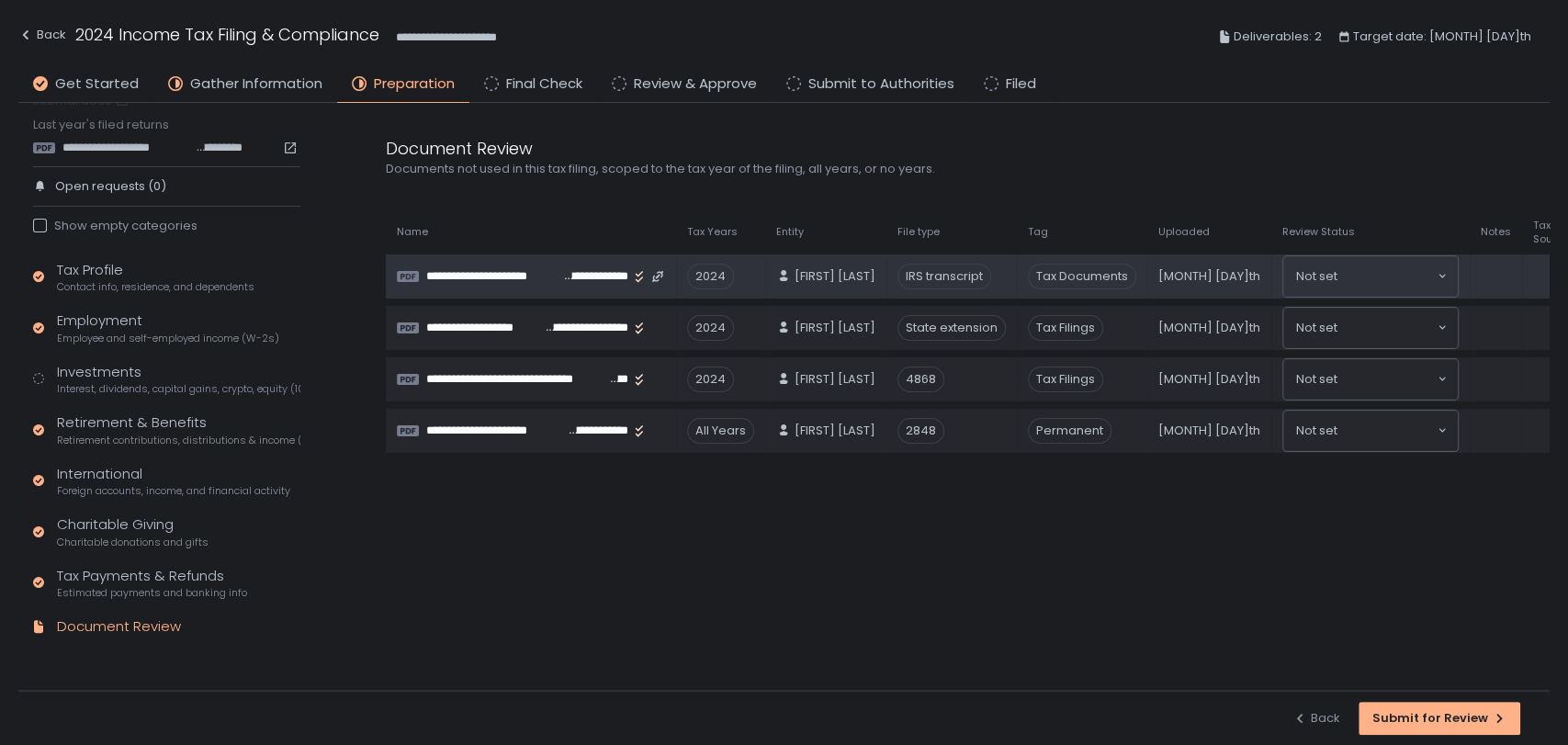 click on "**********" at bounding box center (594, 277) 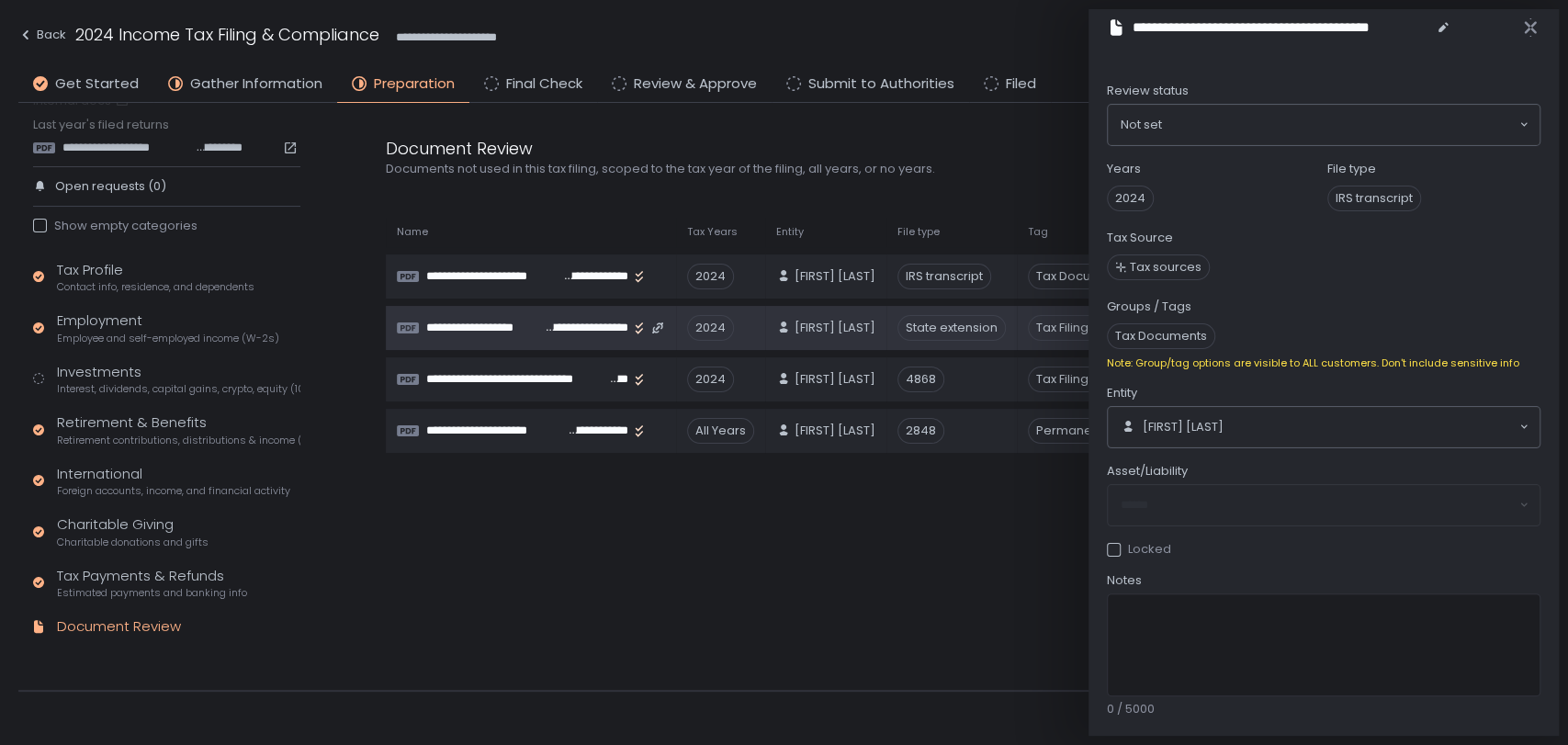 click on "**********" at bounding box center (486, 328) 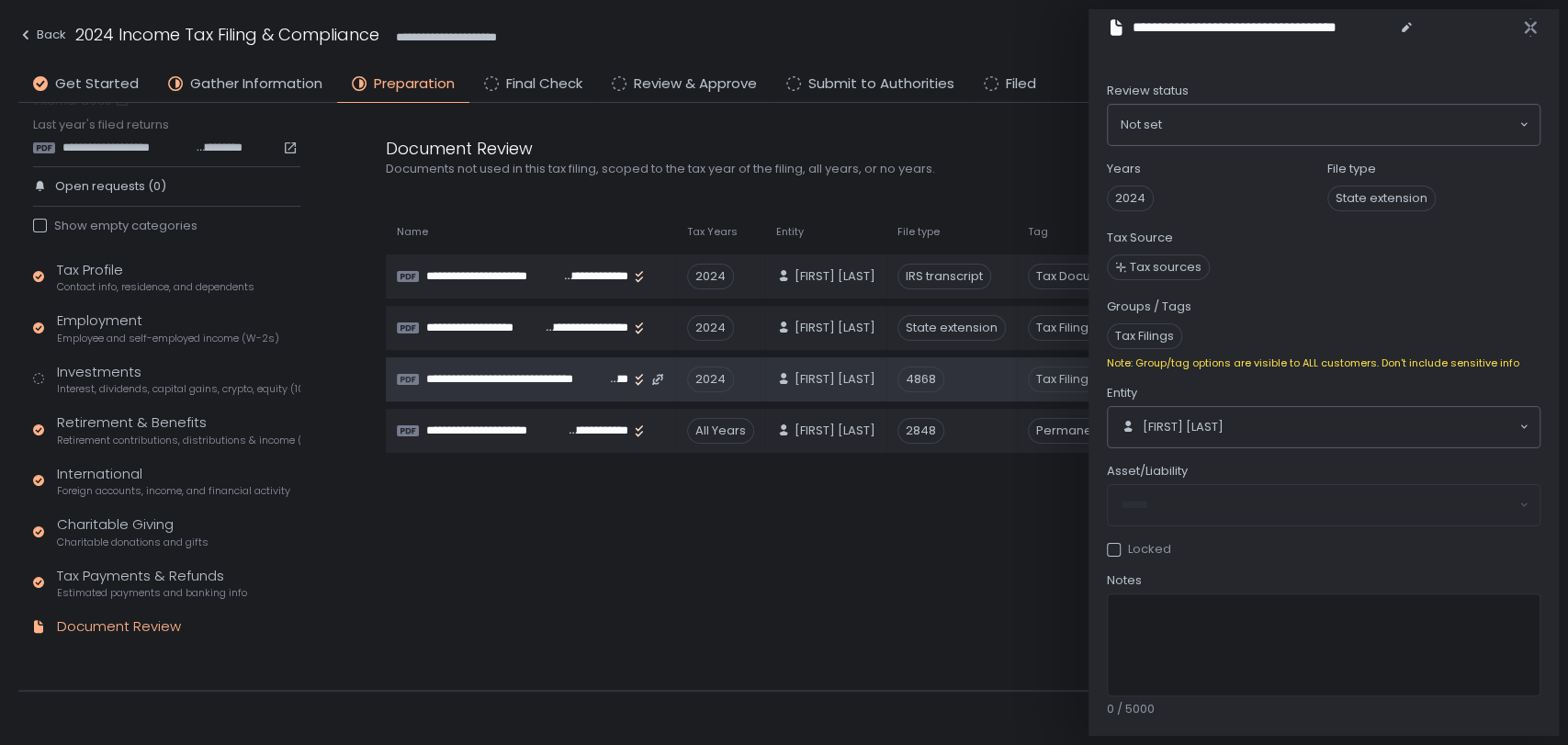 click on "**********" at bounding box center [518, 379] 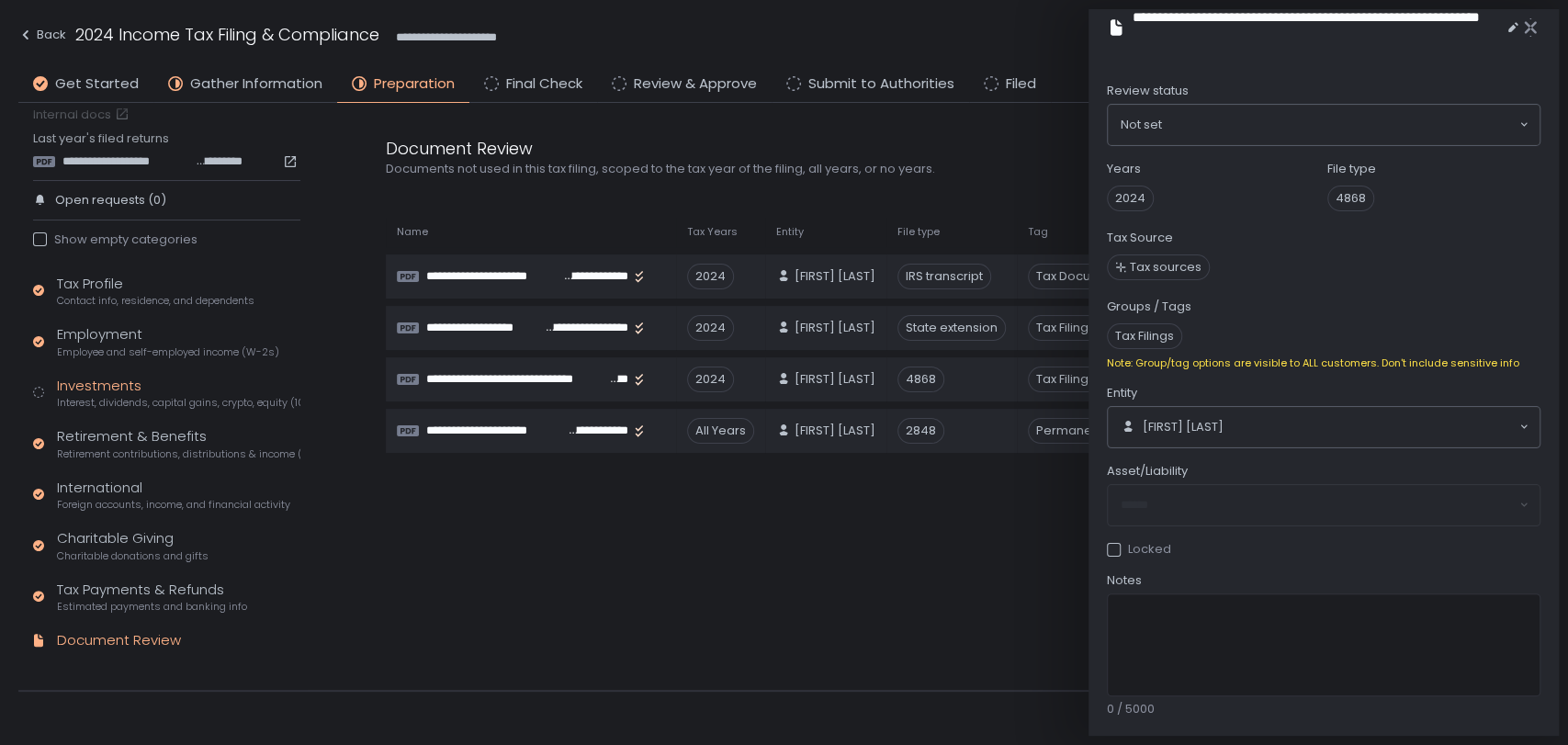 scroll, scrollTop: 0, scrollLeft: 0, axis: both 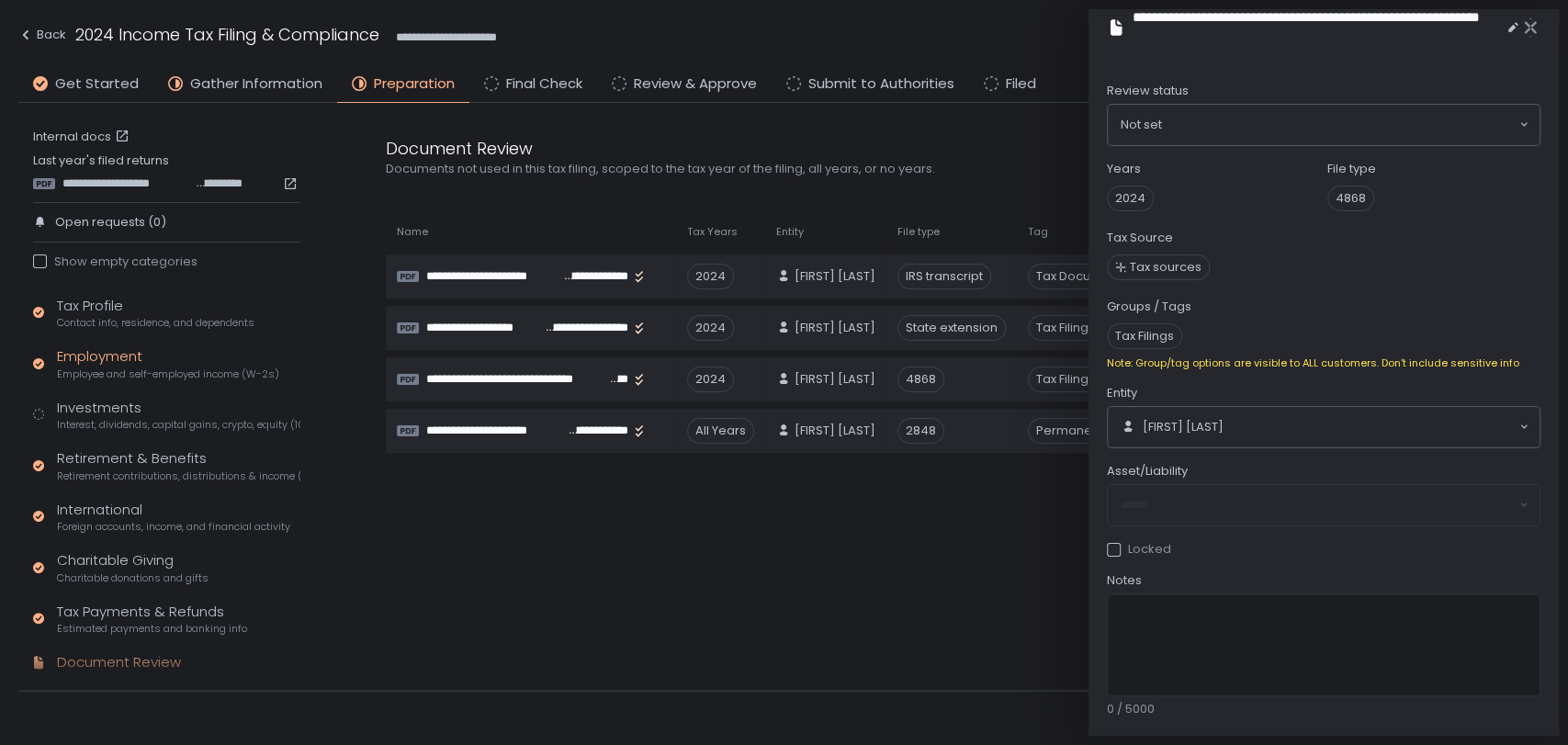 click on "Employment Employee and self-employed income (W-2s)" 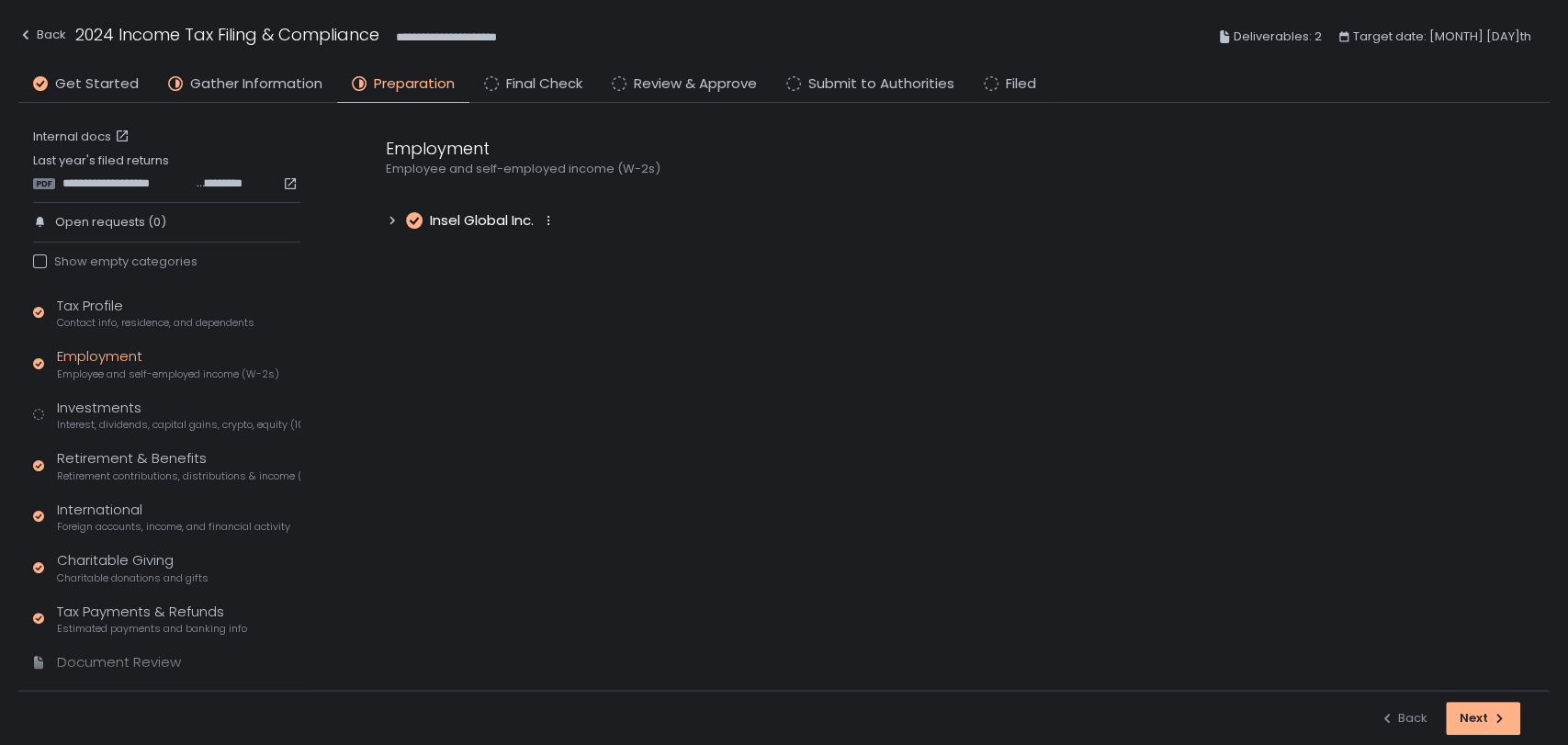 click on "Insel Global Inc." 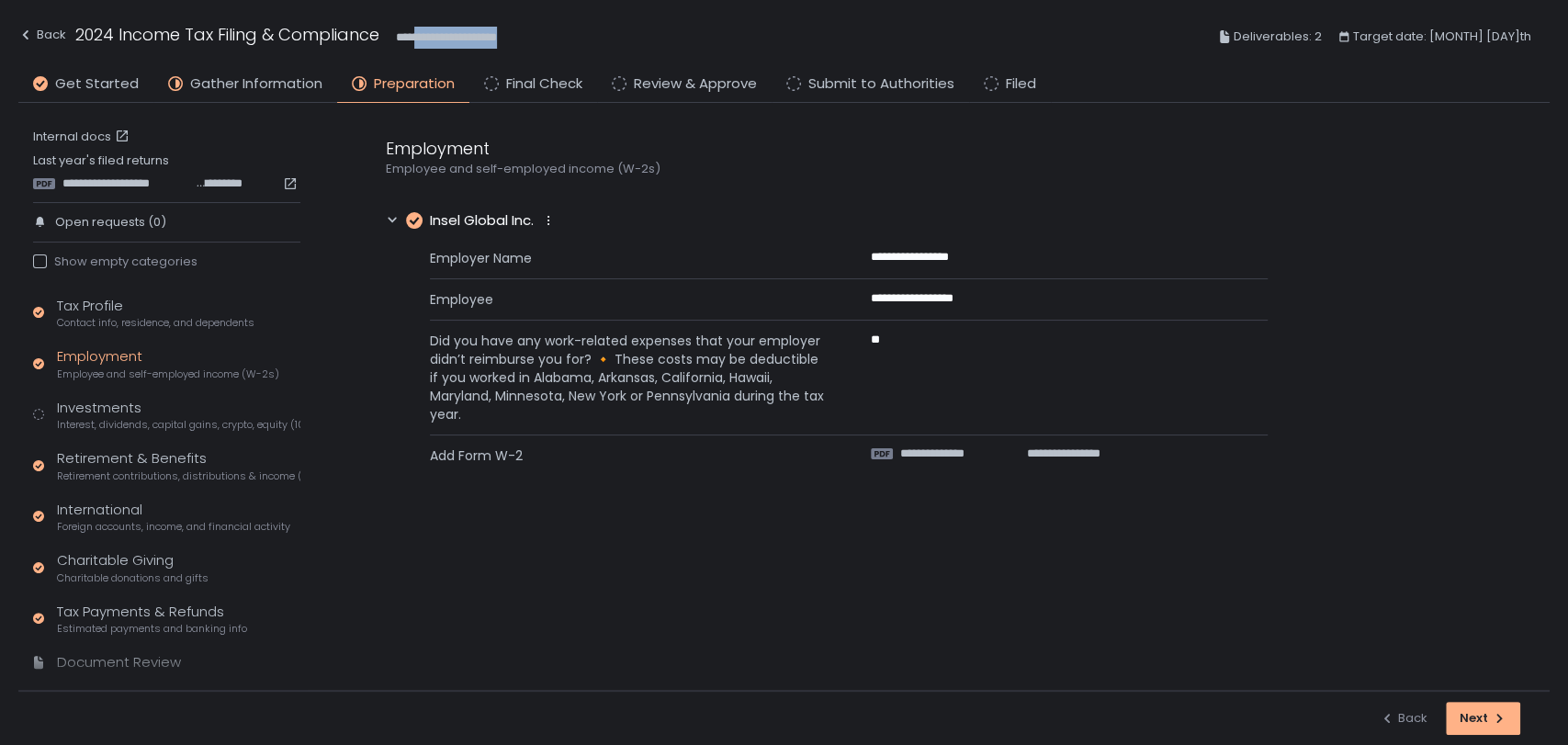 drag, startPoint x: 531, startPoint y: 33, endPoint x: 420, endPoint y: 34, distance: 111.004504 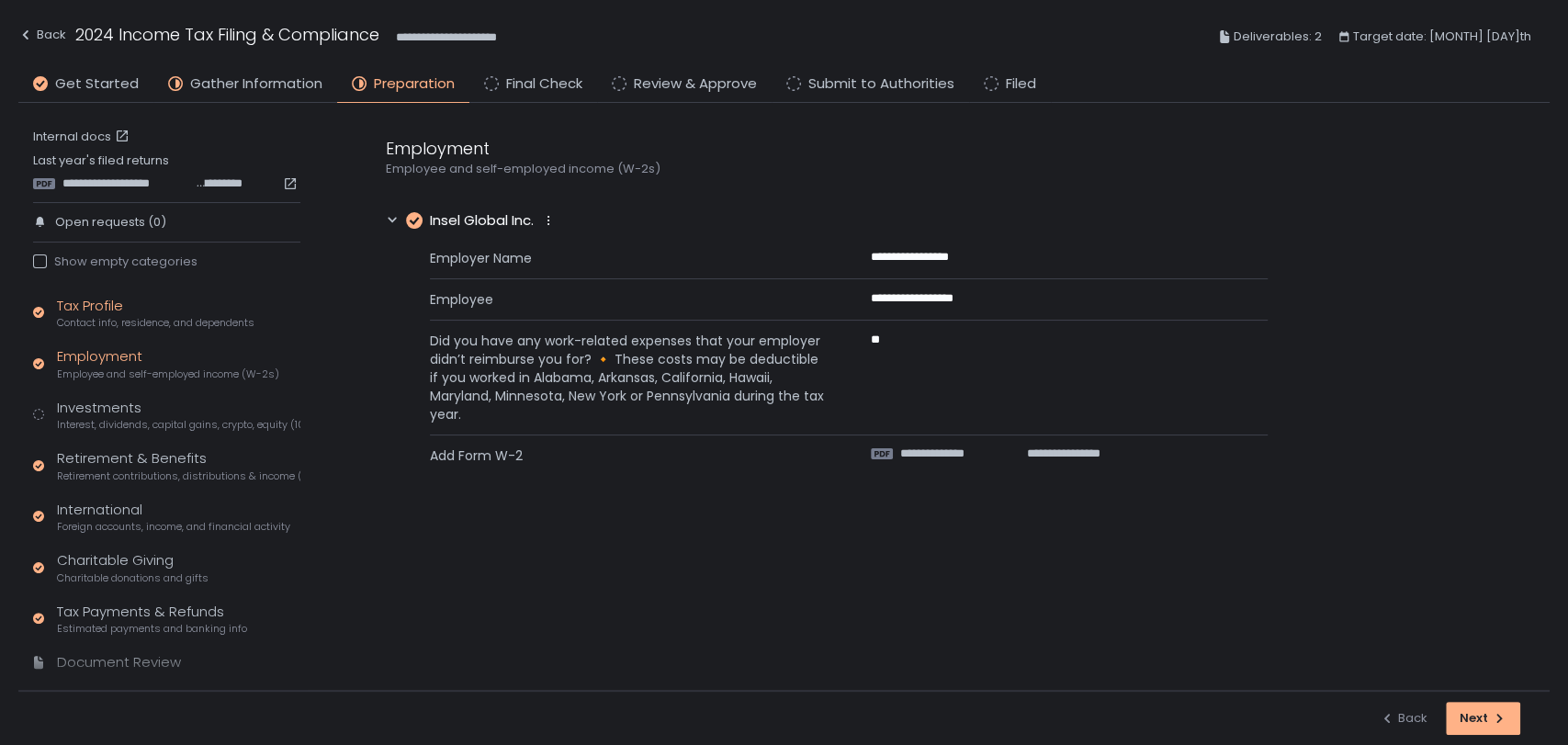 click on "Contact info, residence, and dependents" 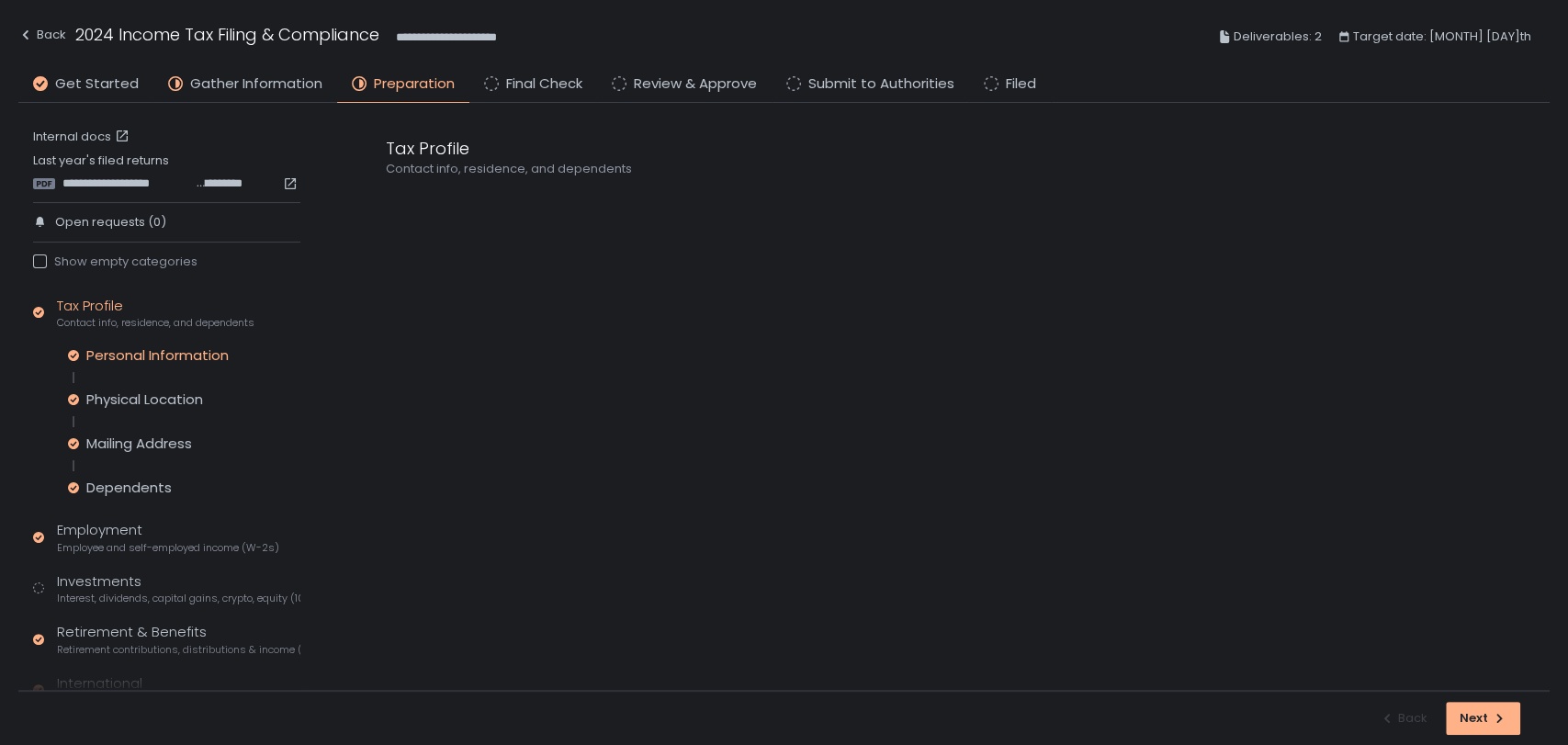 click on "Personal Information" 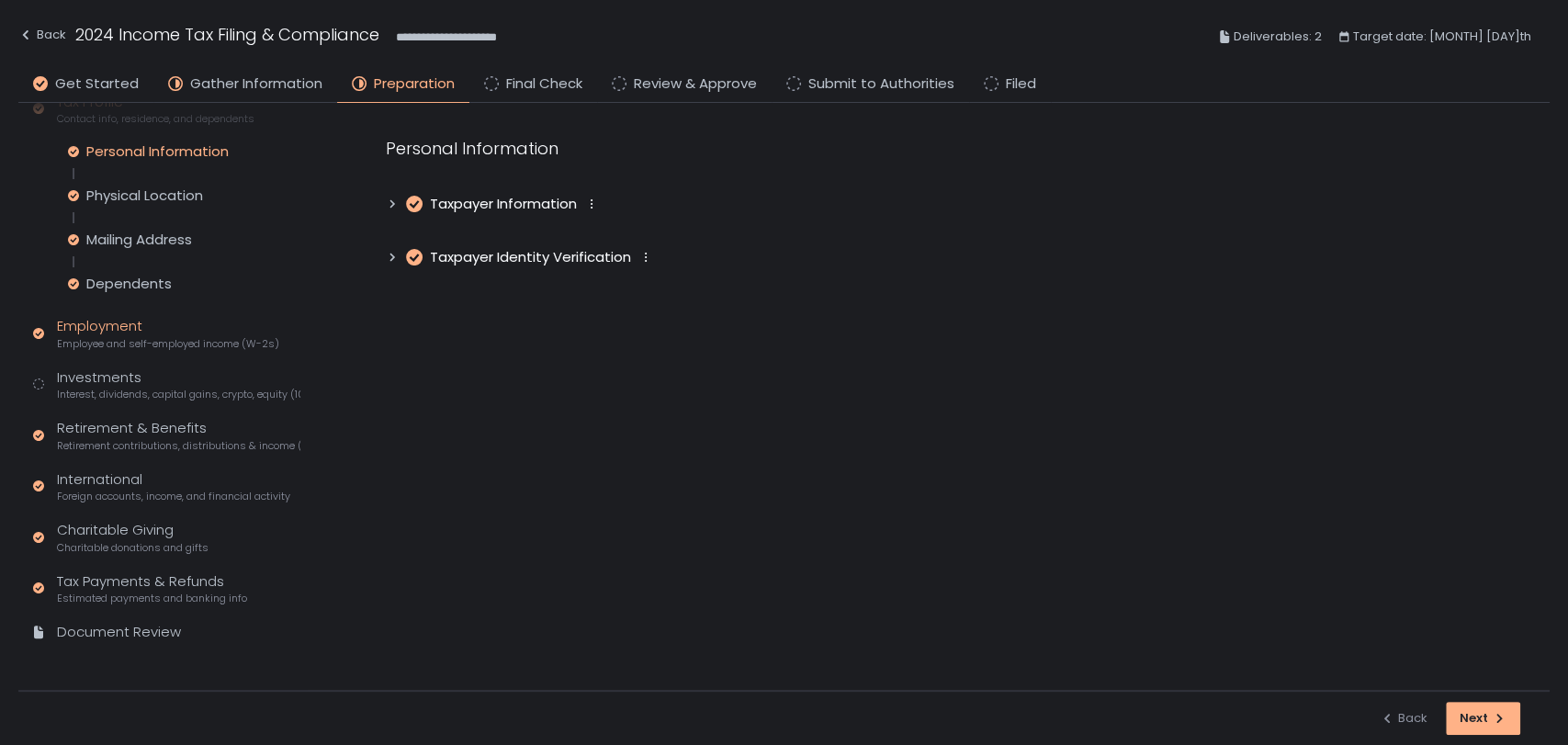click on "Employee and self-employed income (W-2s)" 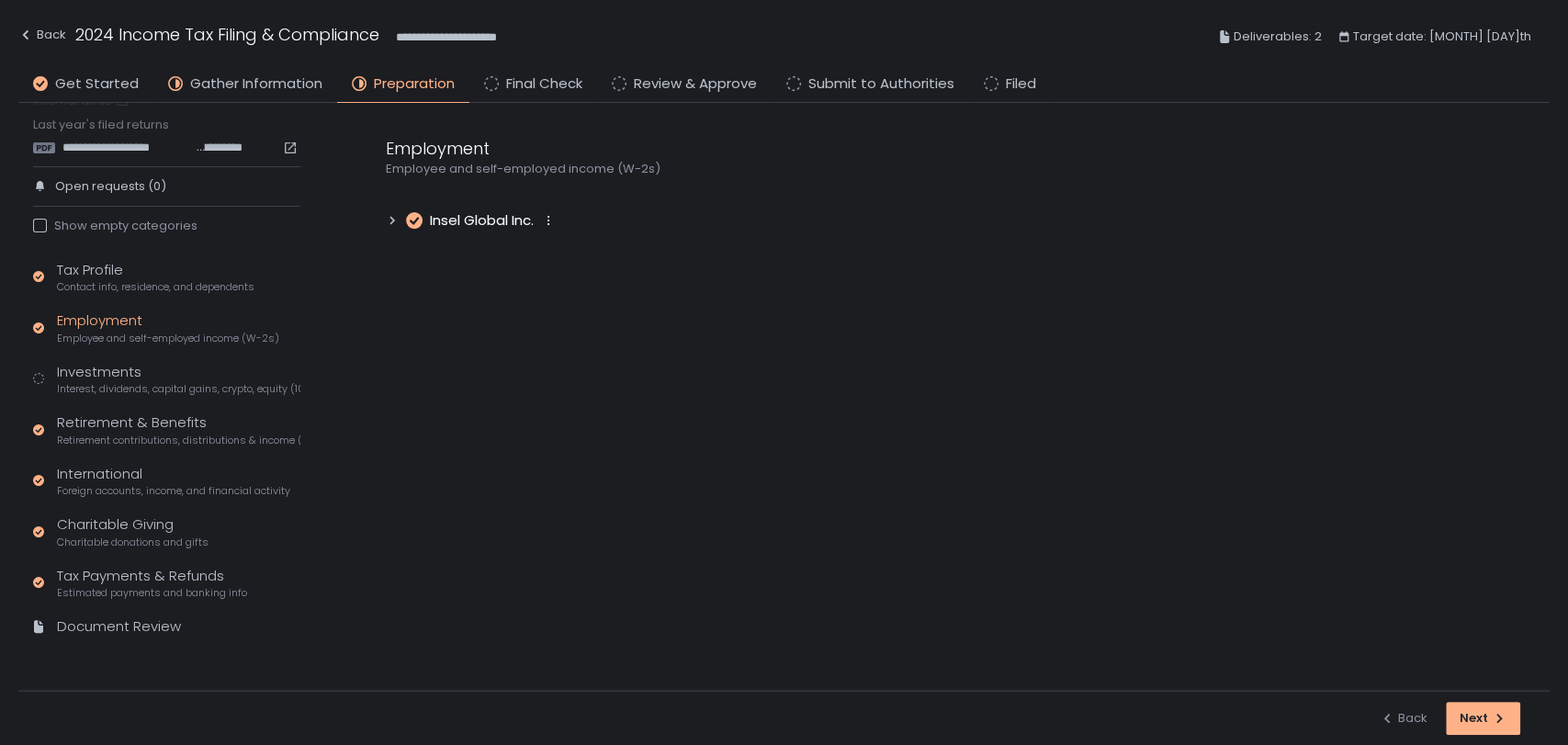 scroll, scrollTop: 37, scrollLeft: 0, axis: vertical 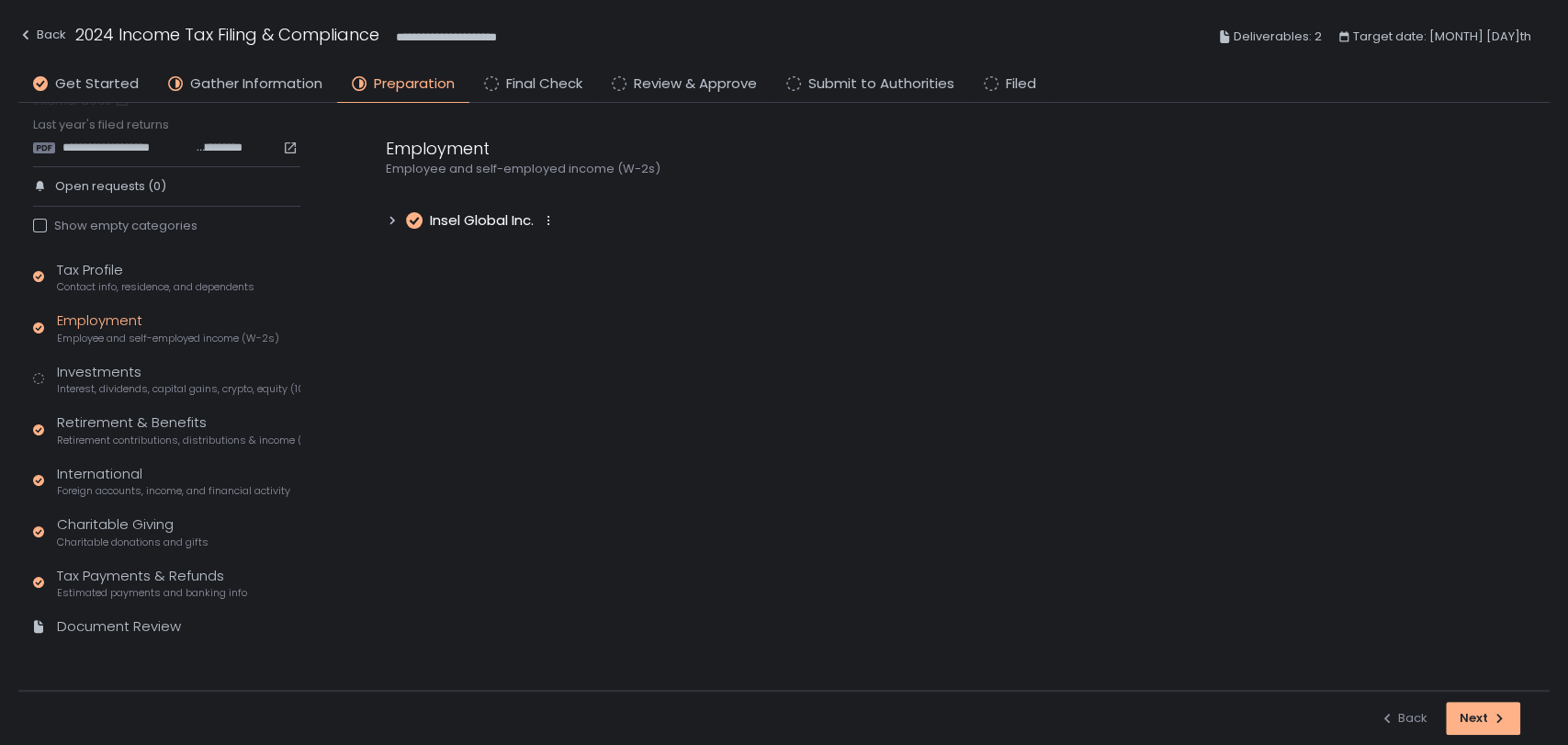 click 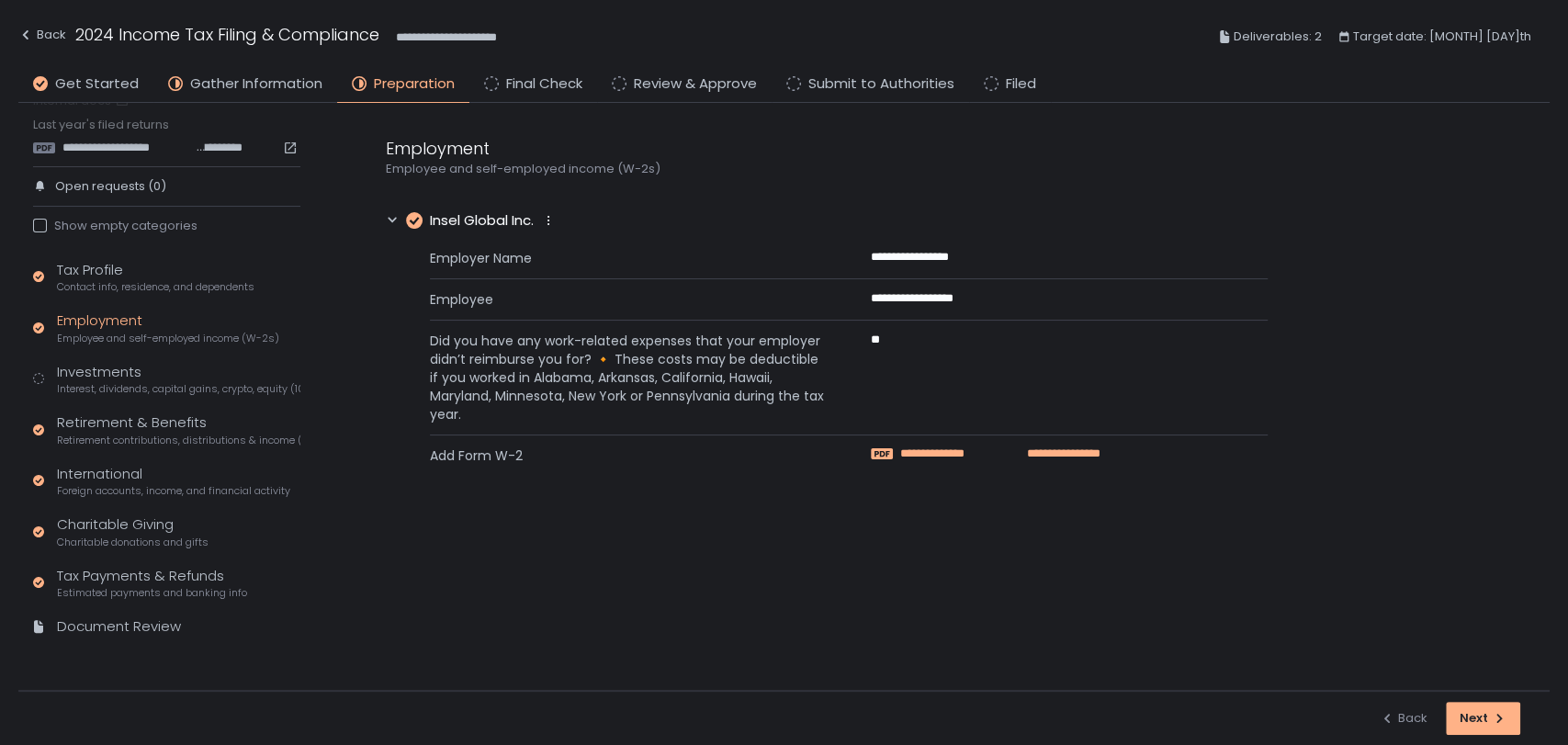 click on "**********" at bounding box center [952, 454] 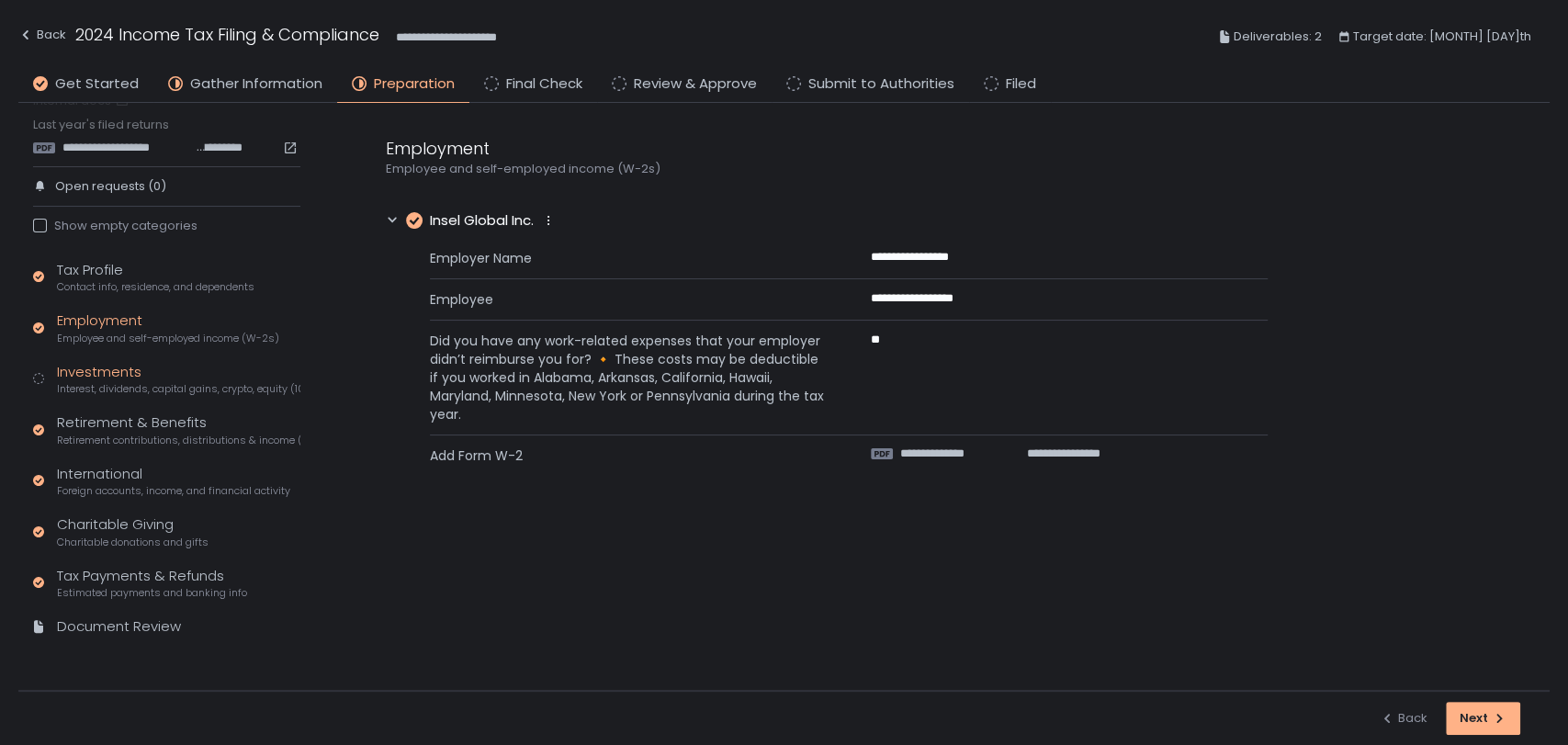 click on "Interest, dividends, capital gains, crypto, equity (1099s, K-1s)" 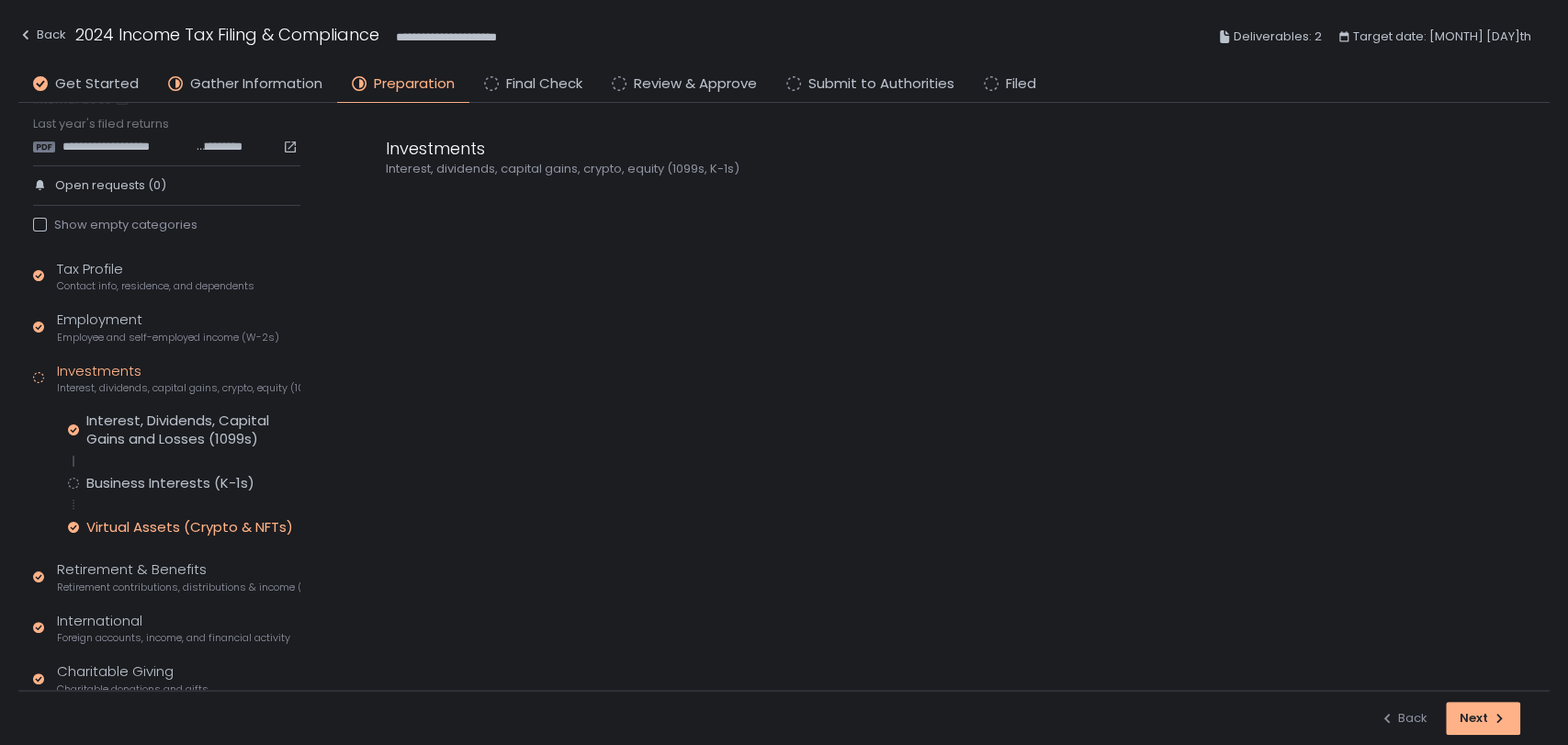 scroll, scrollTop: 184, scrollLeft: 0, axis: vertical 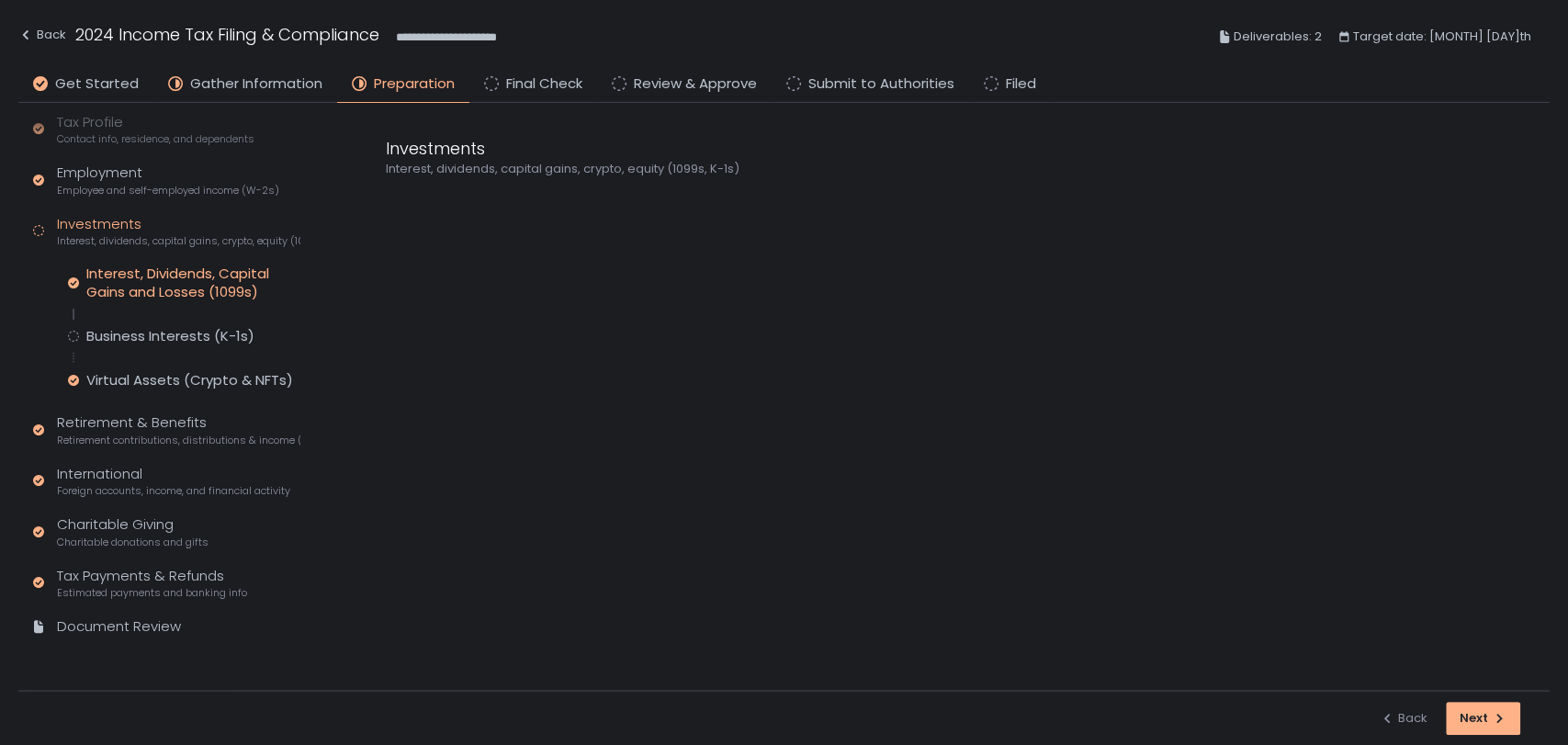 click on "Interest, Dividends, Capital Gains and Losses (1099s)" 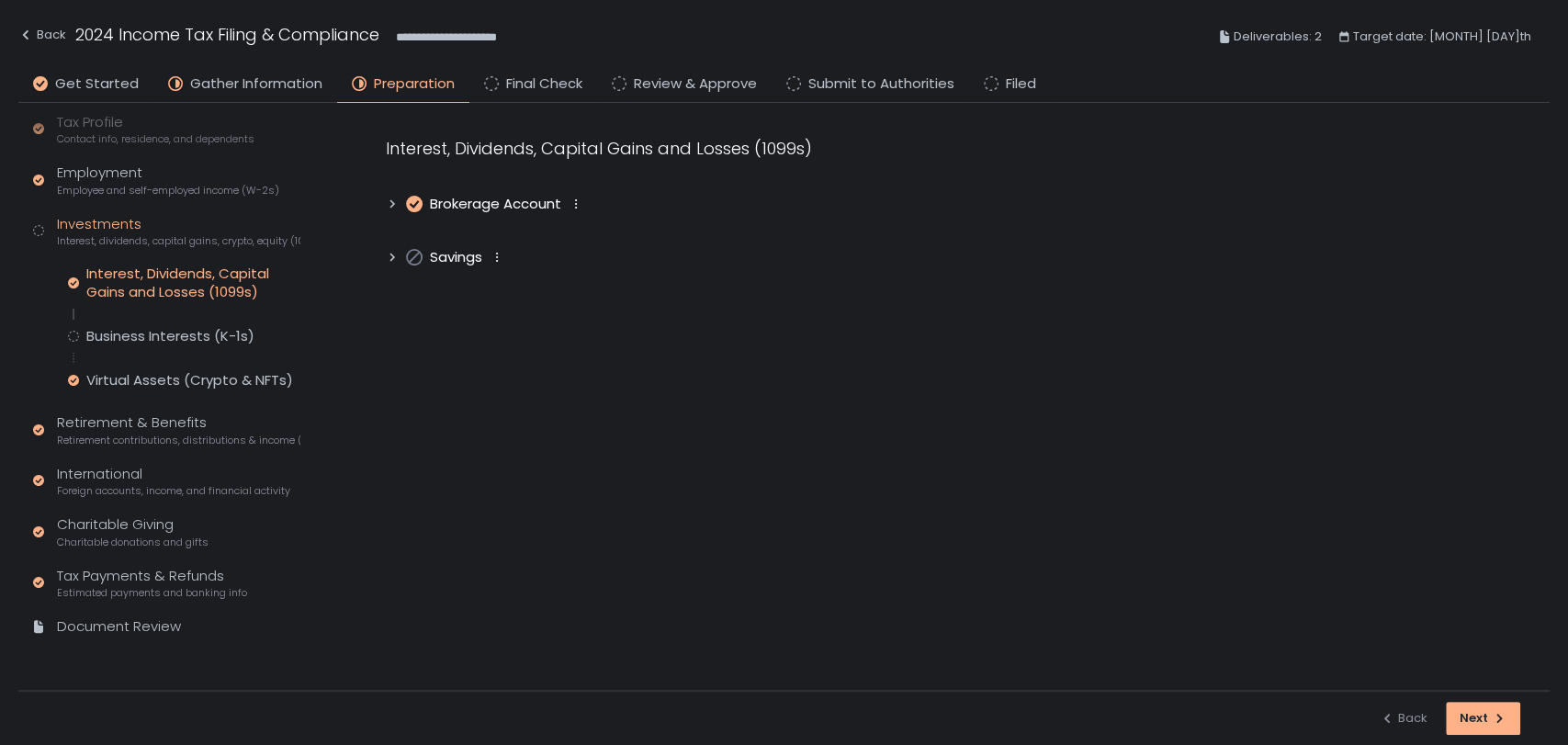 click 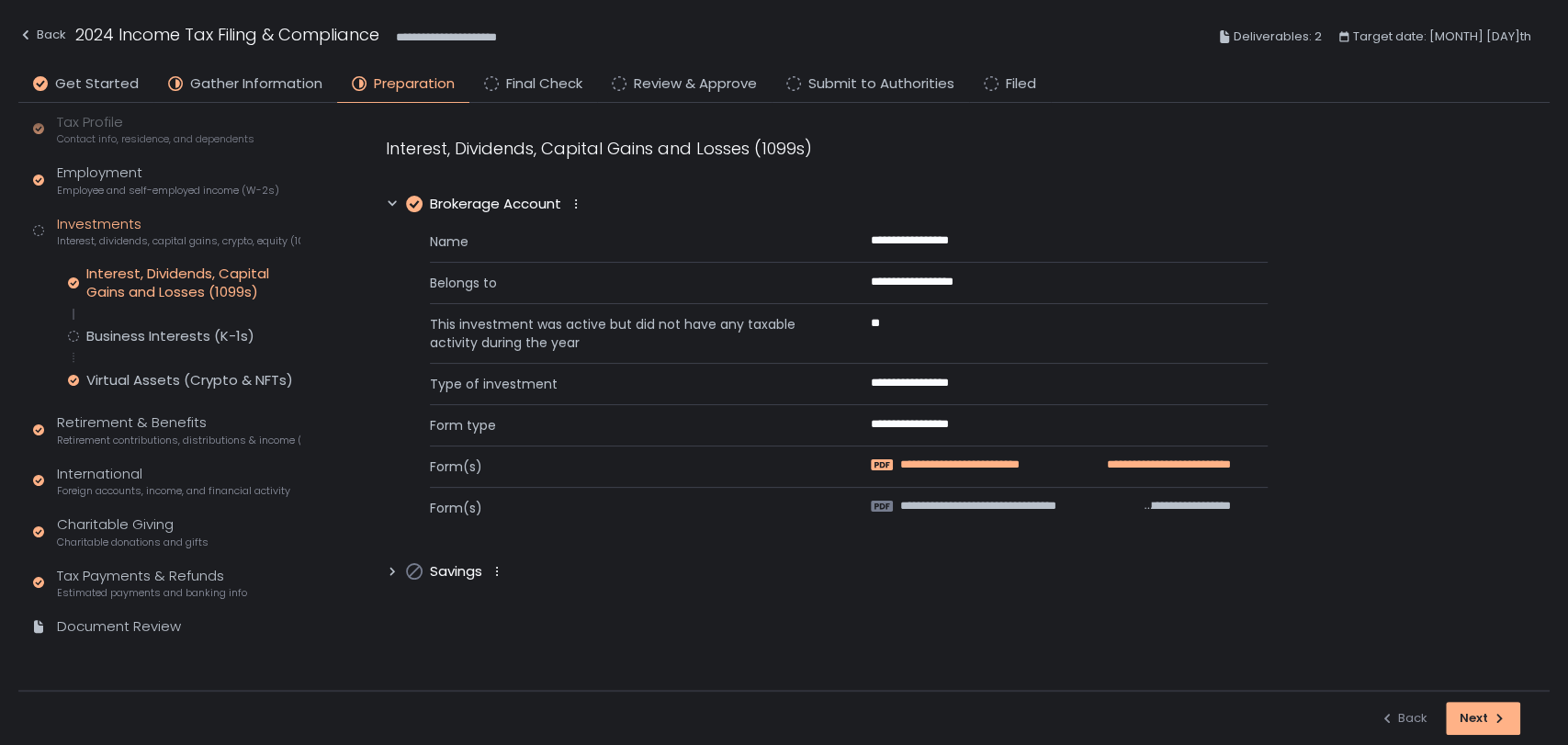 click on "**********" at bounding box center (988, 465) 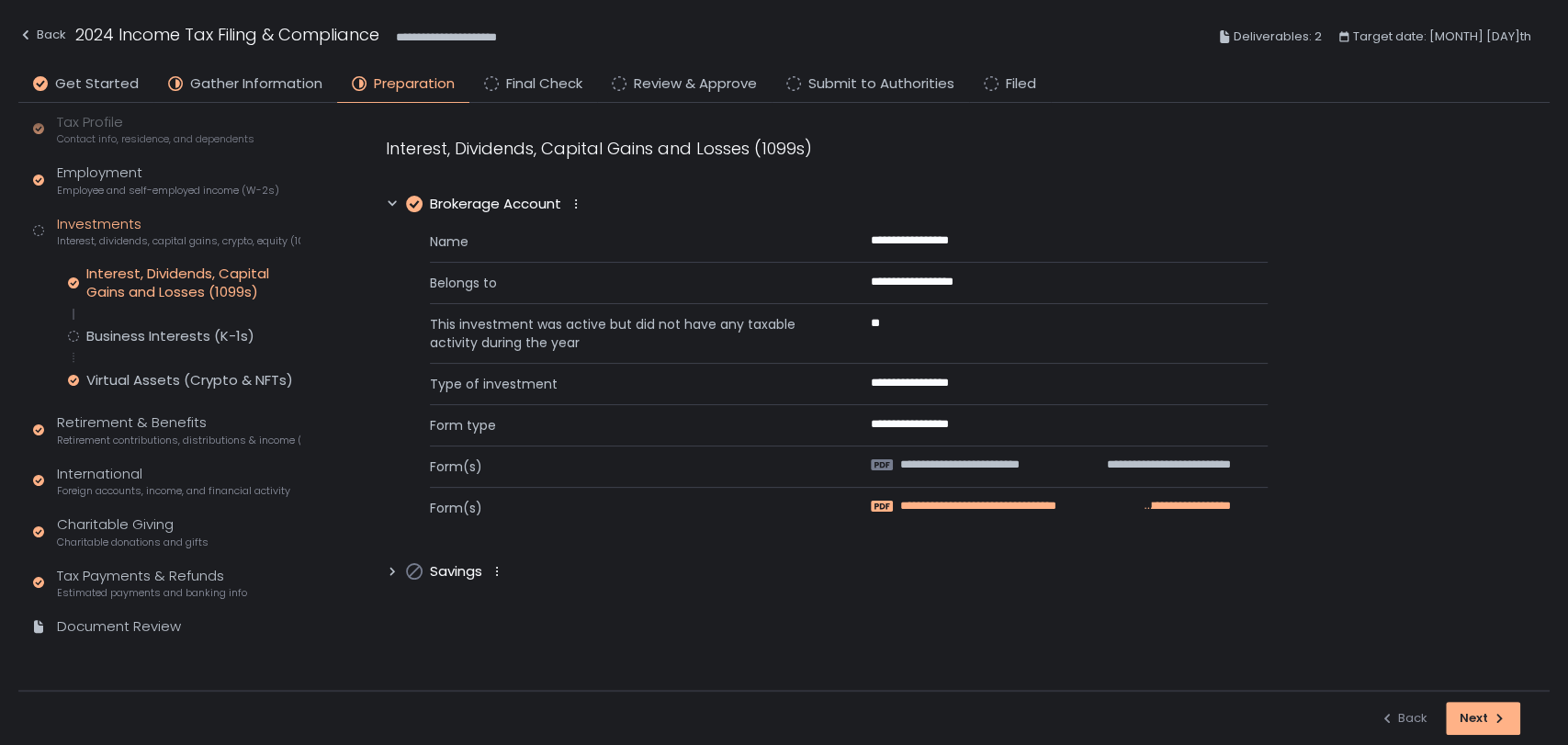 click on "**********" at bounding box center [1021, 506] 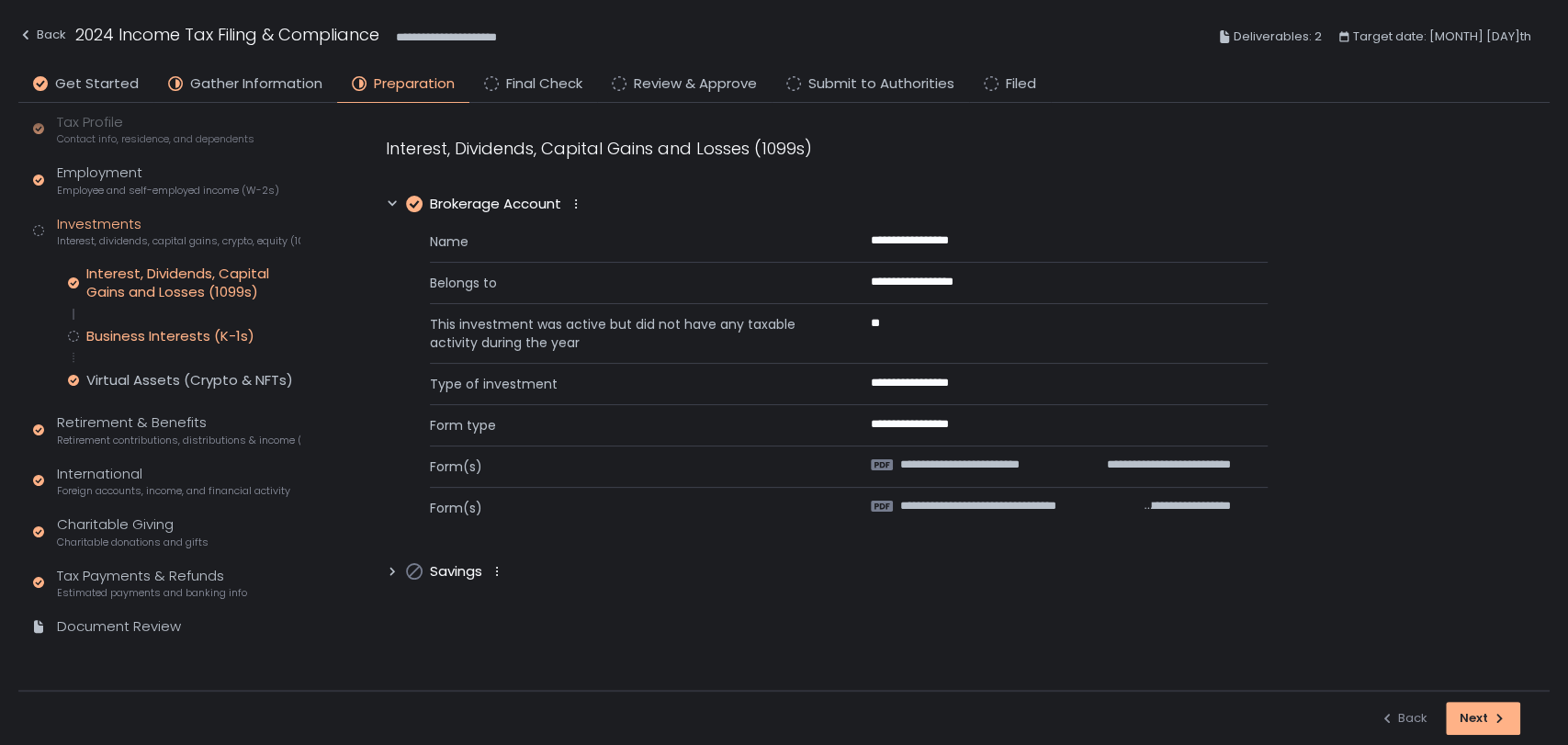 click on "Business Interests (K-1s)" 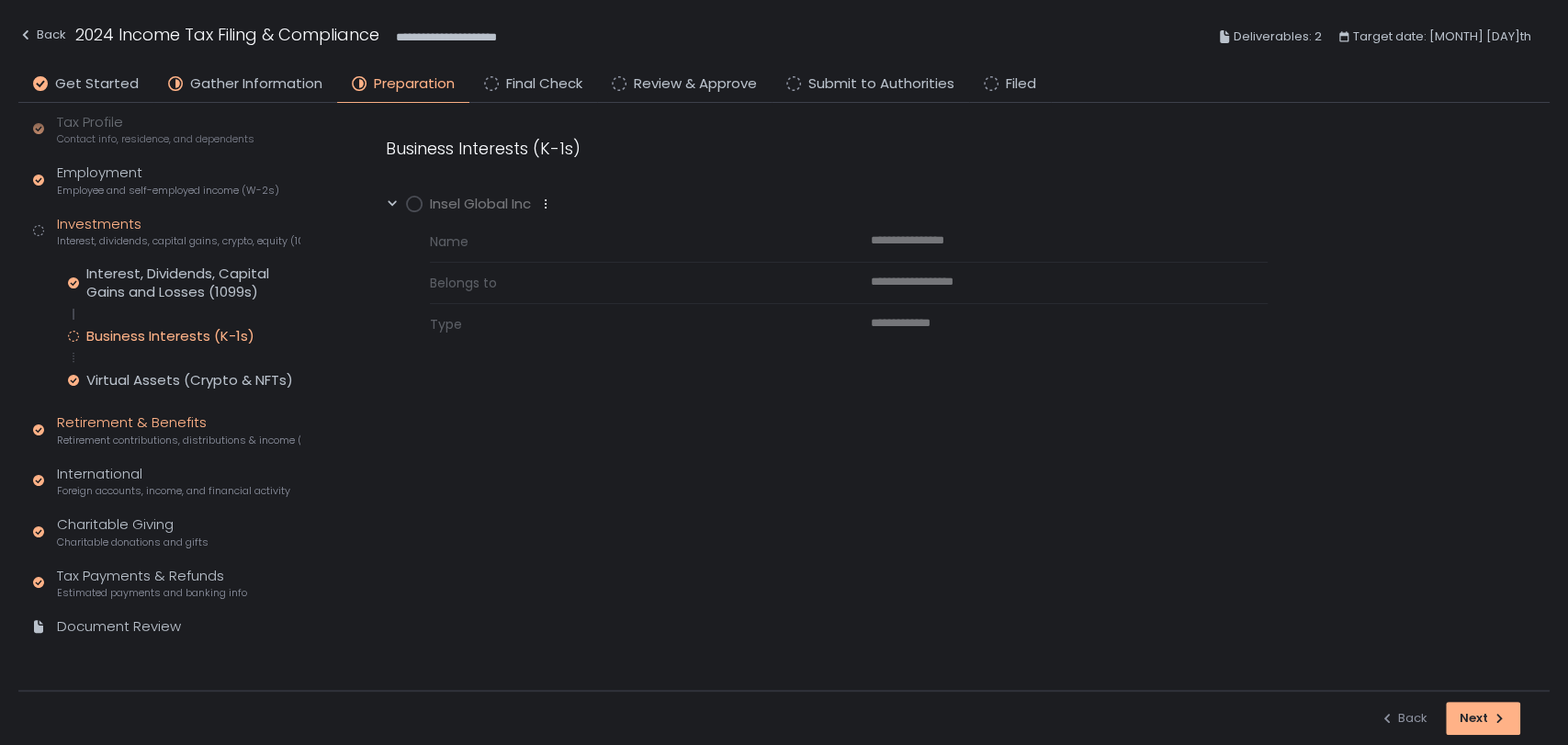 click on "Retirement & Benefits Retirement contributions, distributions & income (1099-R, 5498)" 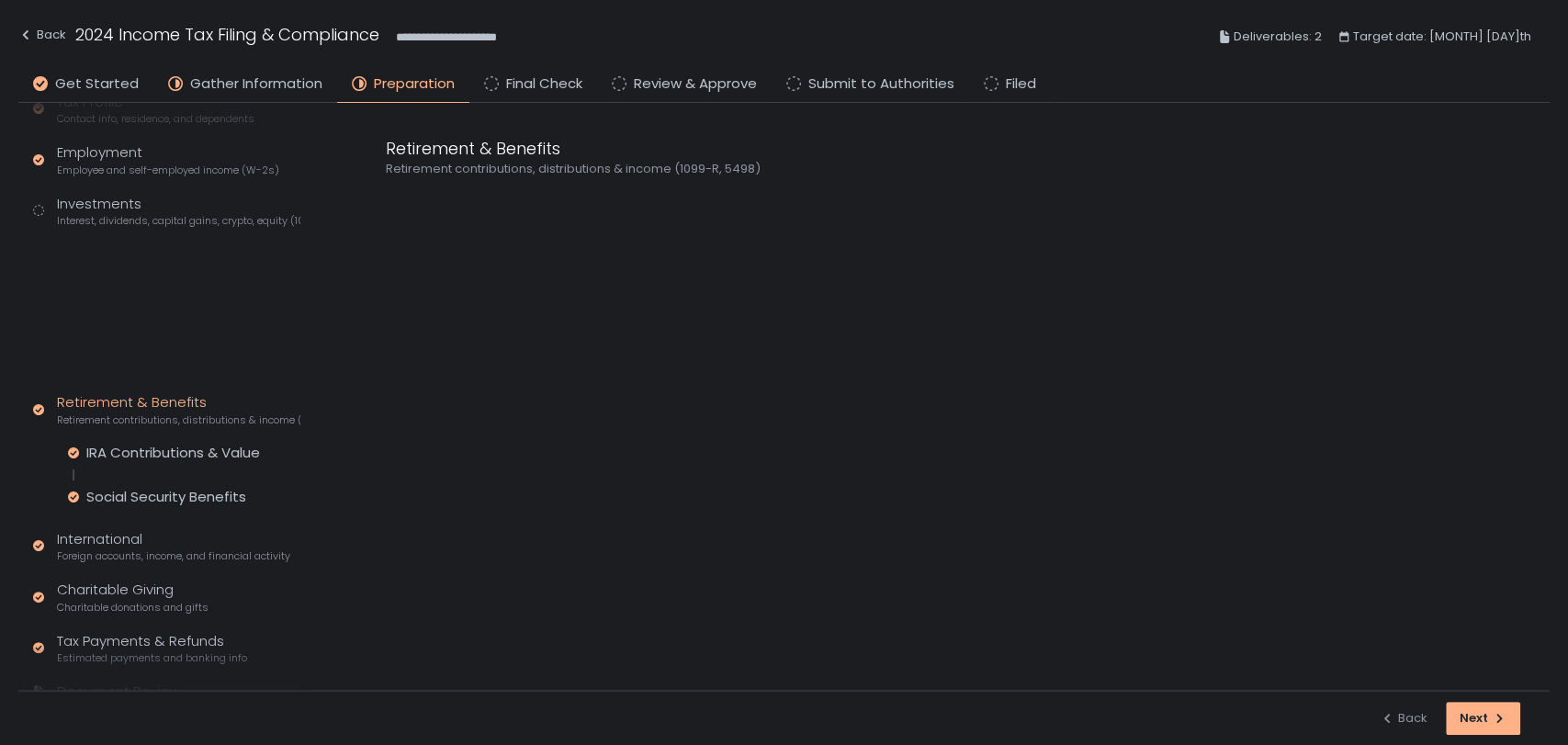 scroll, scrollTop: 121, scrollLeft: 0, axis: vertical 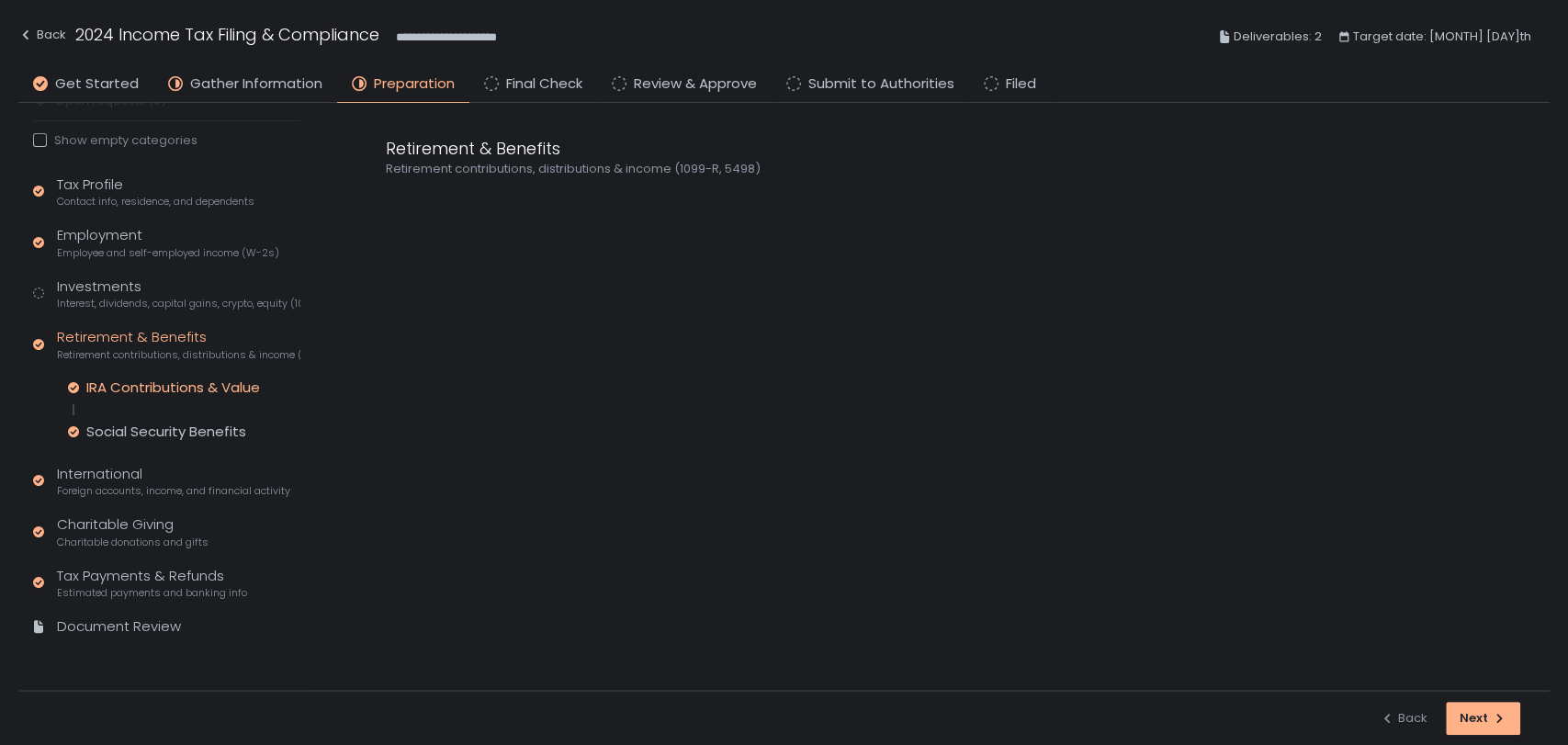 click on "IRA Contributions & Value" 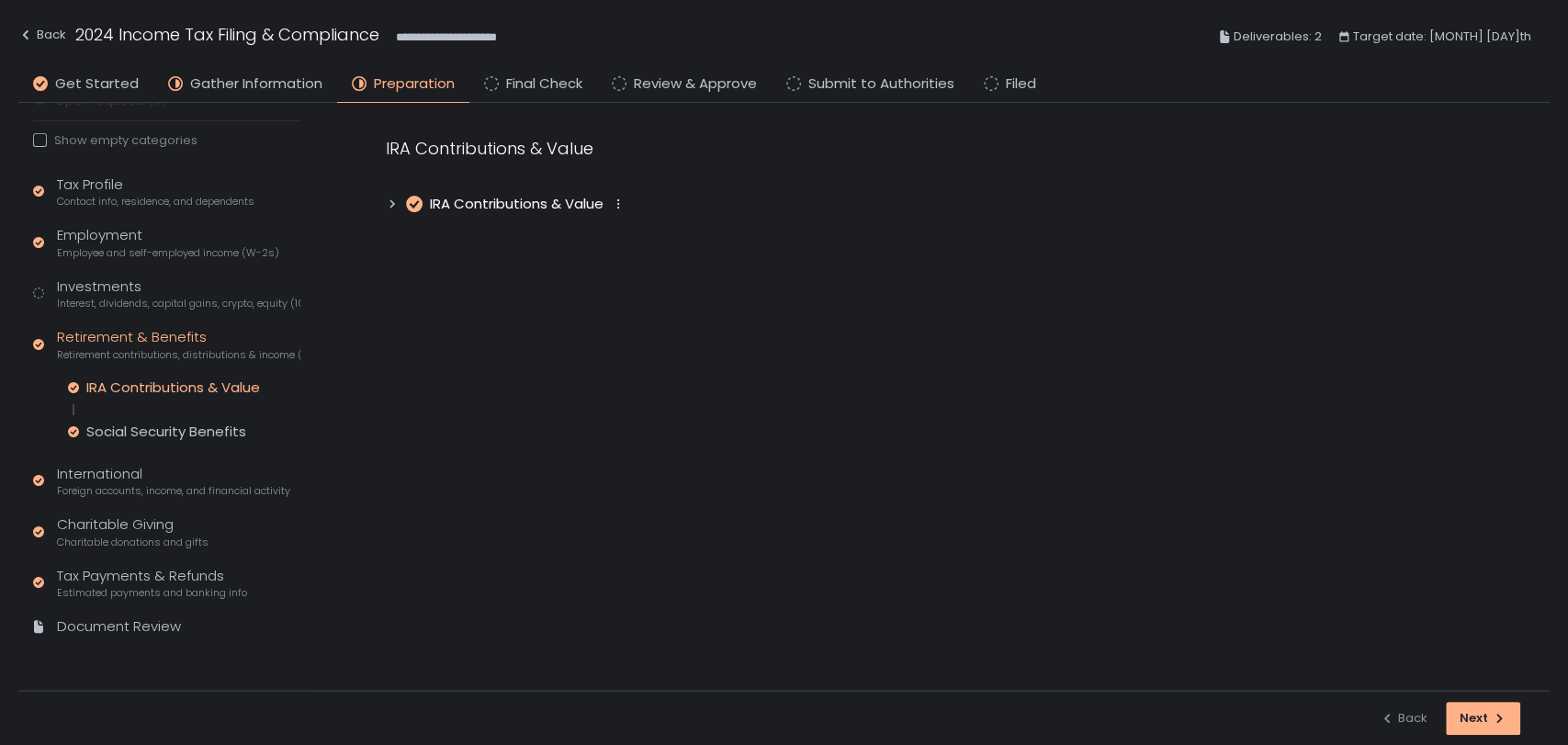 click 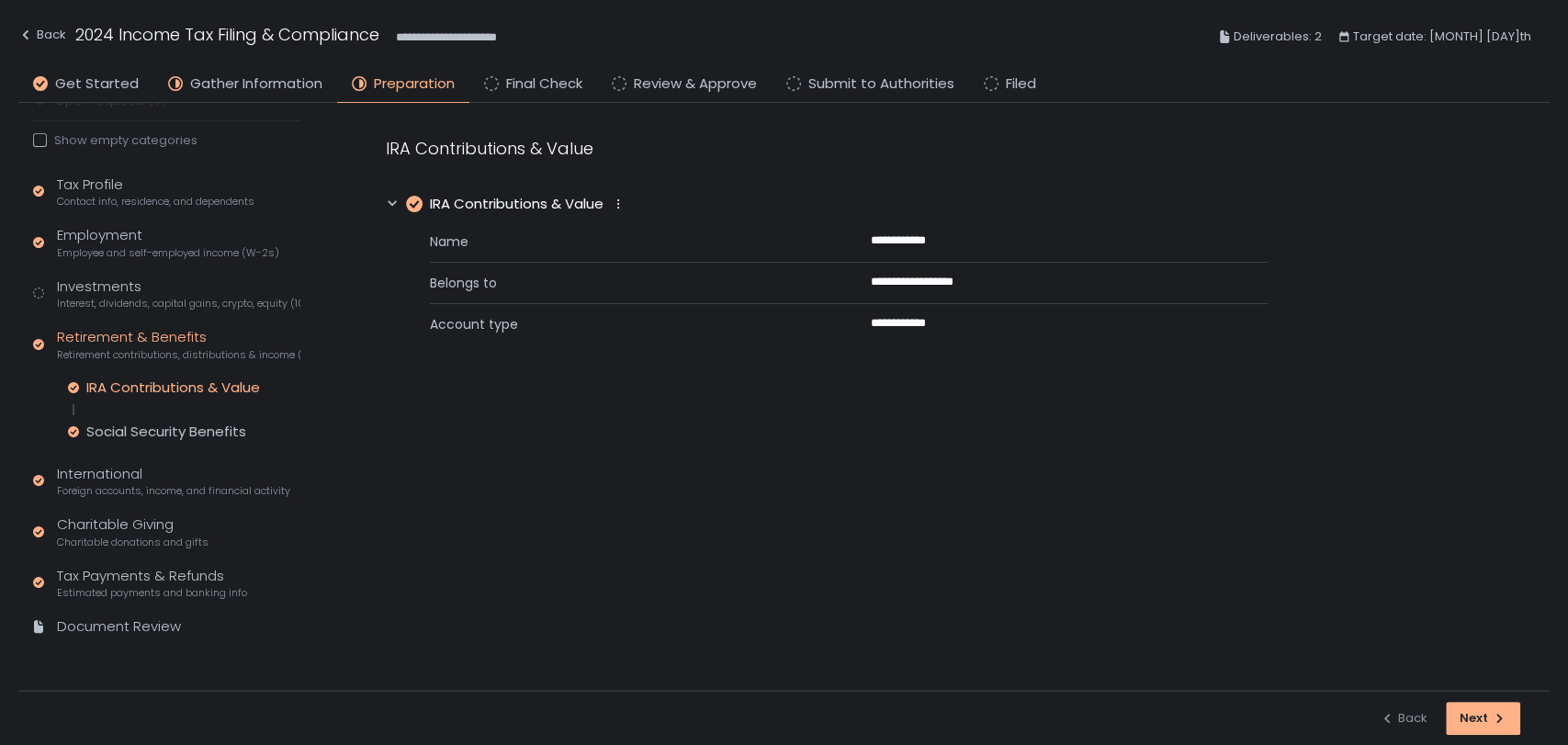 click on "IRA Contributions & Value Social Security Benefits" at bounding box center (184, 410) 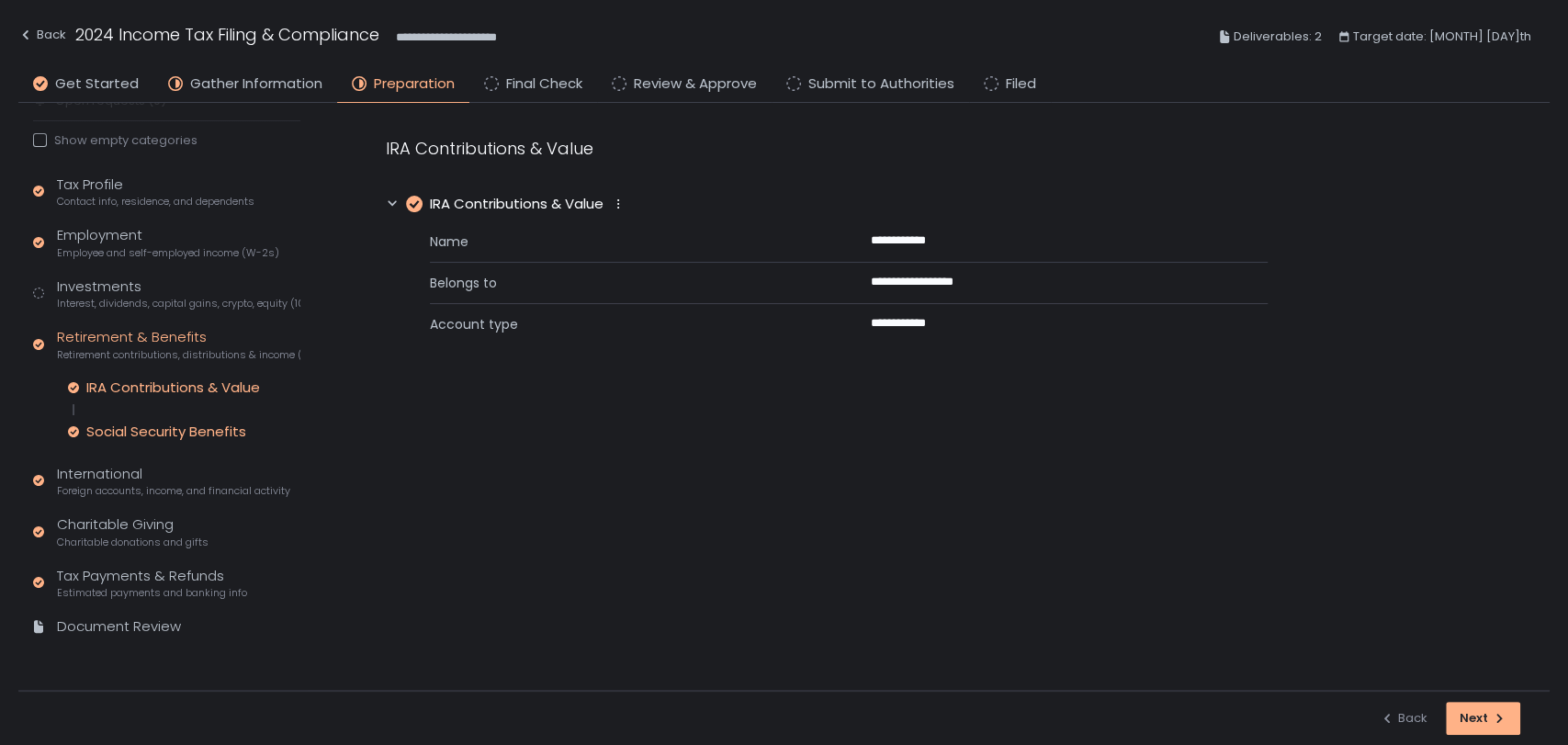 click on "Social Security Benefits" 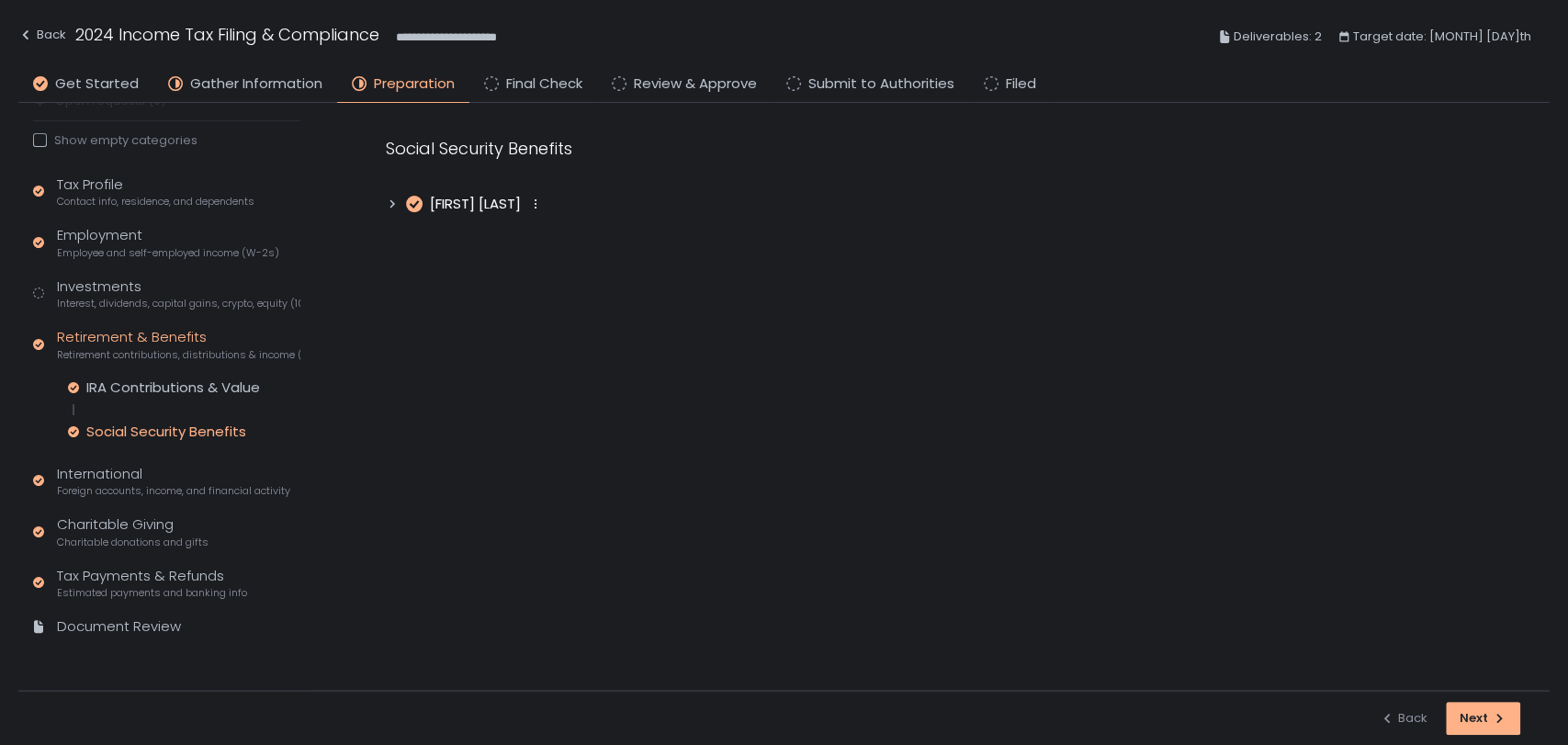 click 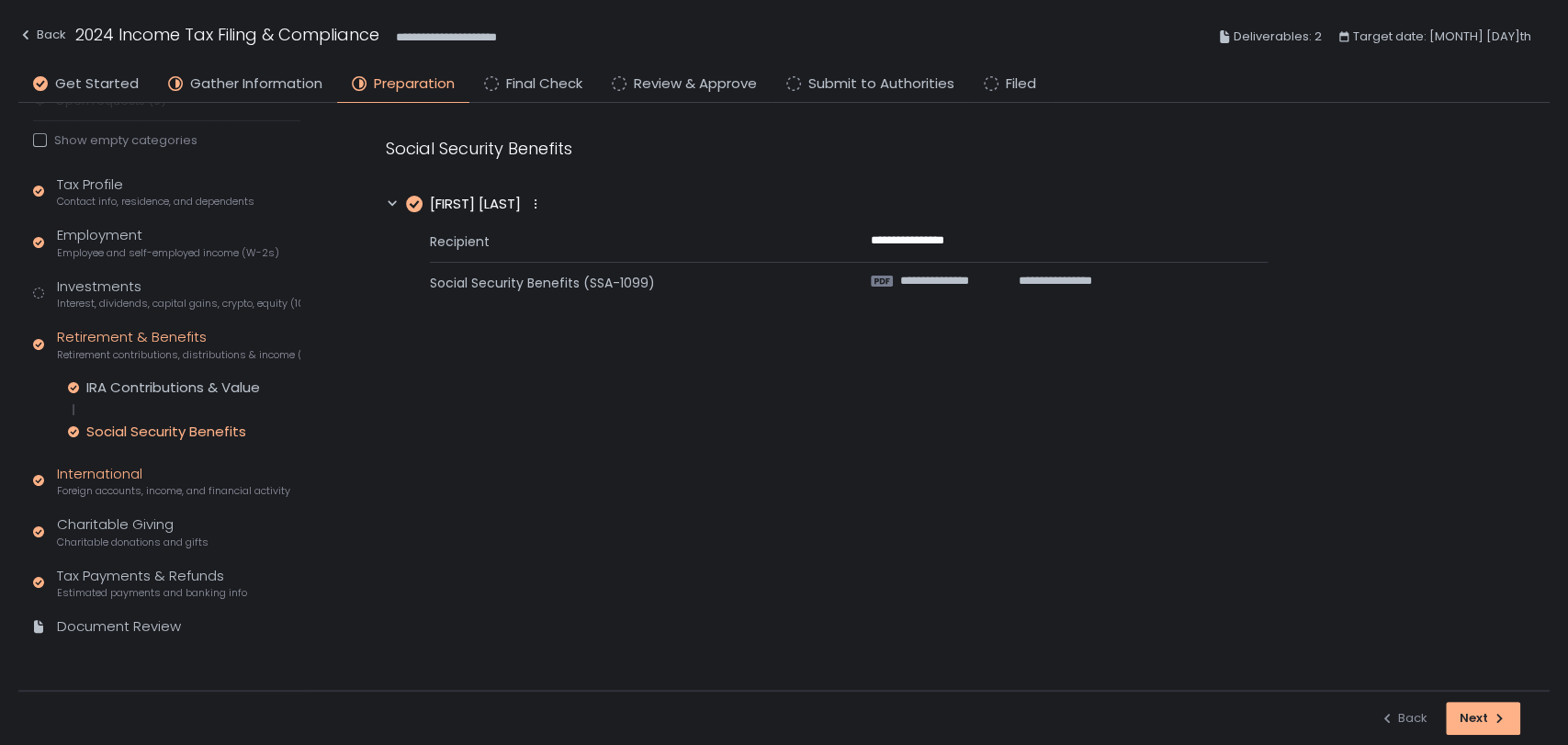 click on "Foreign accounts, income, and financial activity" 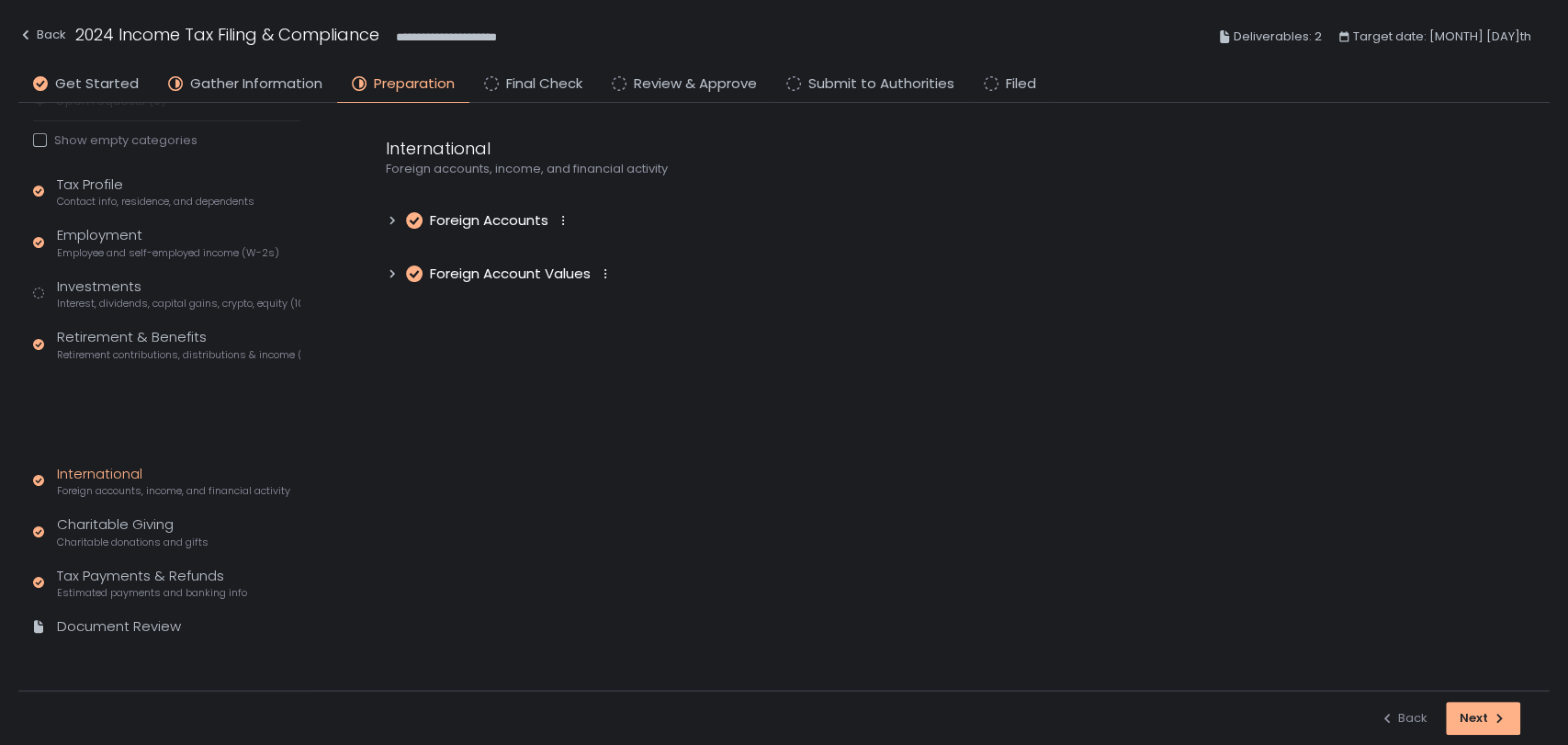 scroll, scrollTop: 37, scrollLeft: 0, axis: vertical 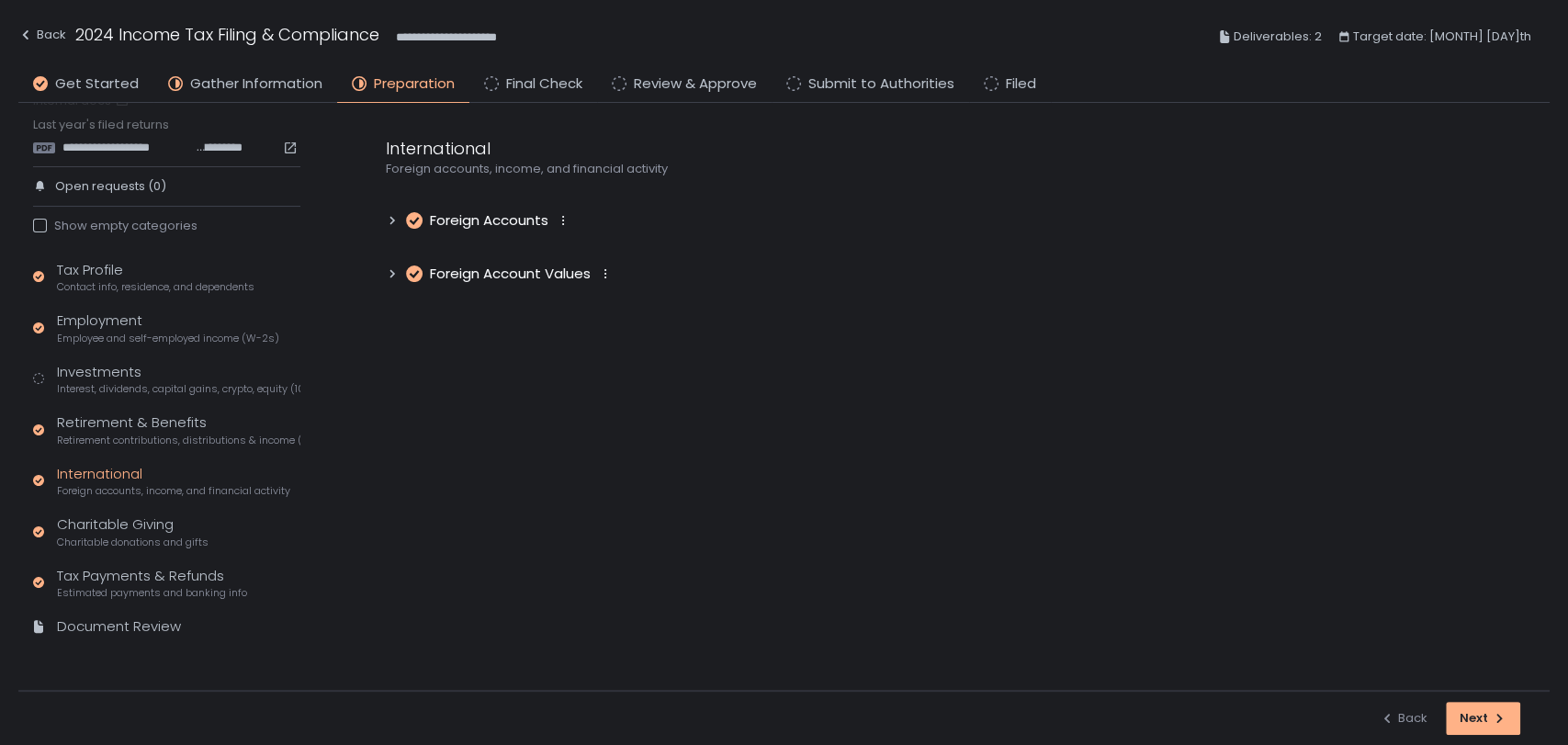 click on "Foreign accounts, income, and financial activity" 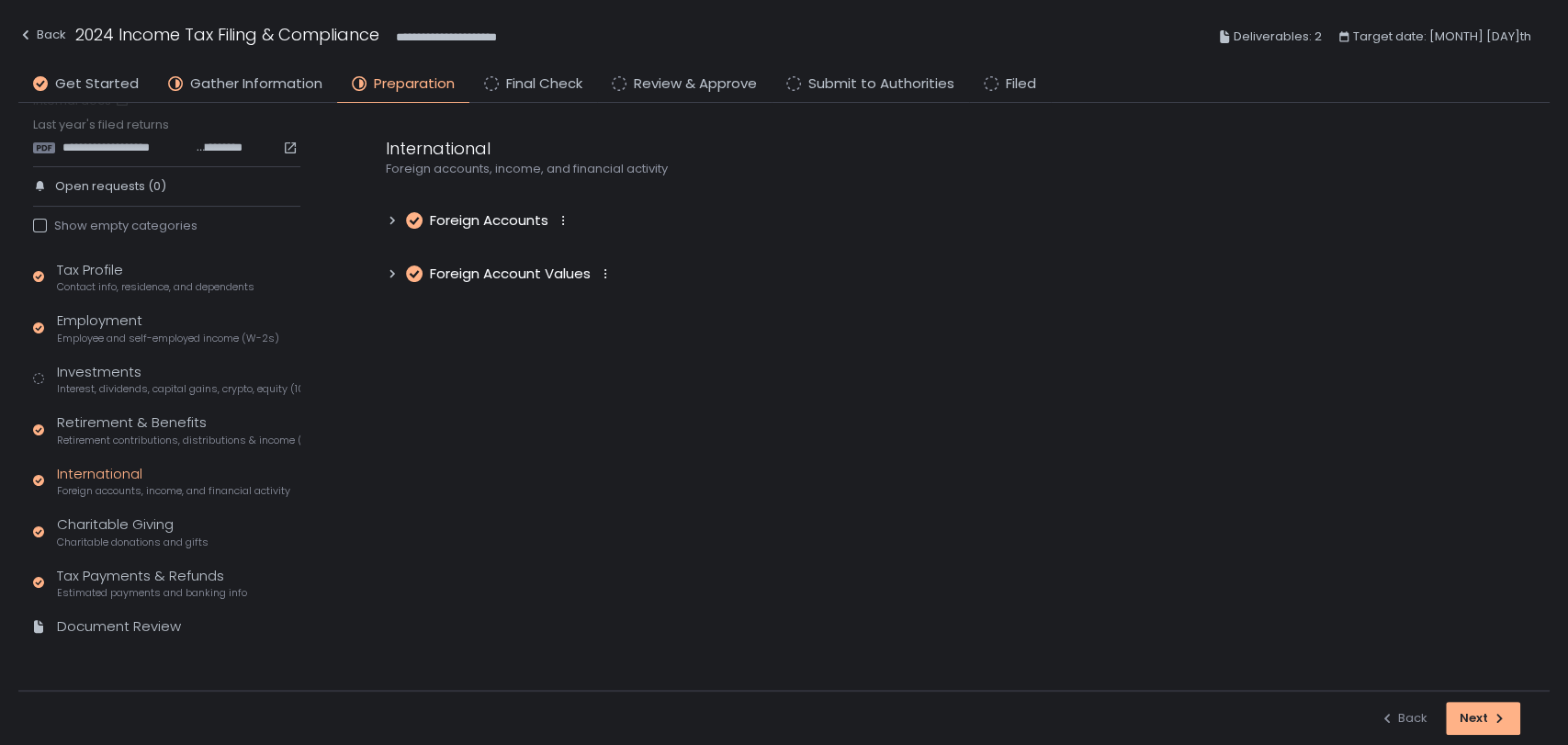 click 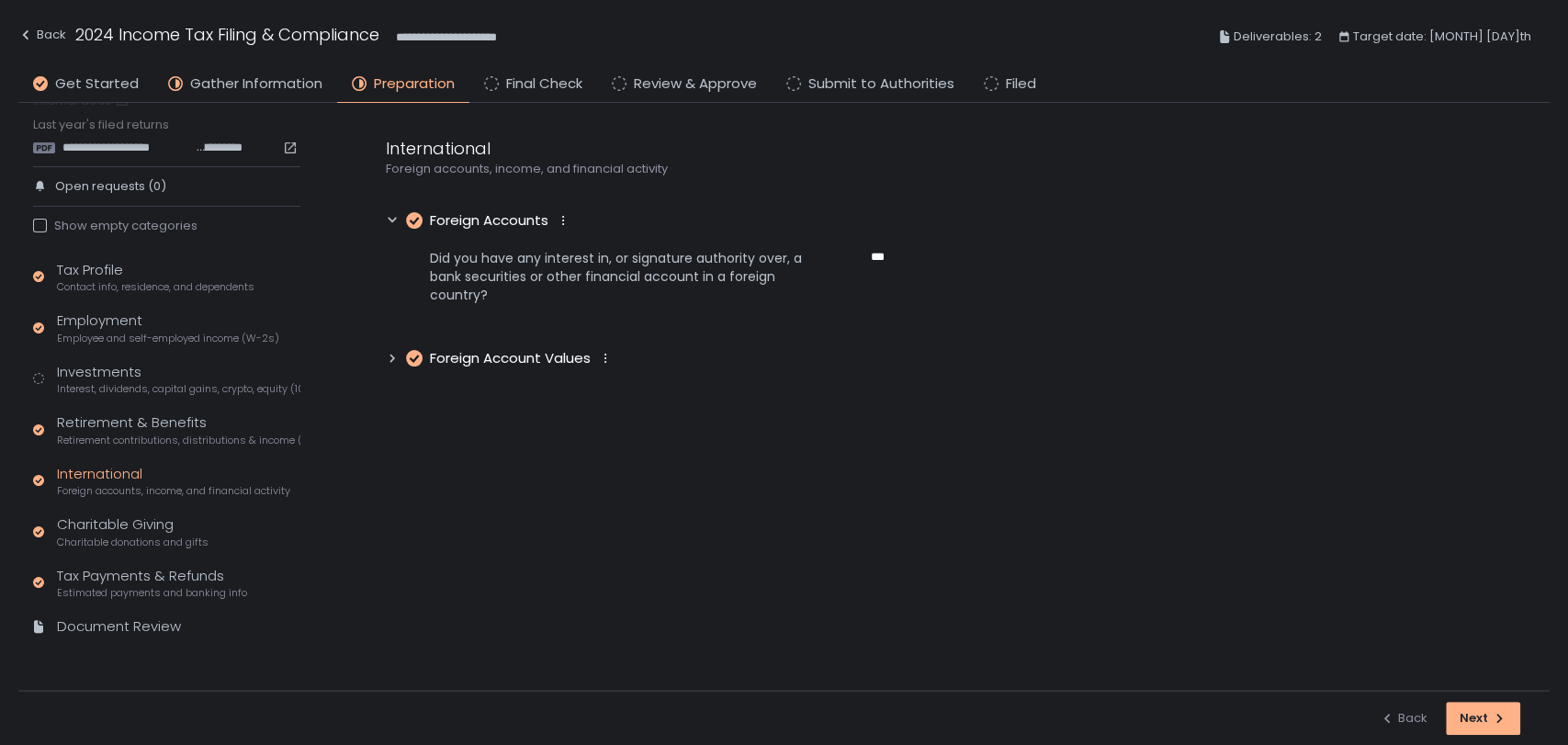 click 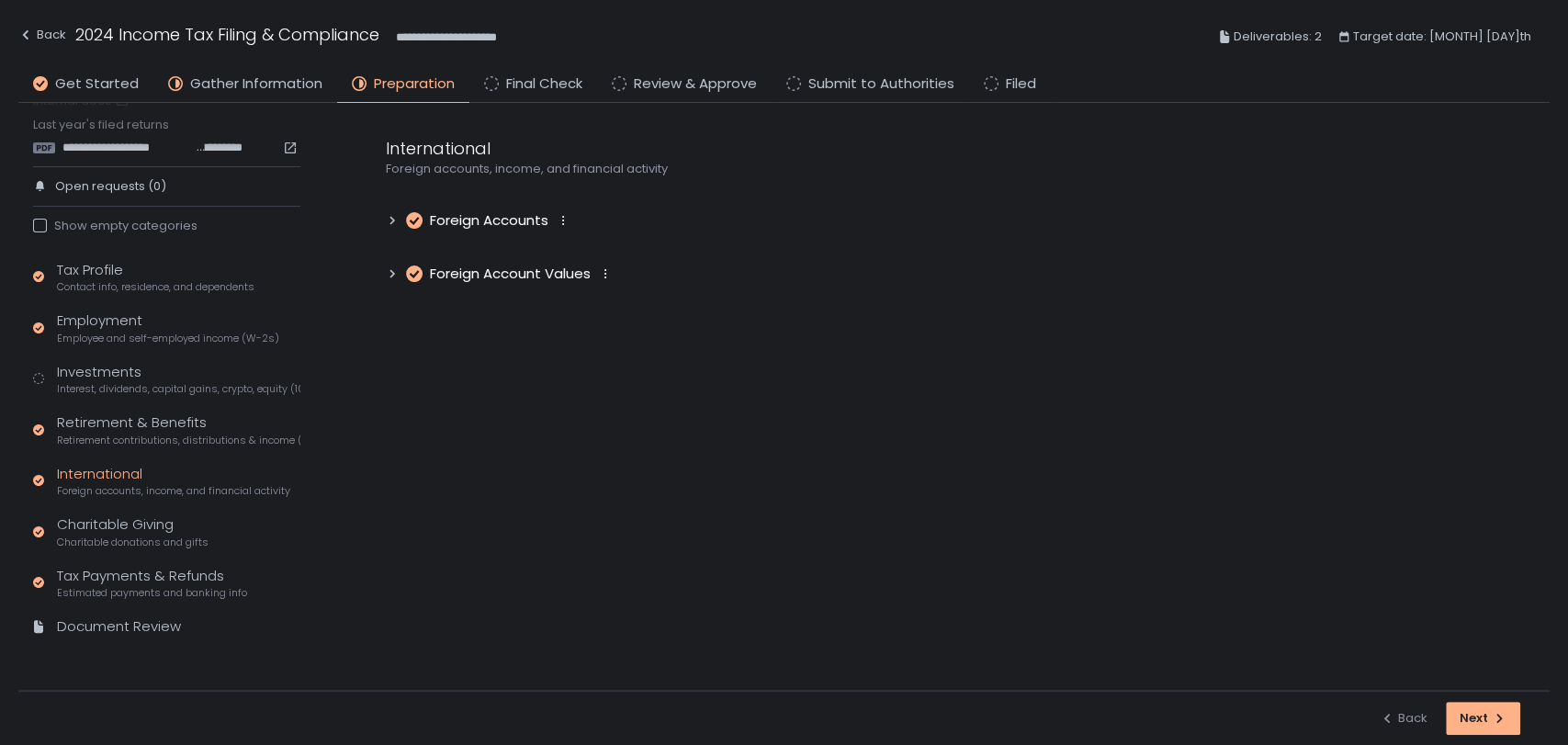 click 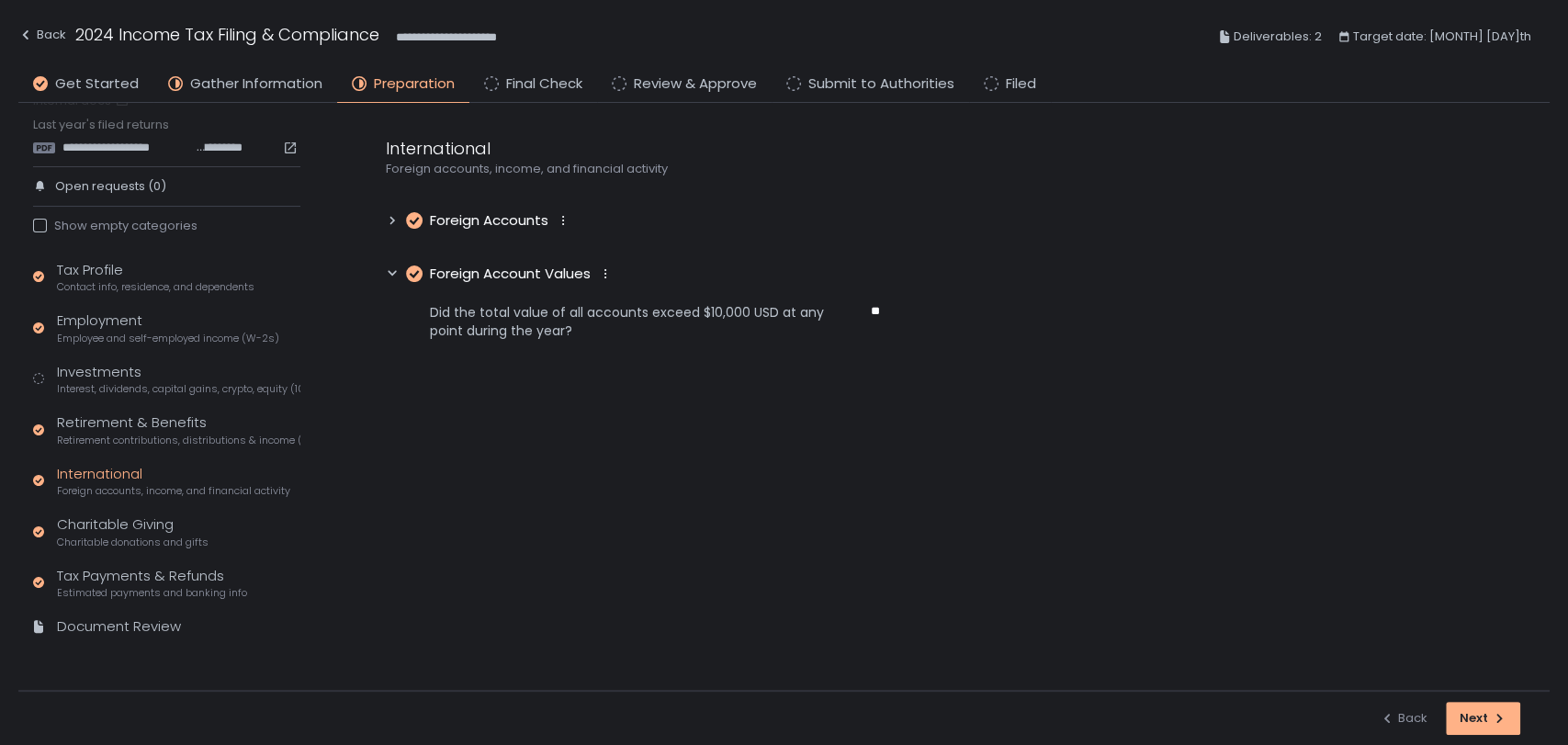 click 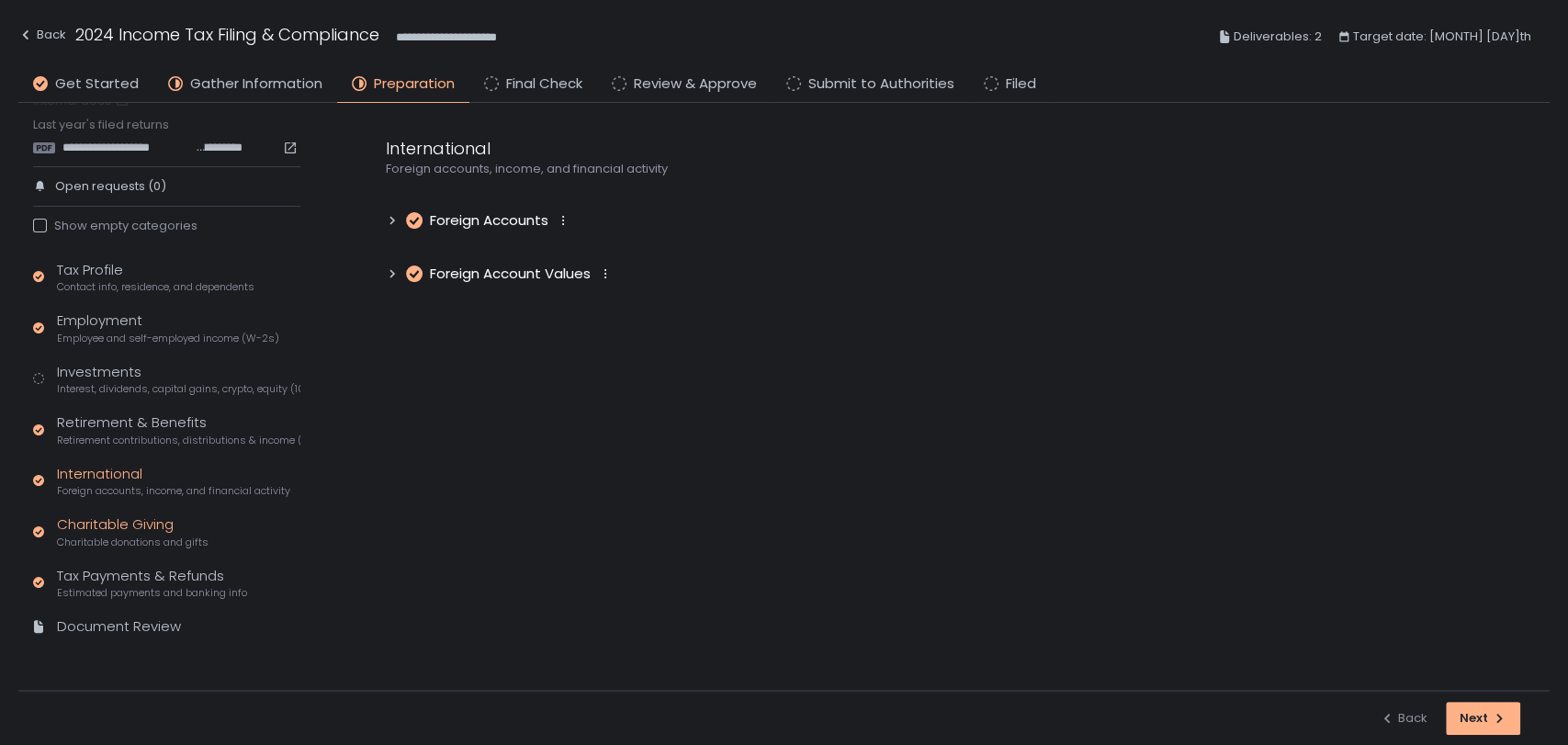 click on "Charitable donations and gifts" 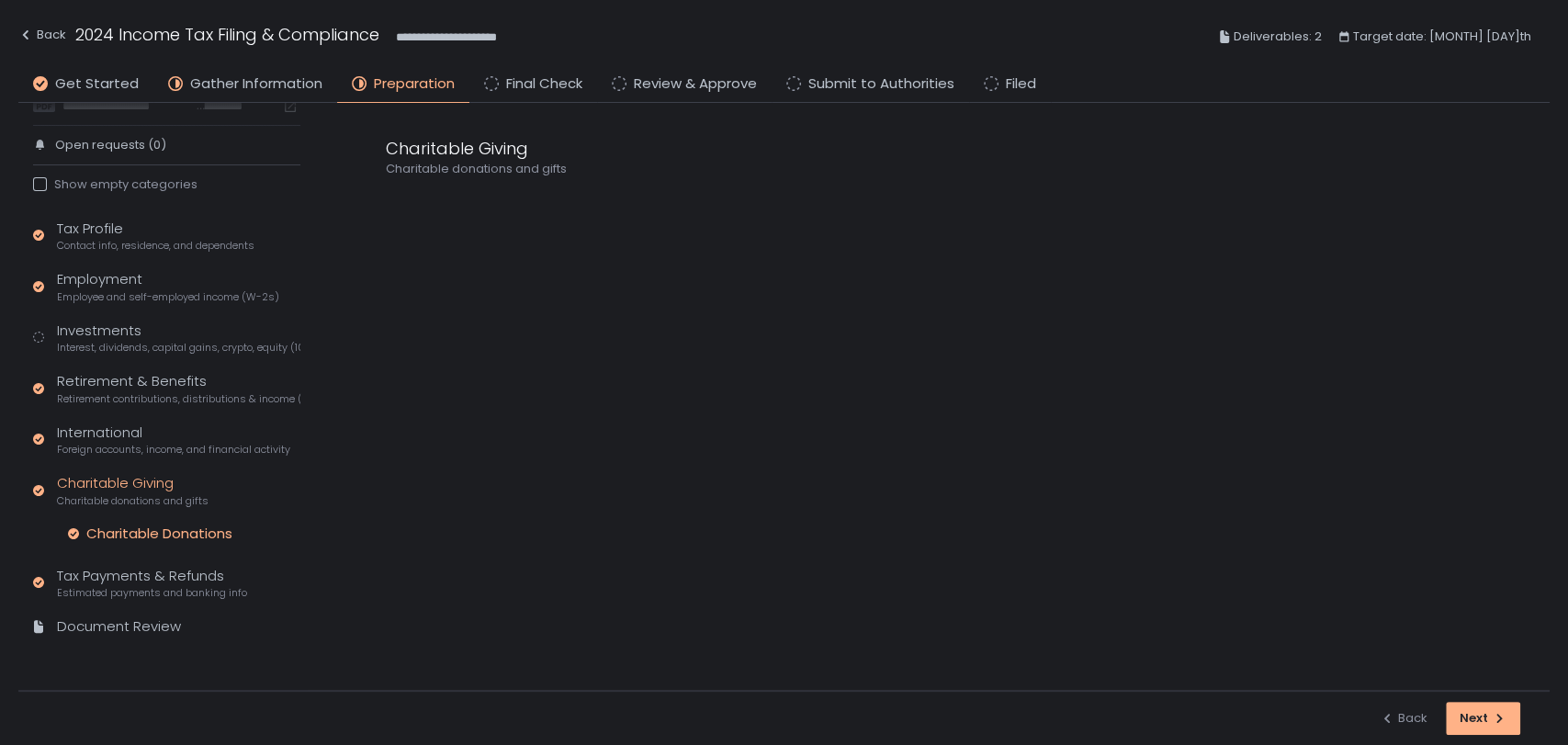 click on "Charitable Donations" 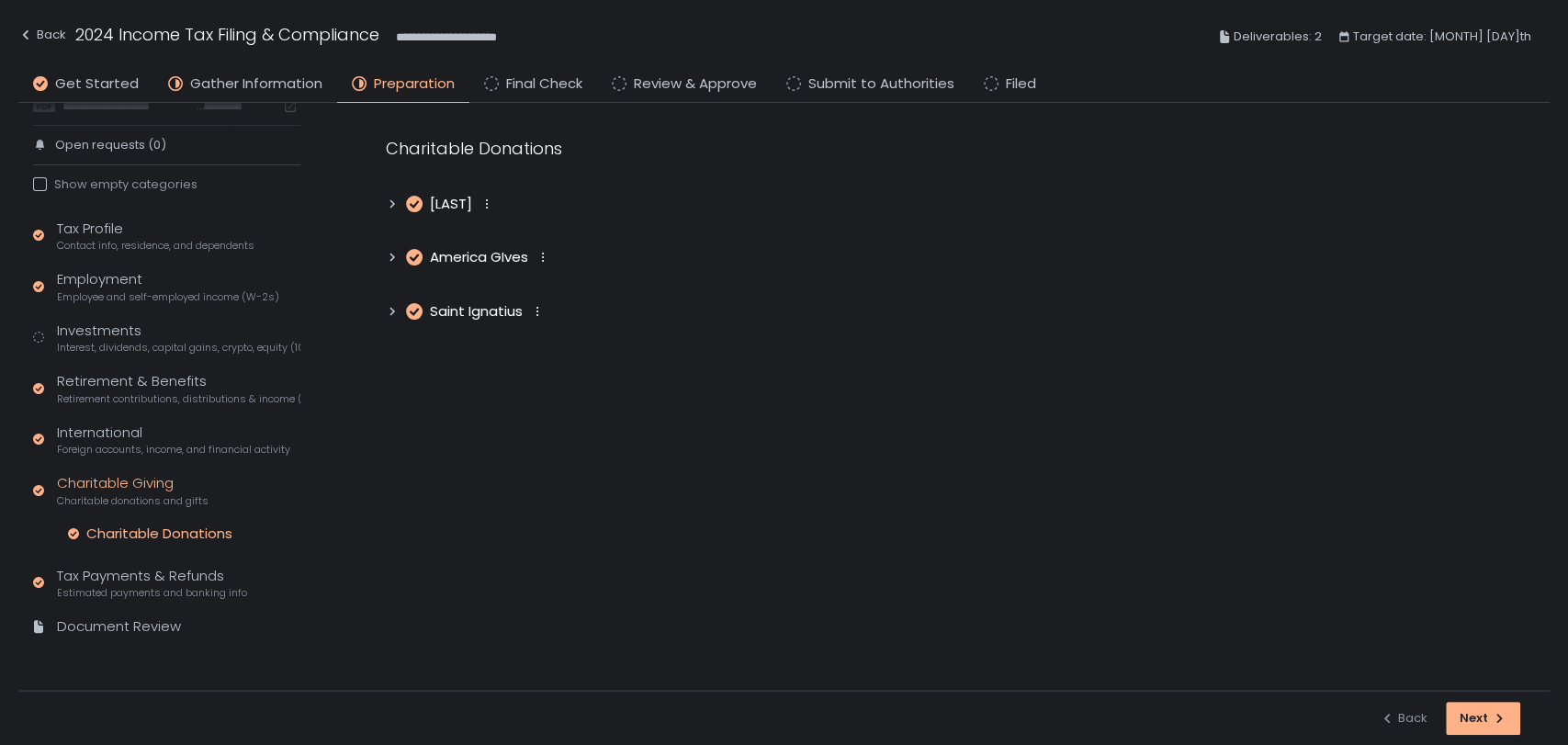 click on "Frick" 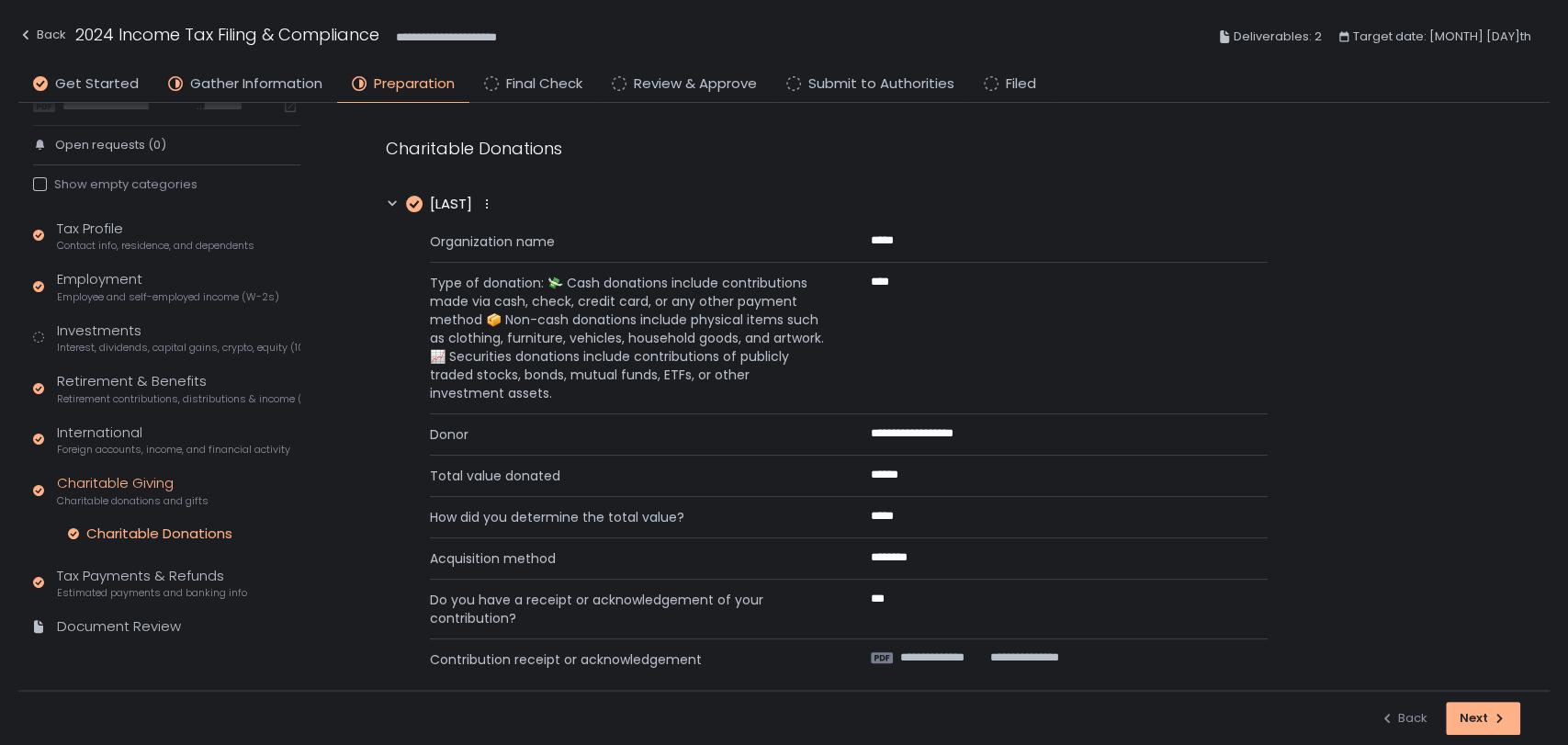 click on "Frick" 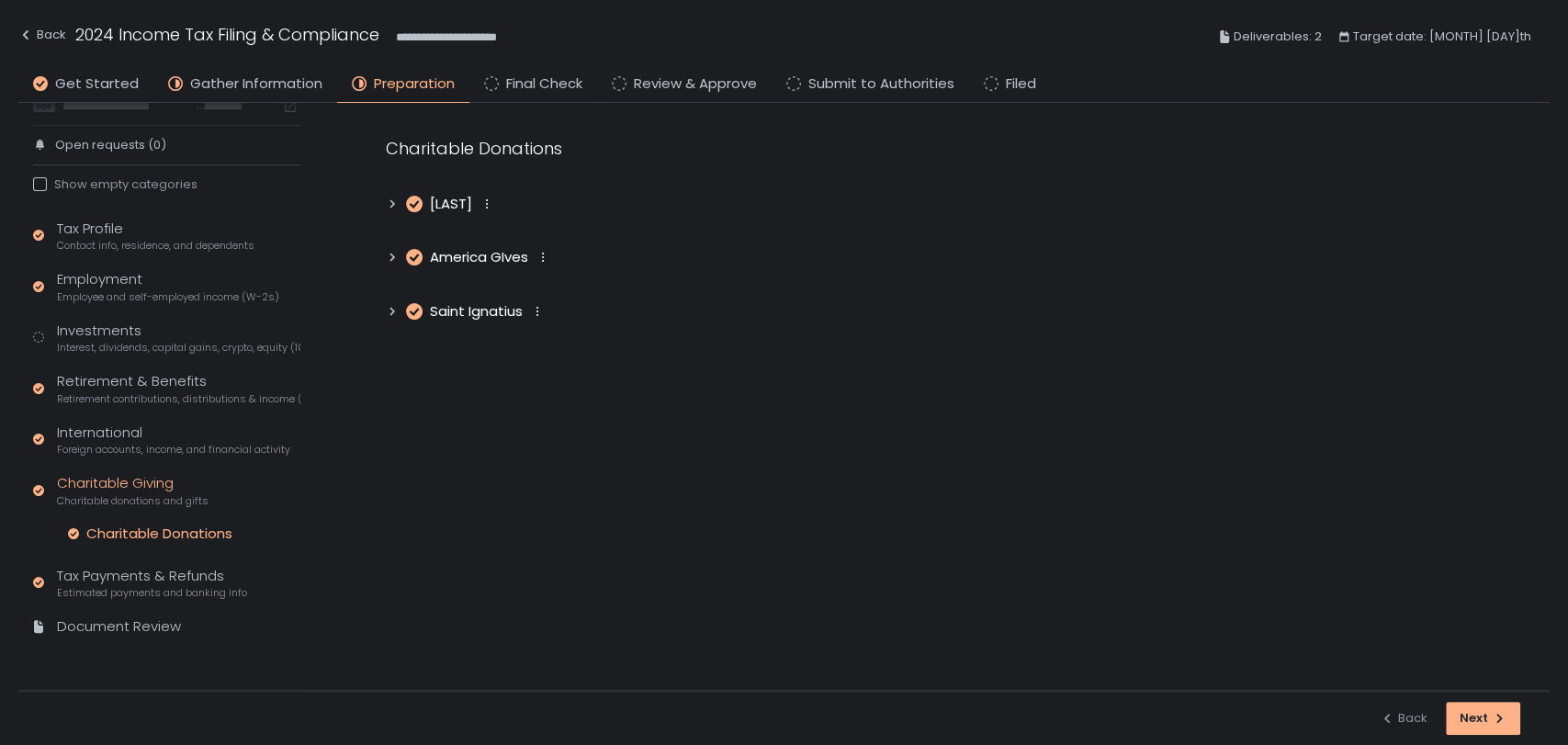 click 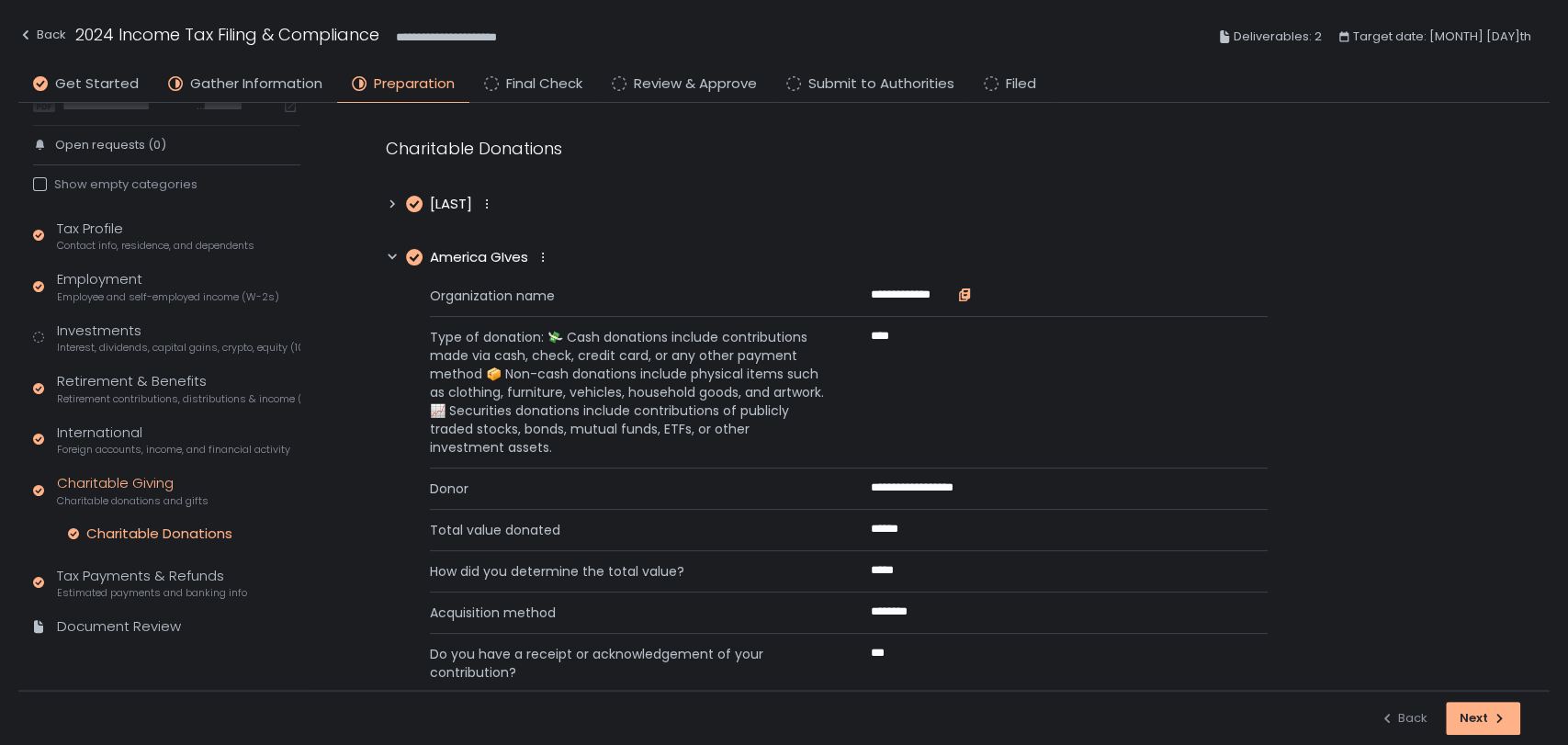 click 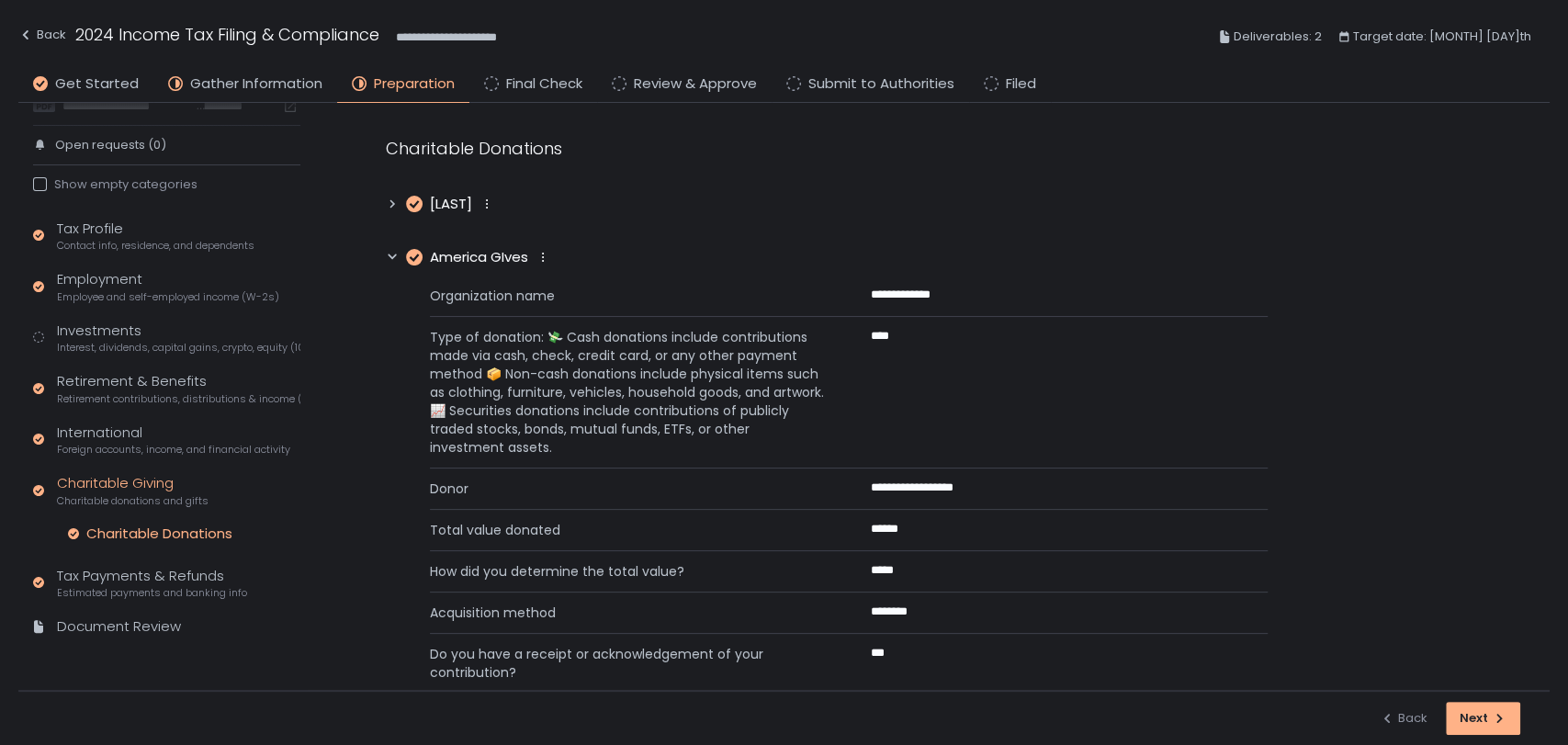 click 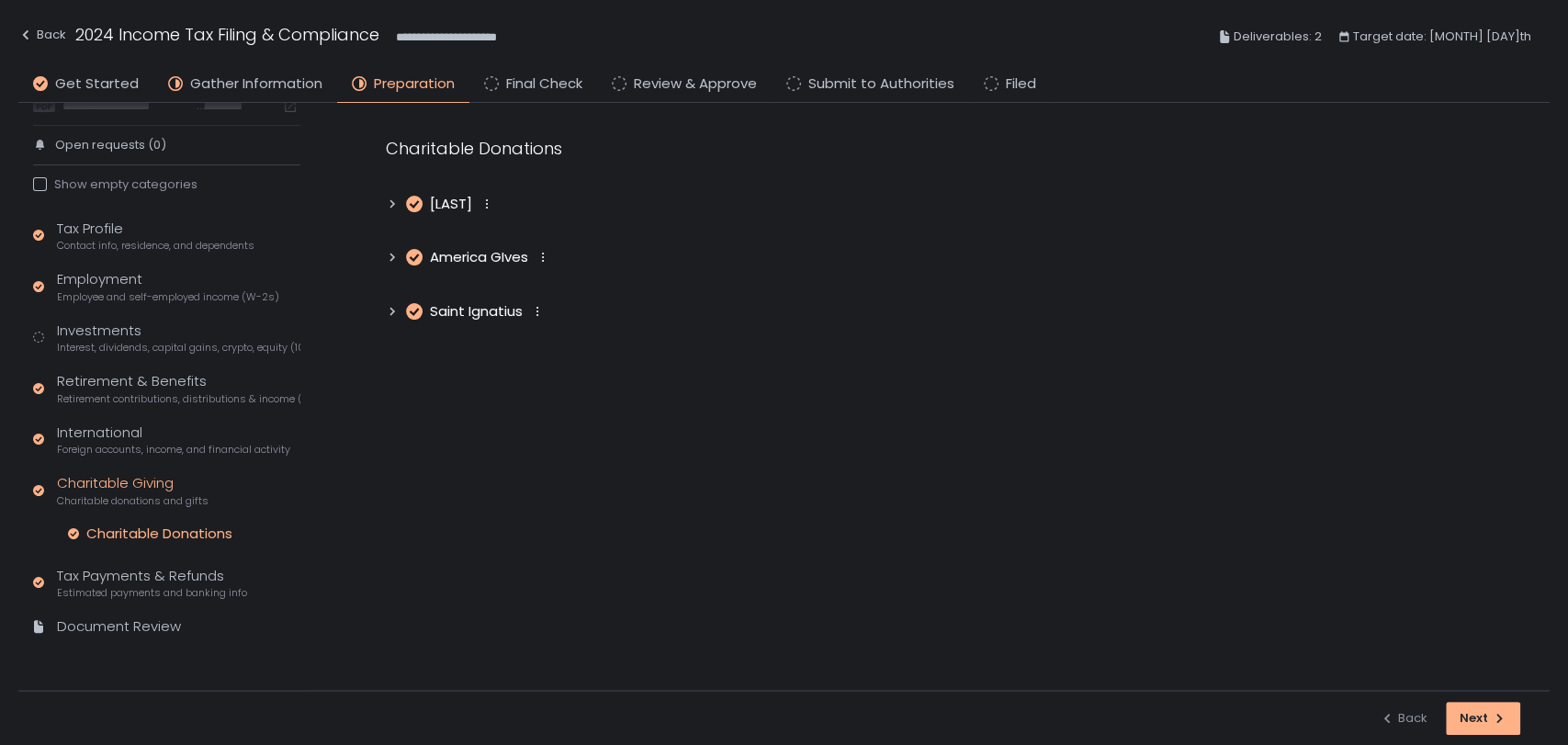 click 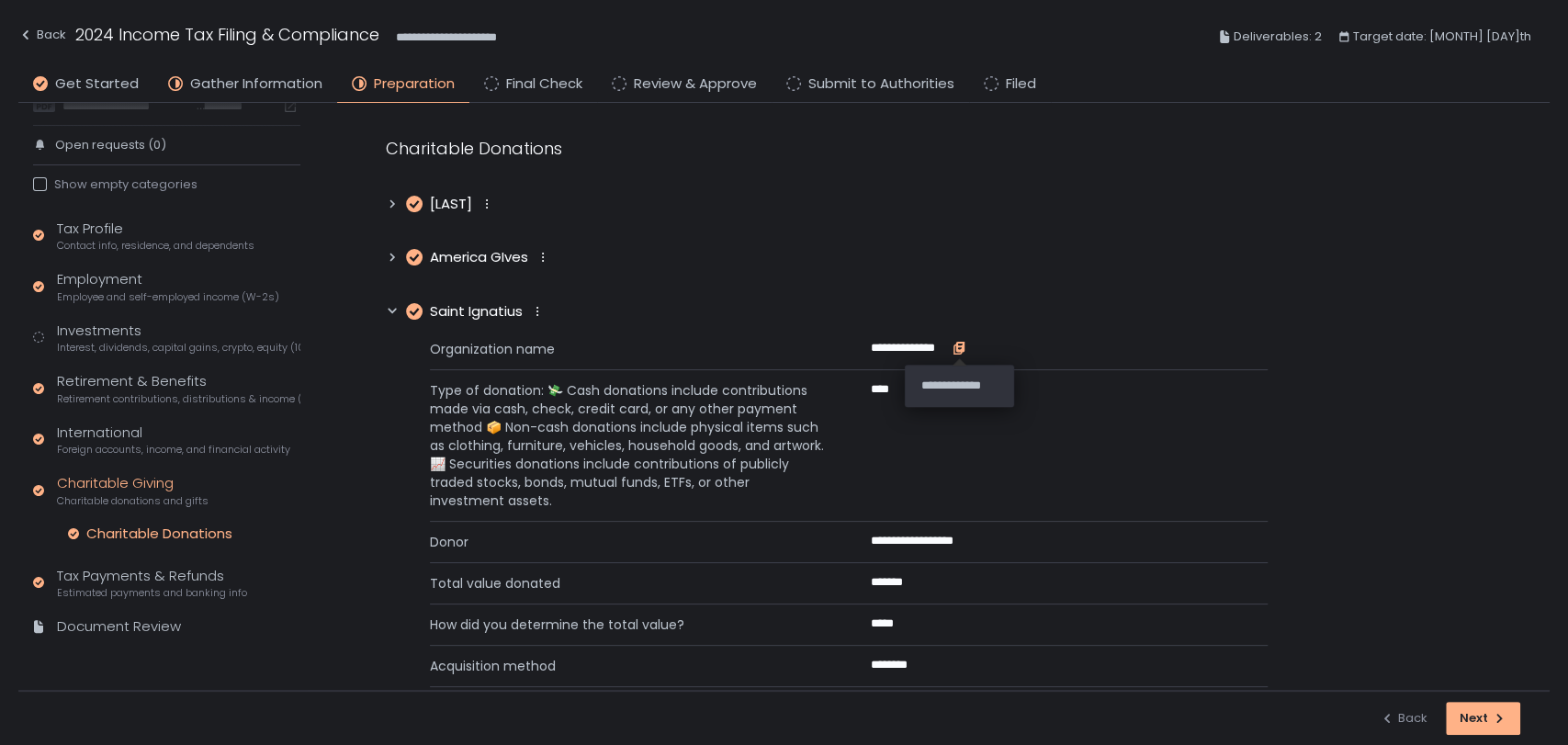 click 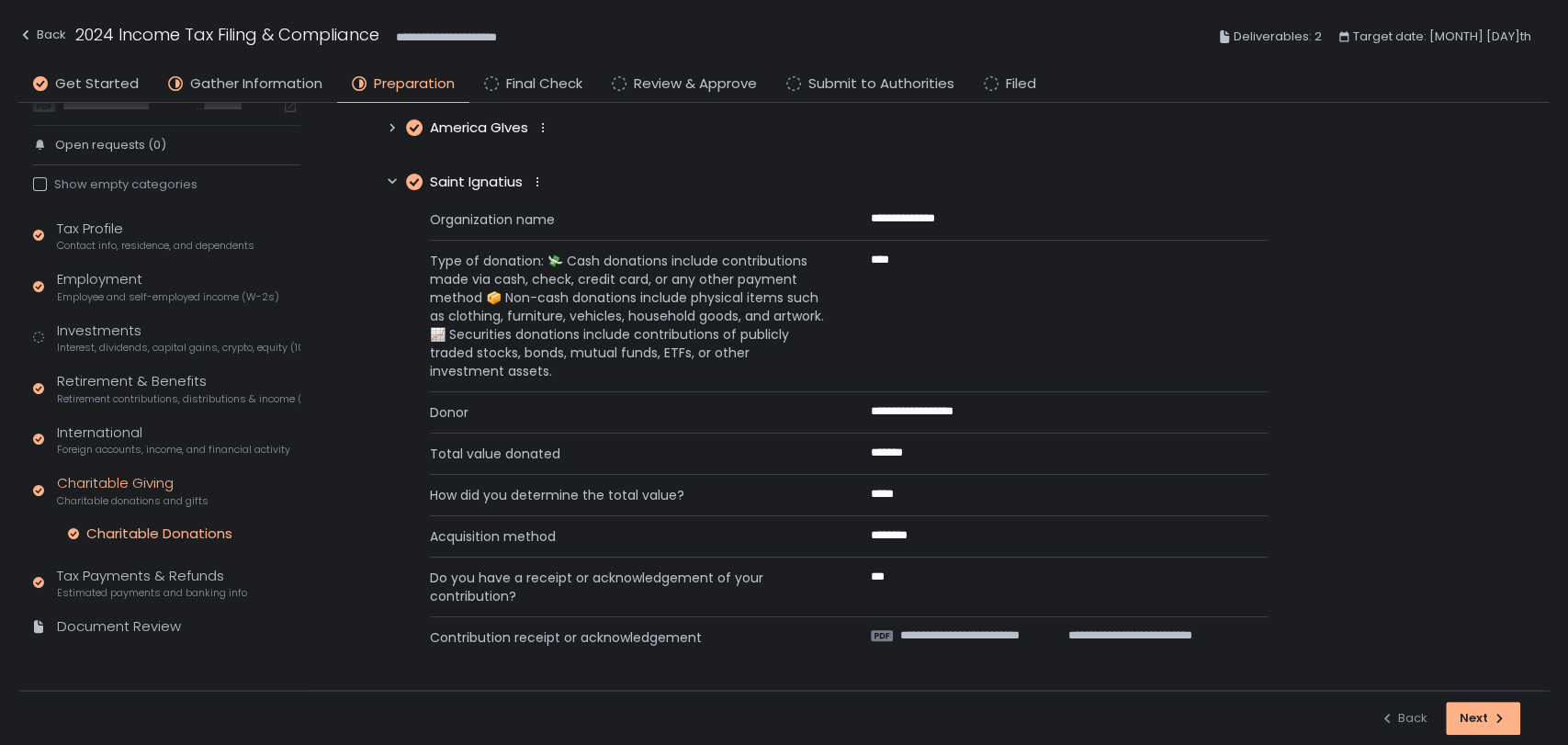 scroll, scrollTop: 28, scrollLeft: 0, axis: vertical 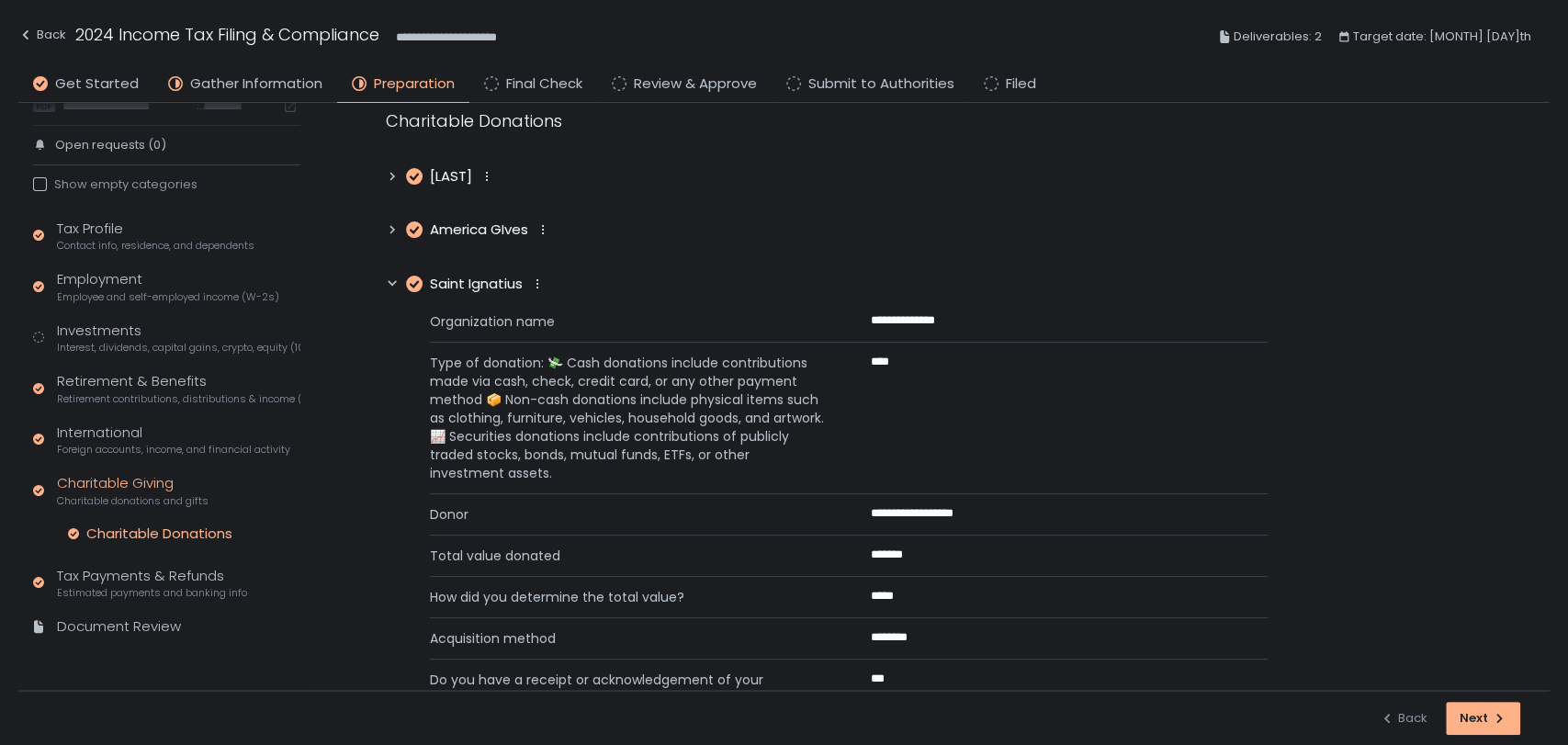click 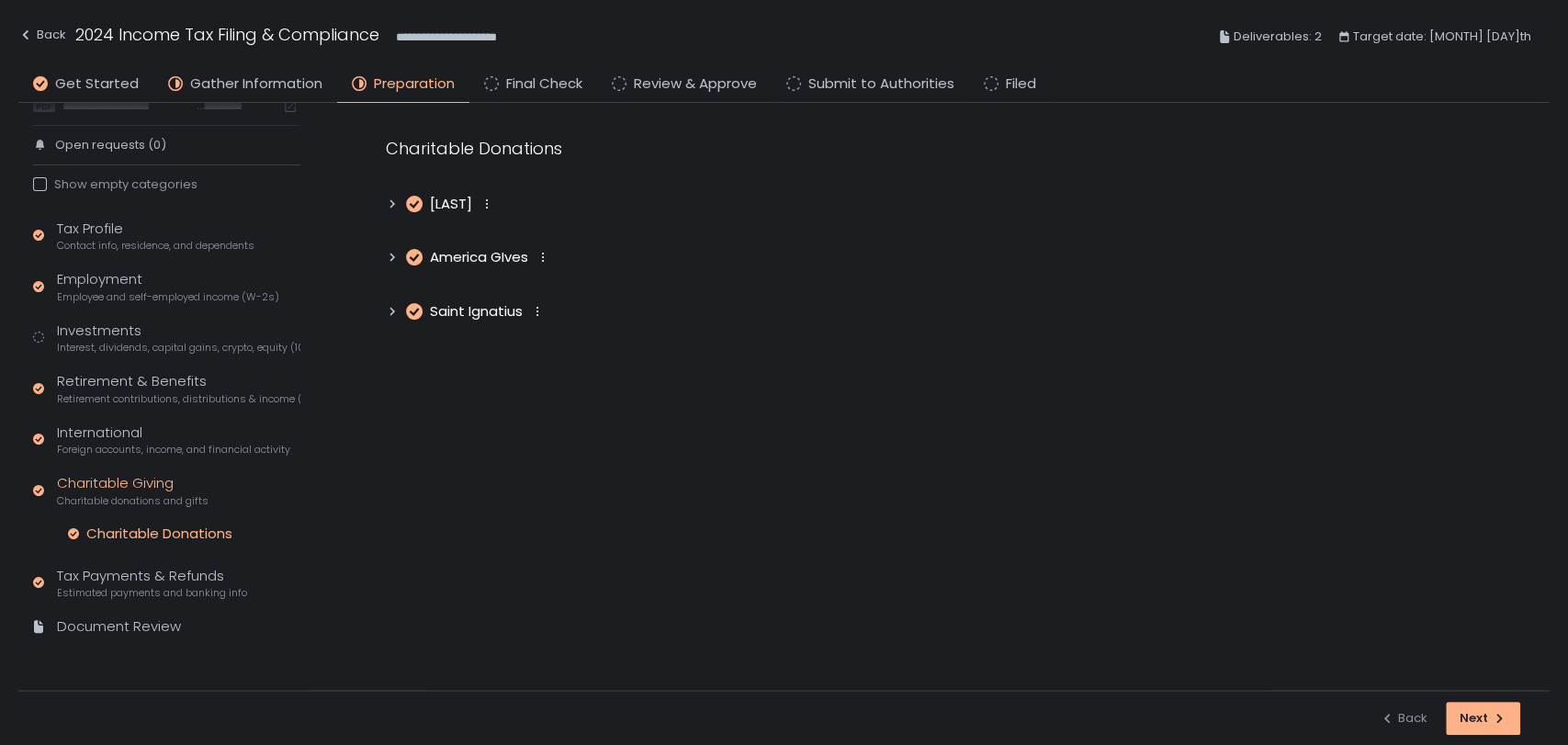 scroll, scrollTop: 0, scrollLeft: 0, axis: both 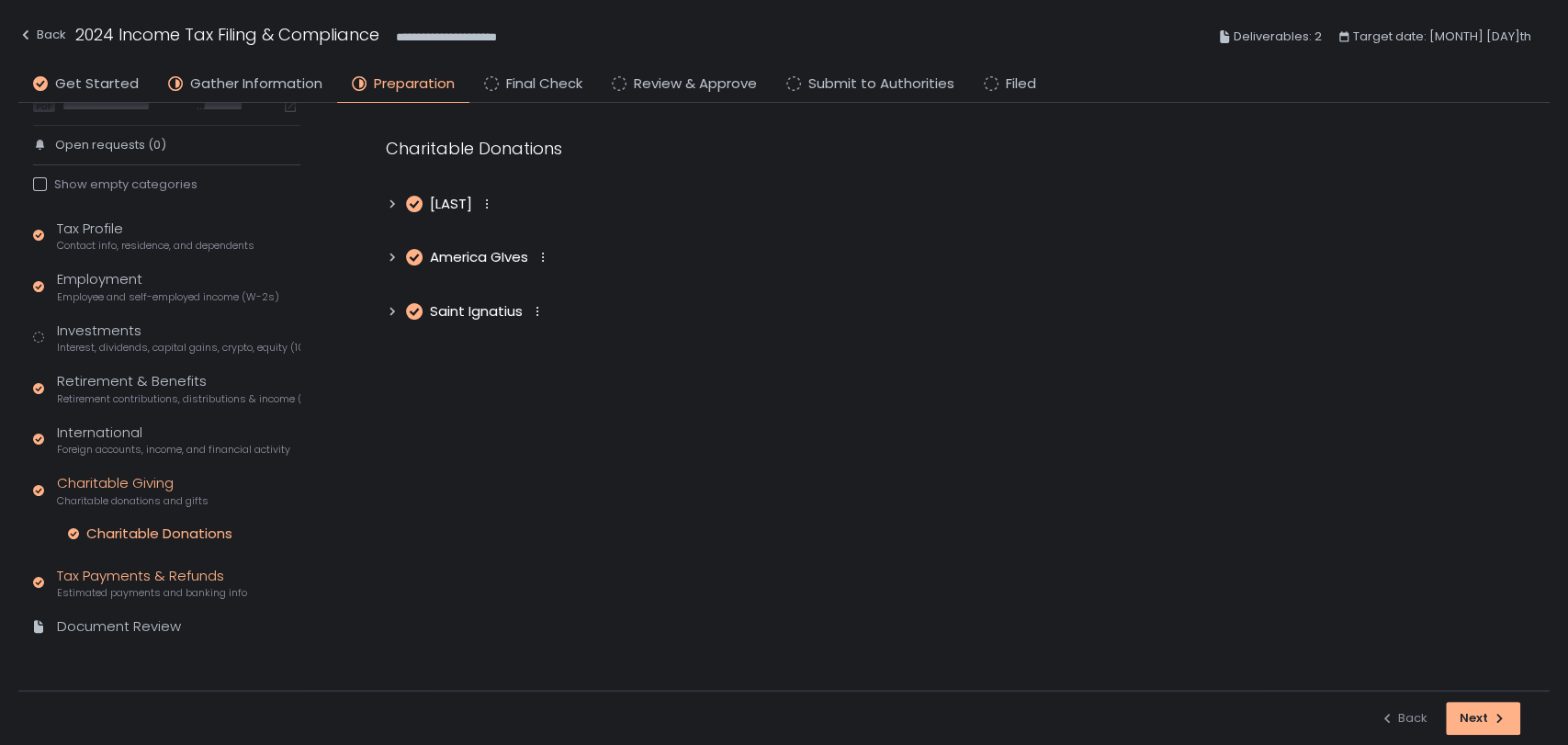 click on "Tax Payments & Refunds Estimated payments and banking info" 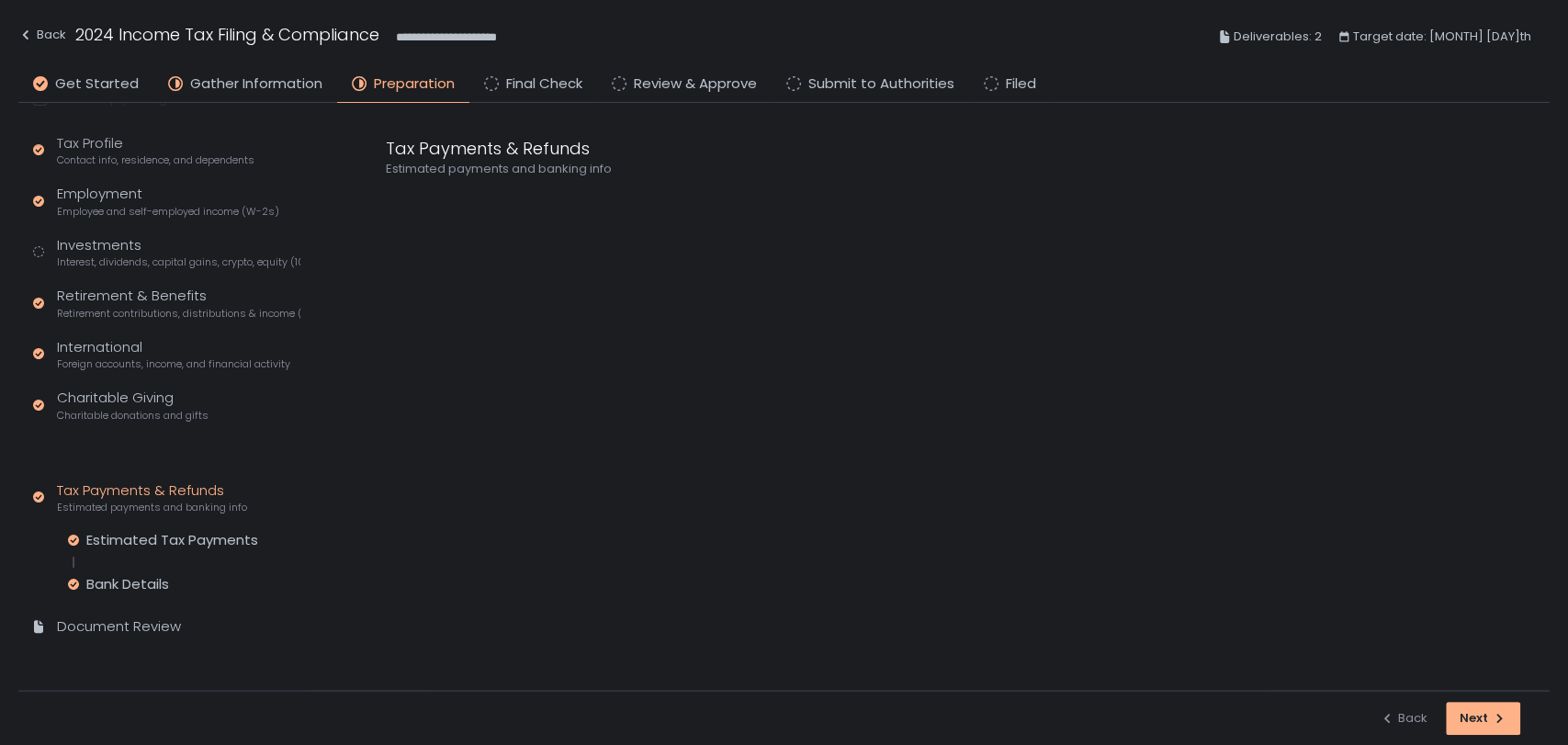 scroll, scrollTop: 121, scrollLeft: 0, axis: vertical 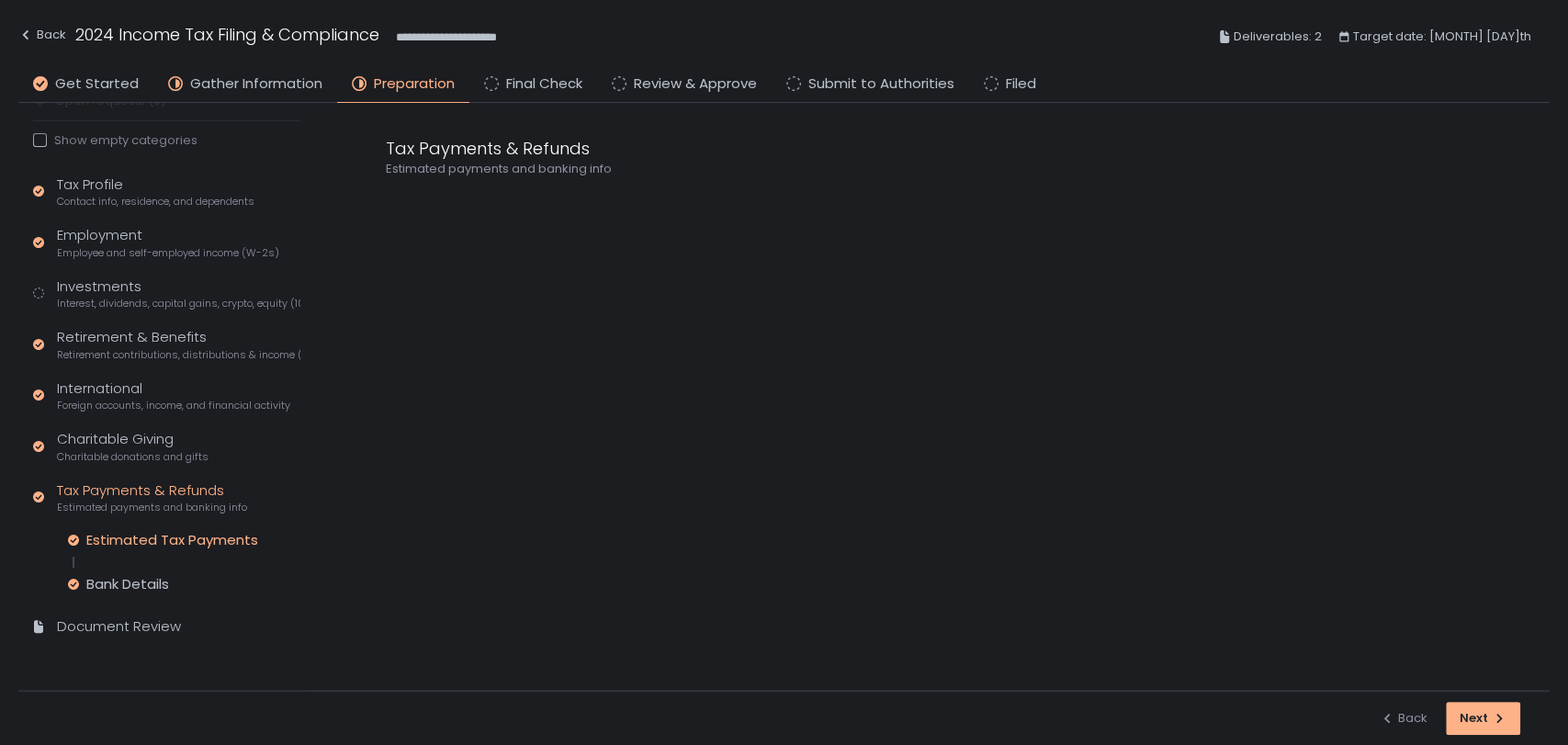 click on "Estimated Tax Payments" 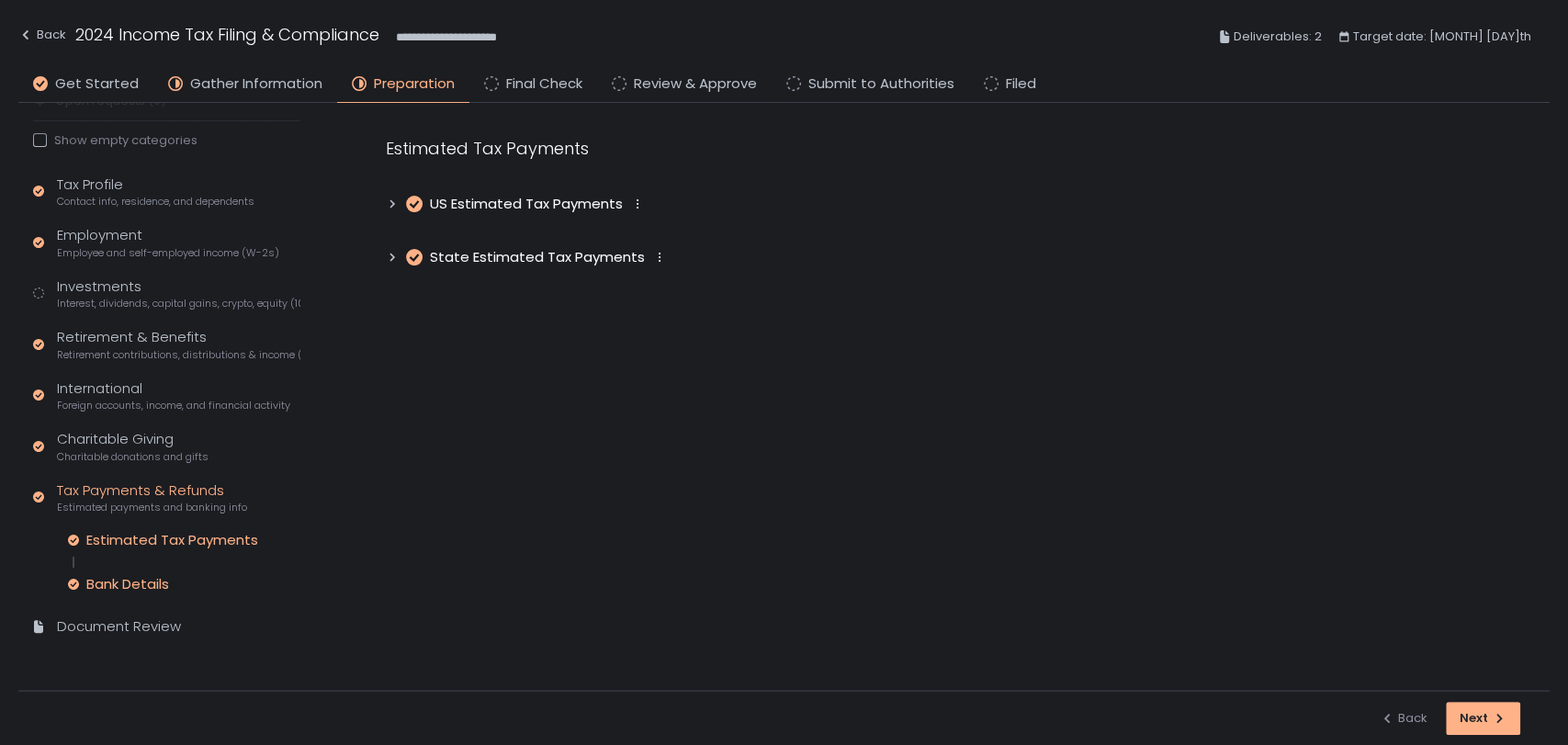 click on "Bank Details" 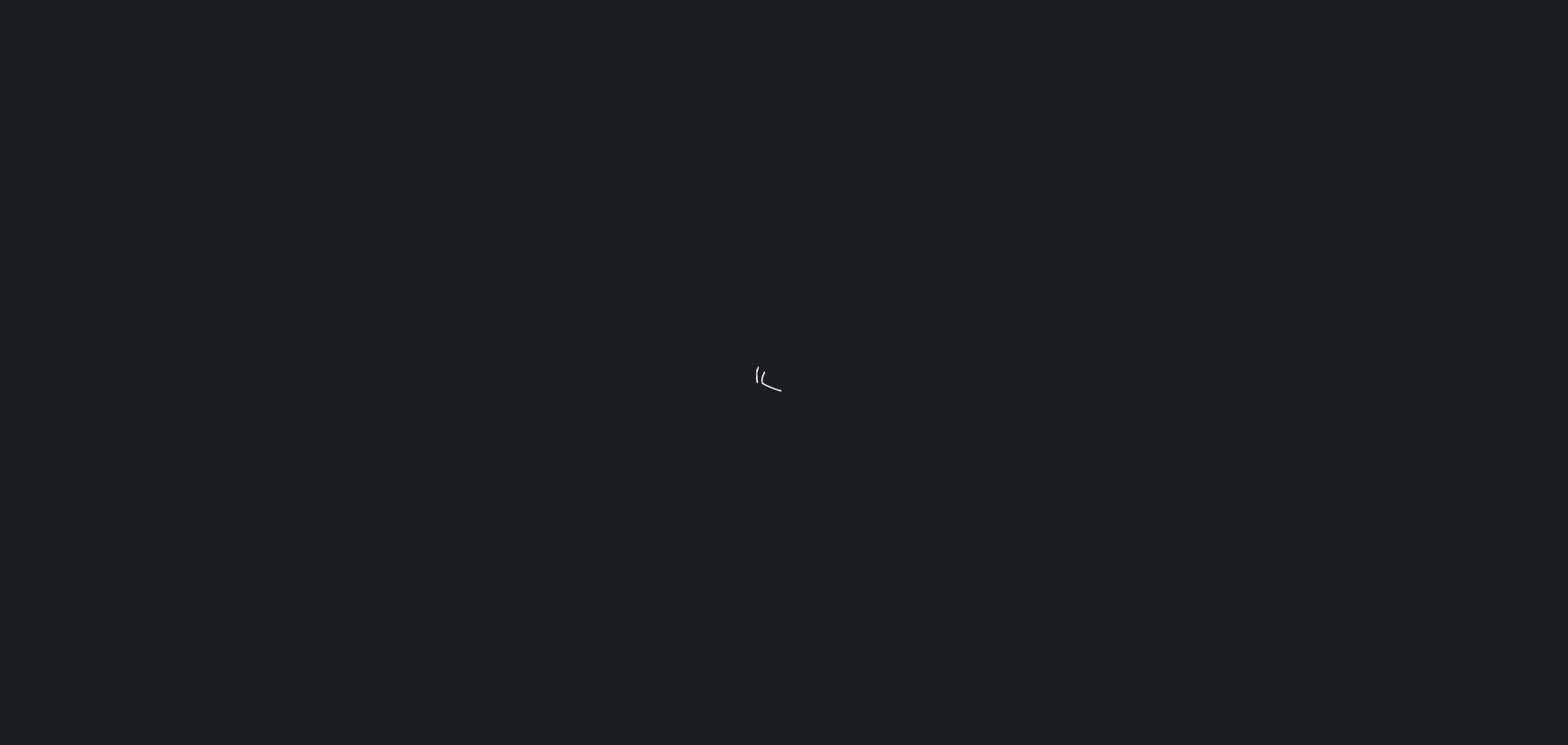 scroll, scrollTop: 0, scrollLeft: 0, axis: both 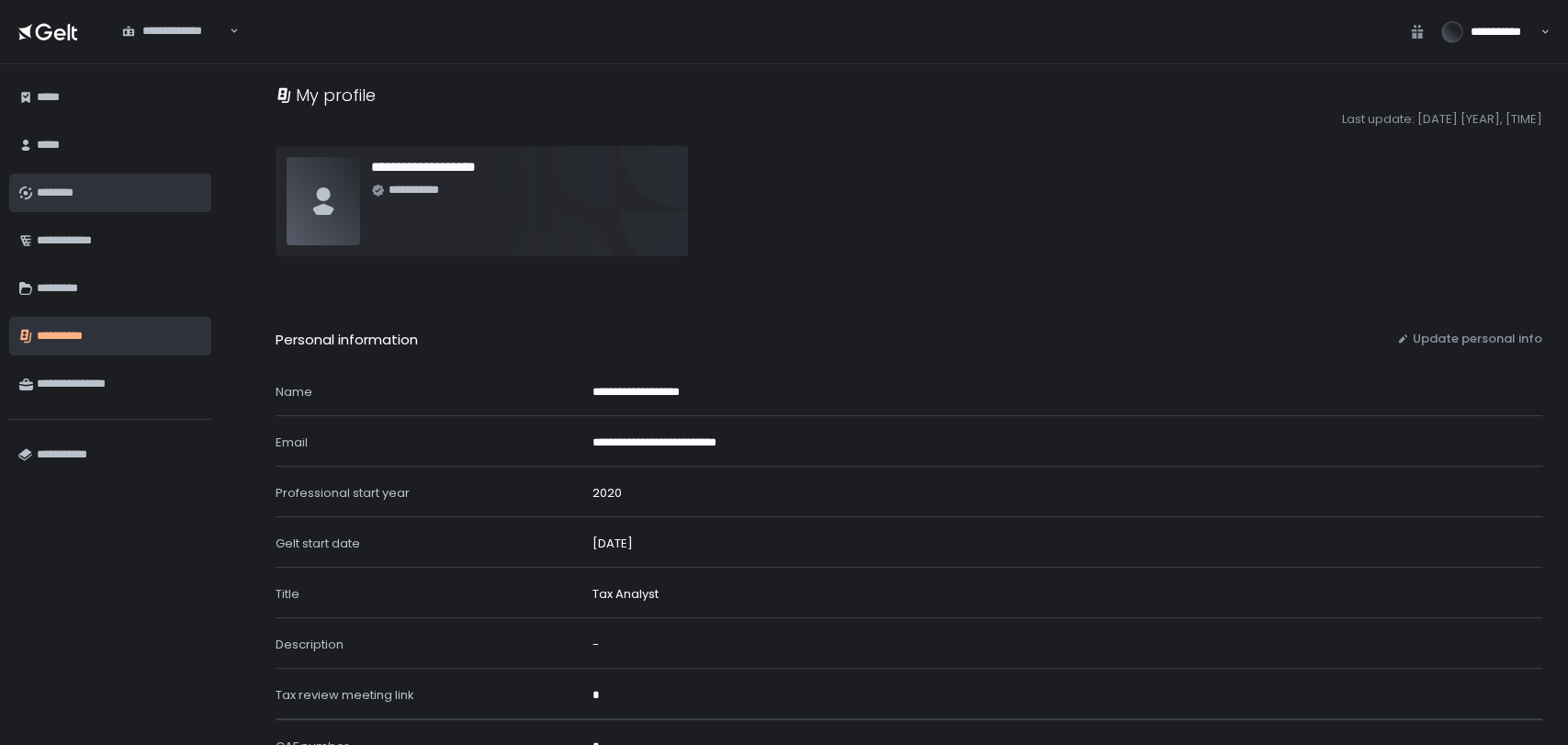 click on "********" at bounding box center (119, 193) 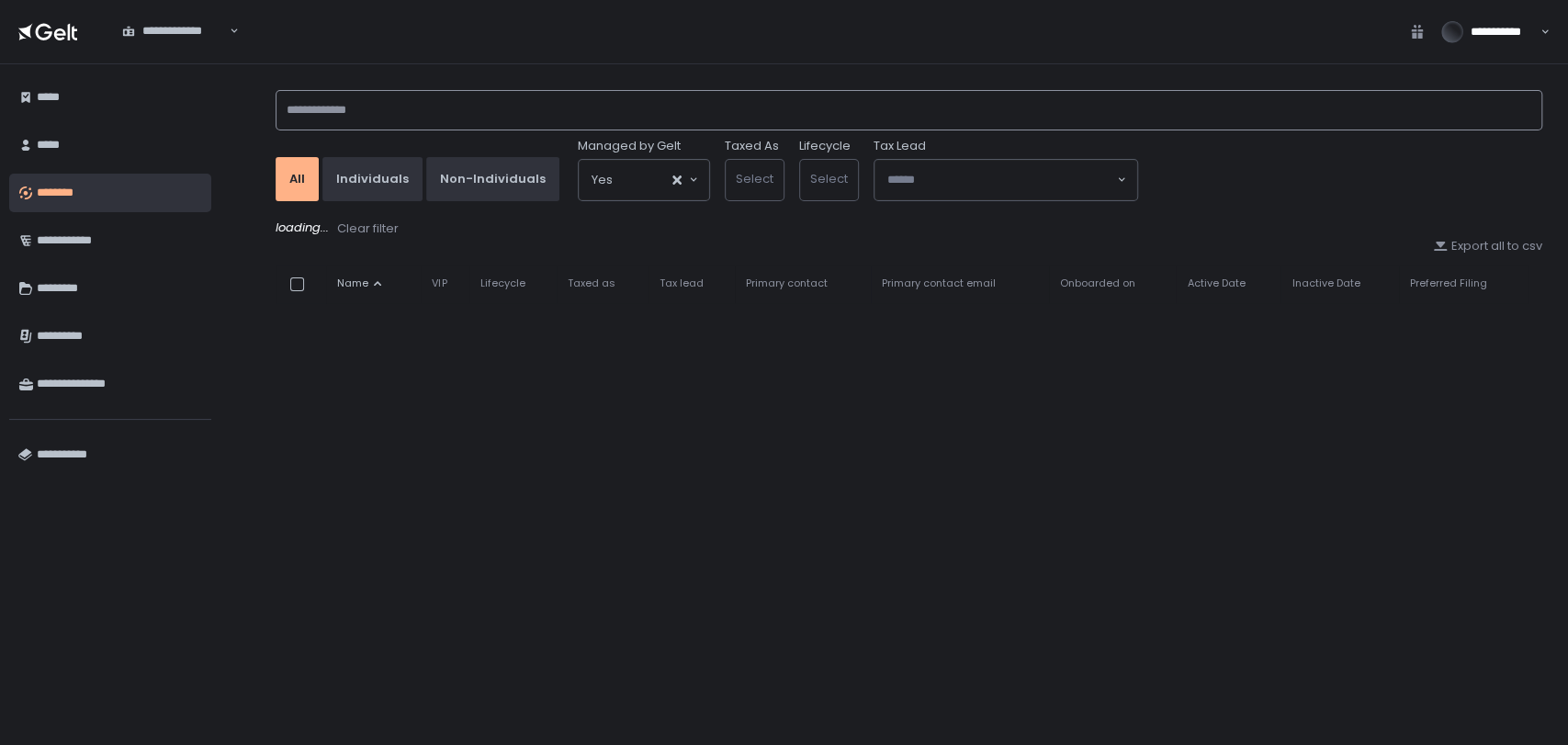 click 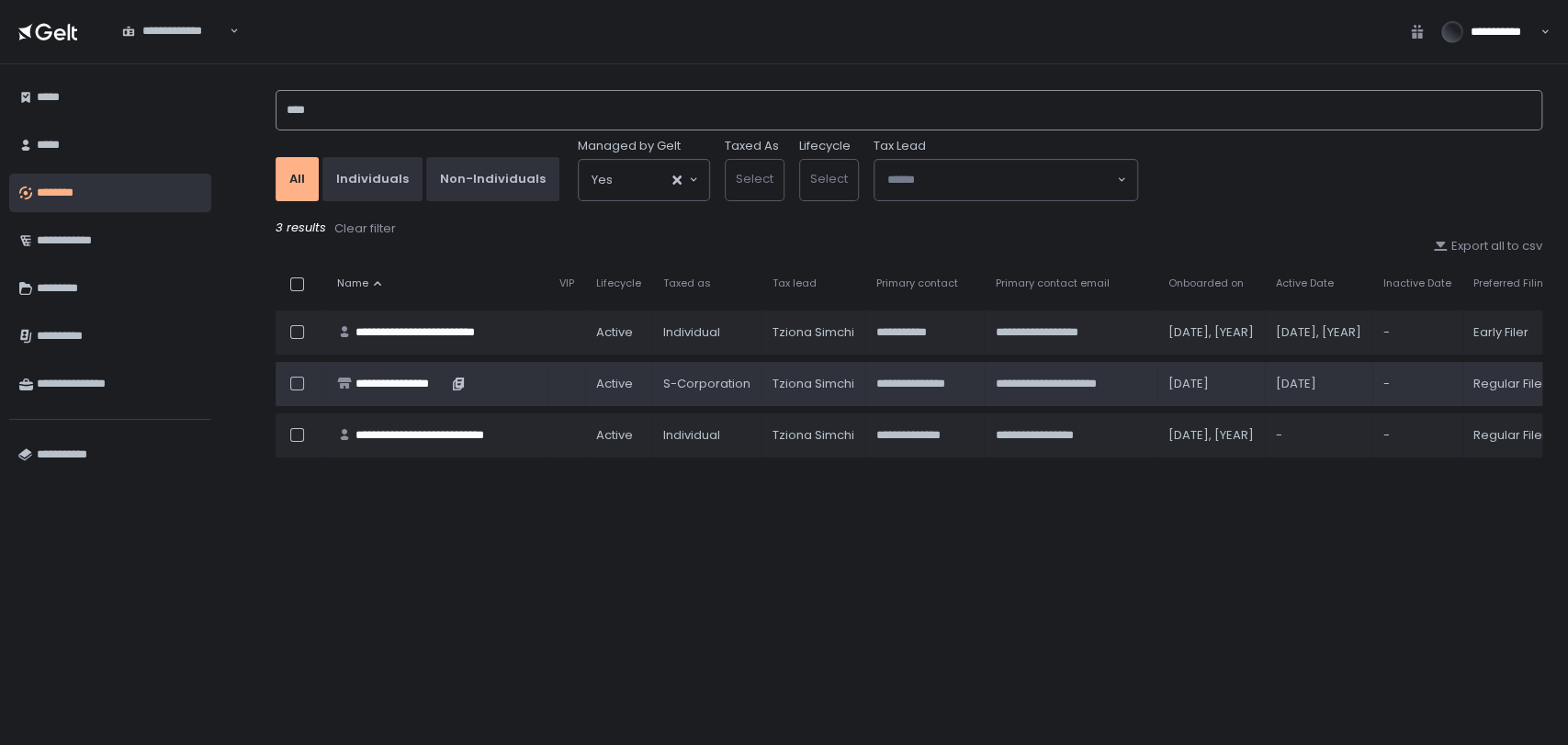 type on "****" 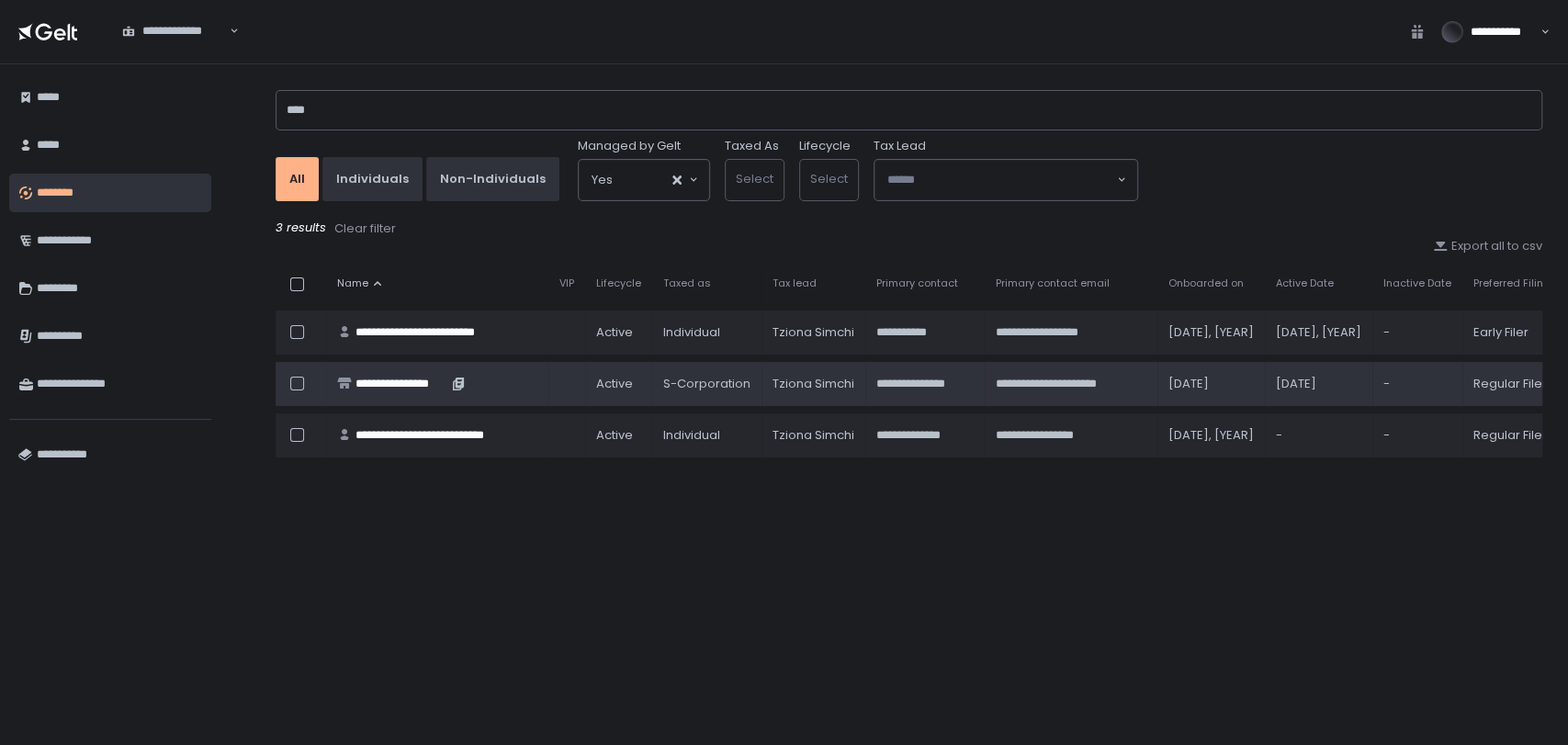 click on "**********" at bounding box center (401, 384) 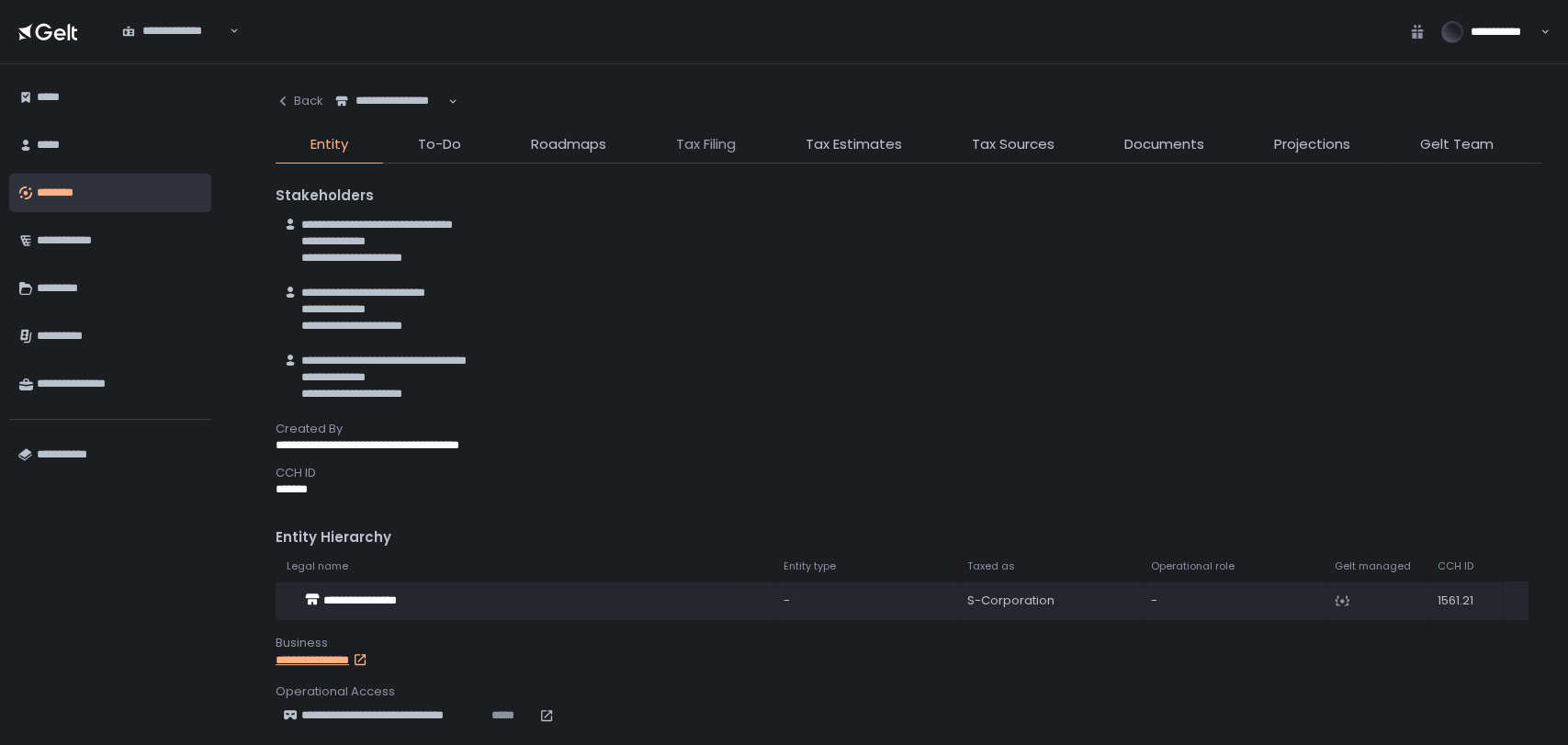 click on "Tax Filing" at bounding box center (705, 144) 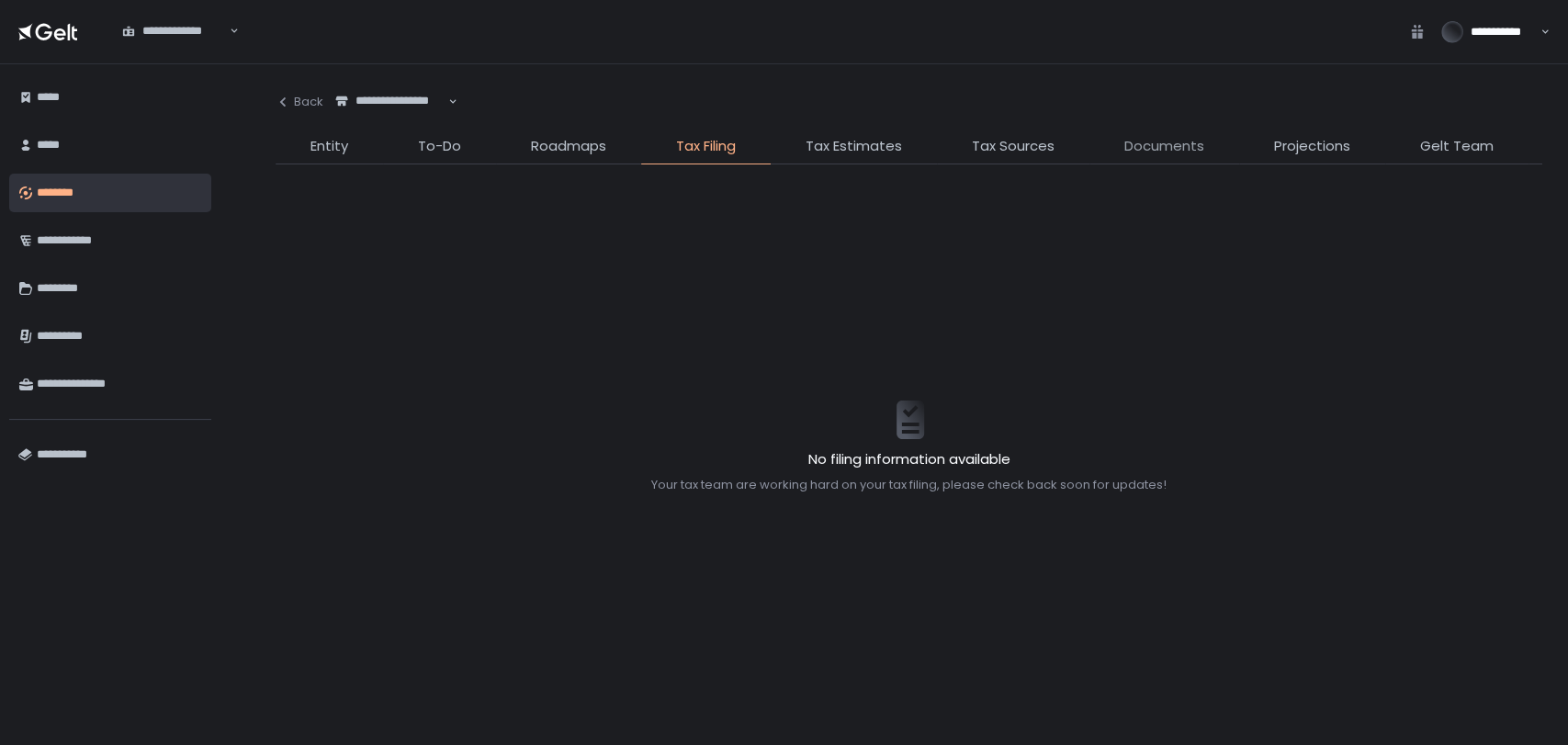 click on "Documents" at bounding box center [1164, 146] 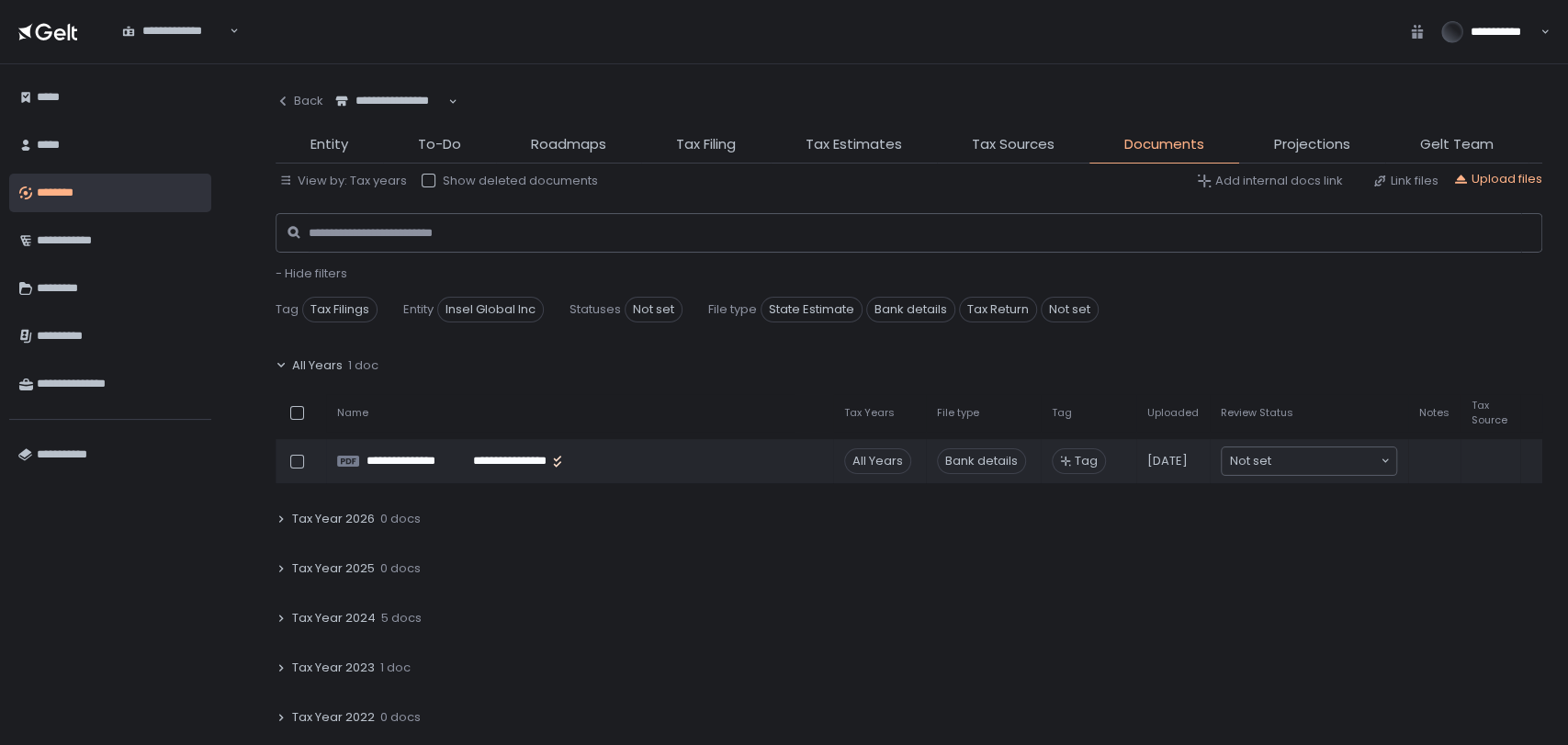 click 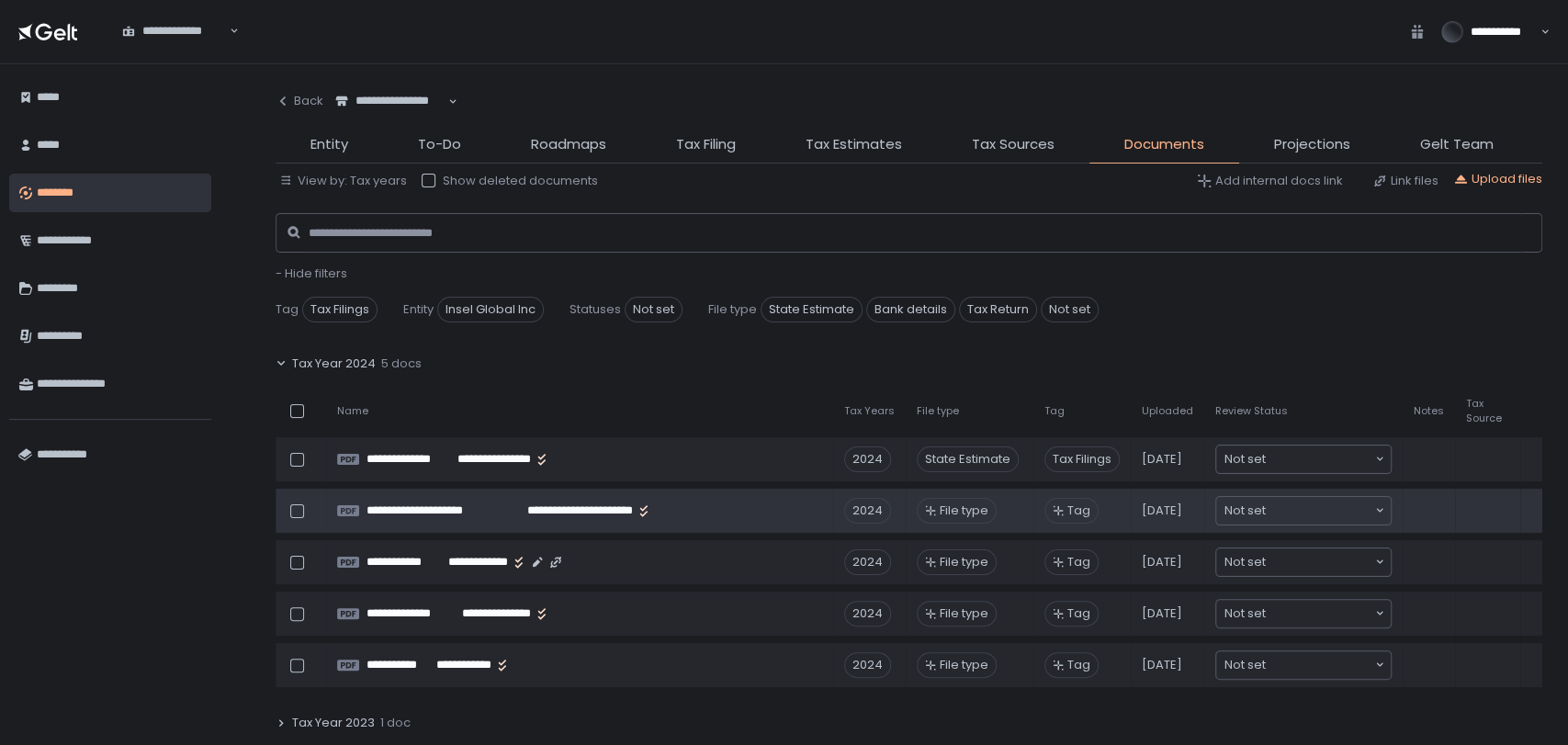 scroll, scrollTop: 306, scrollLeft: 0, axis: vertical 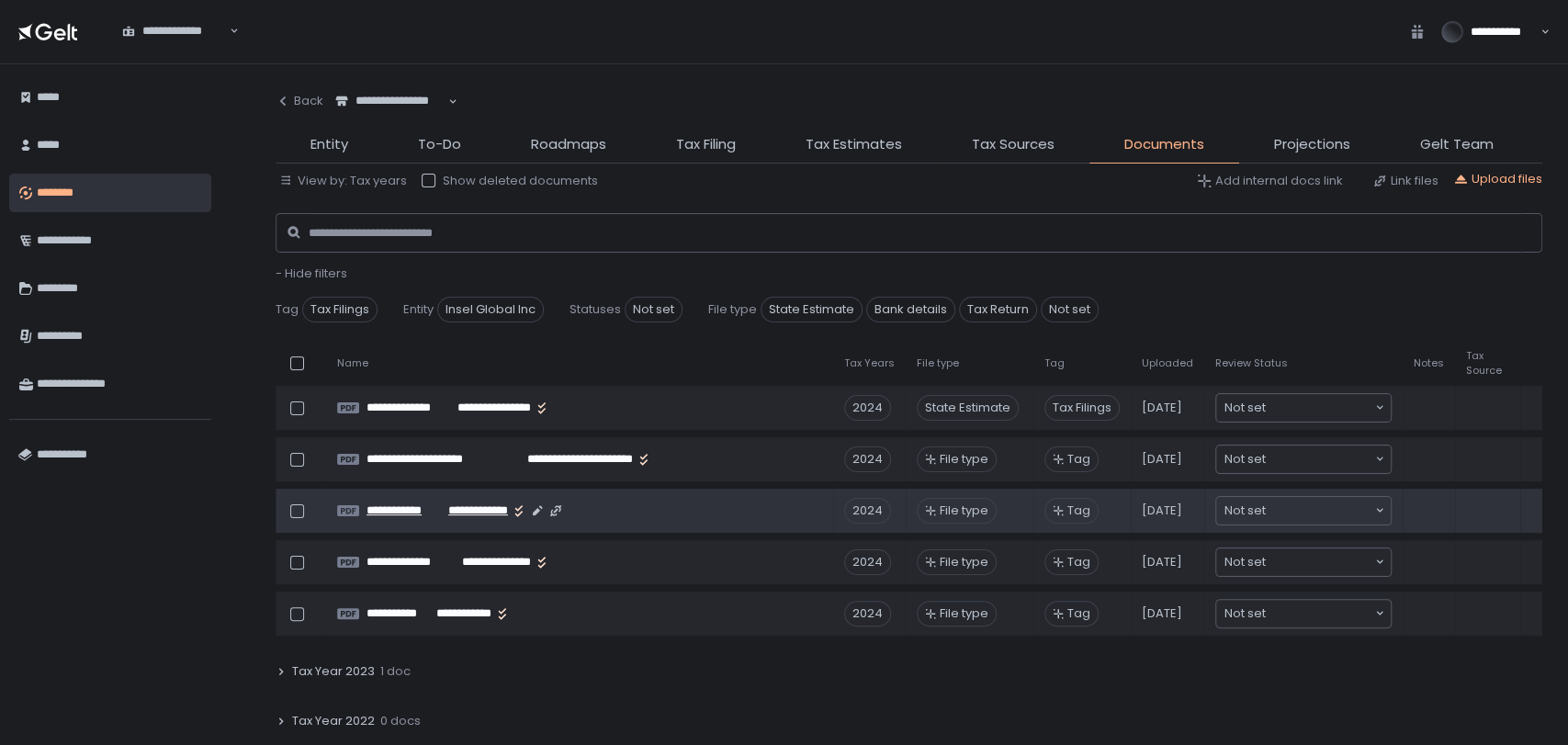 click on "**********" at bounding box center [475, 511] 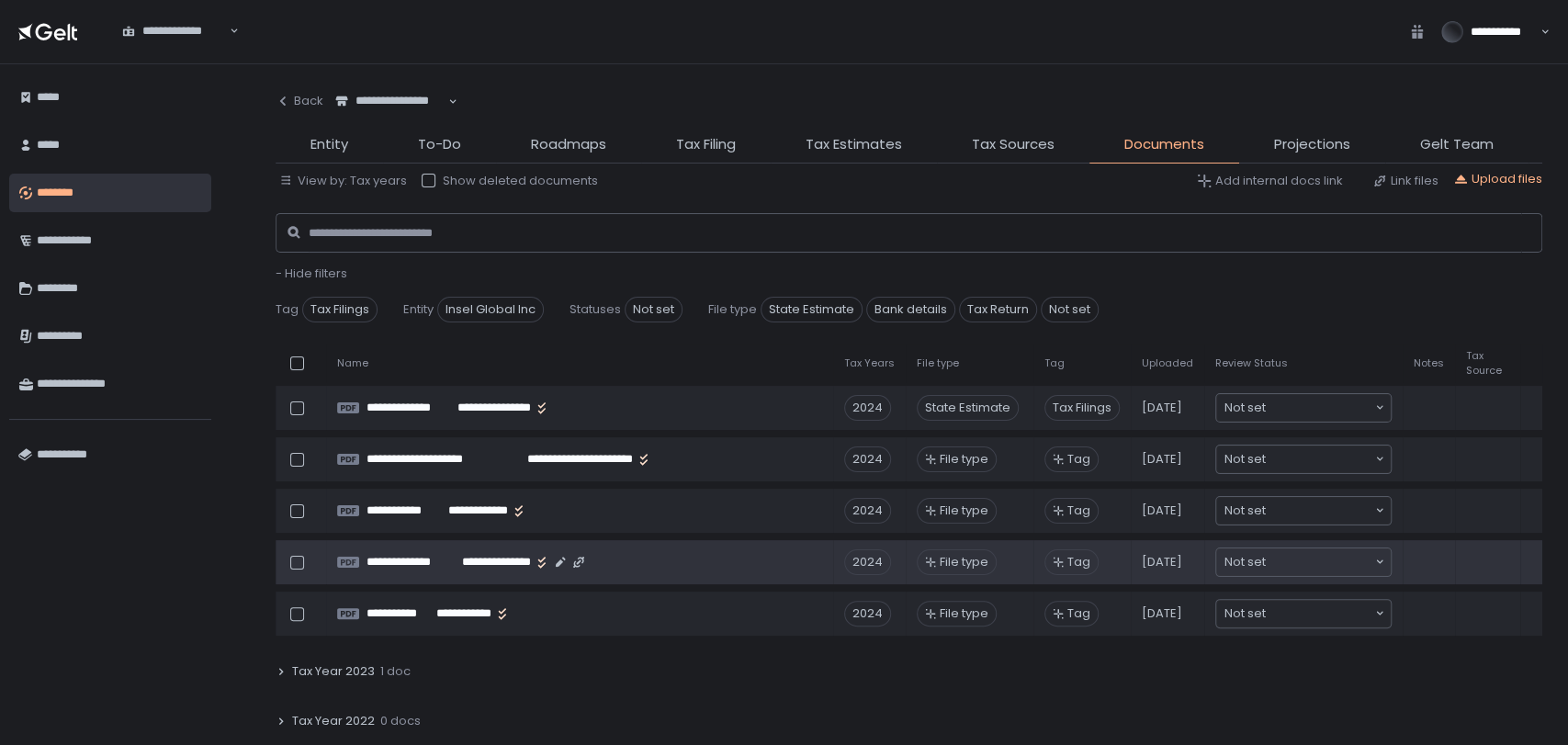 click on "**********" 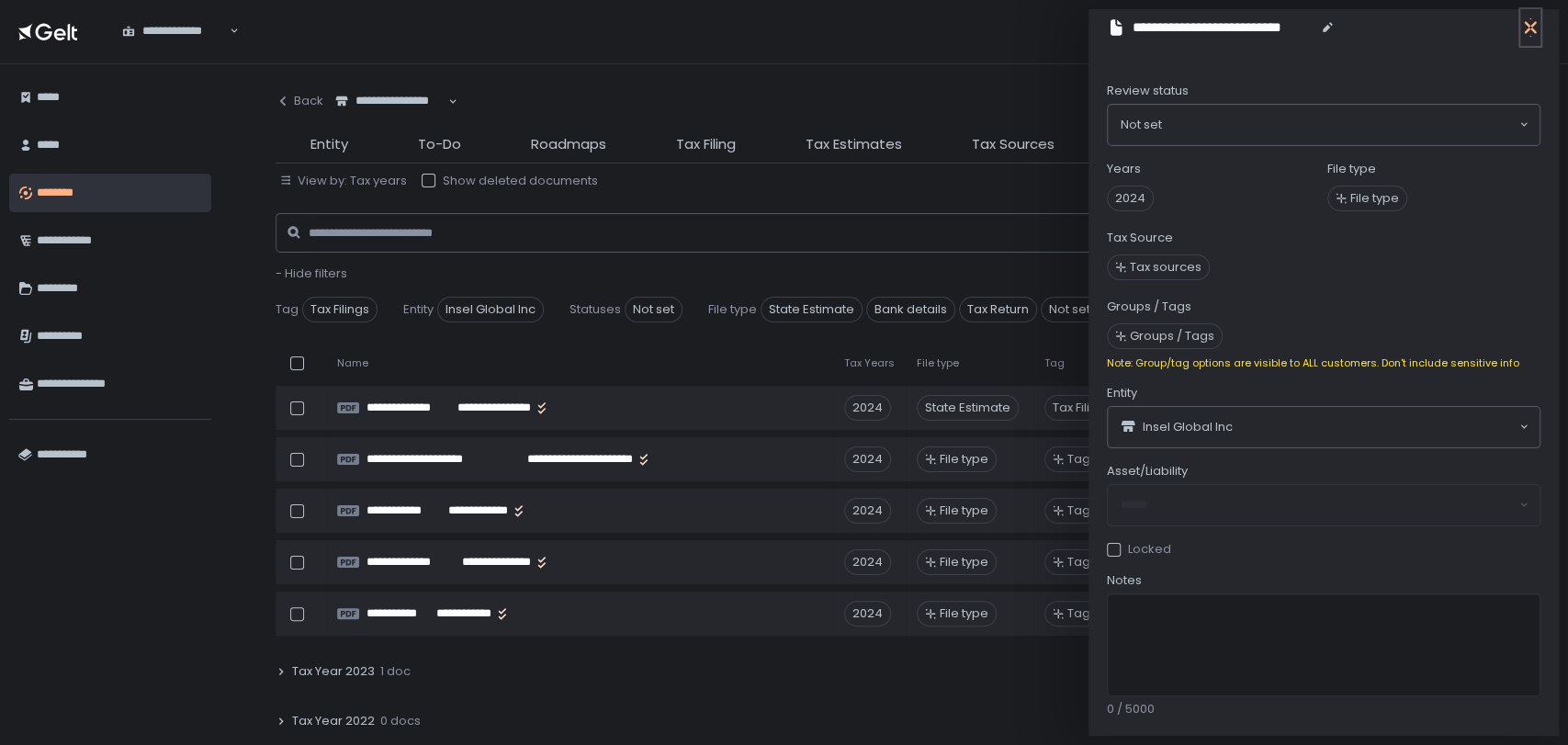 click at bounding box center [1530, 28] 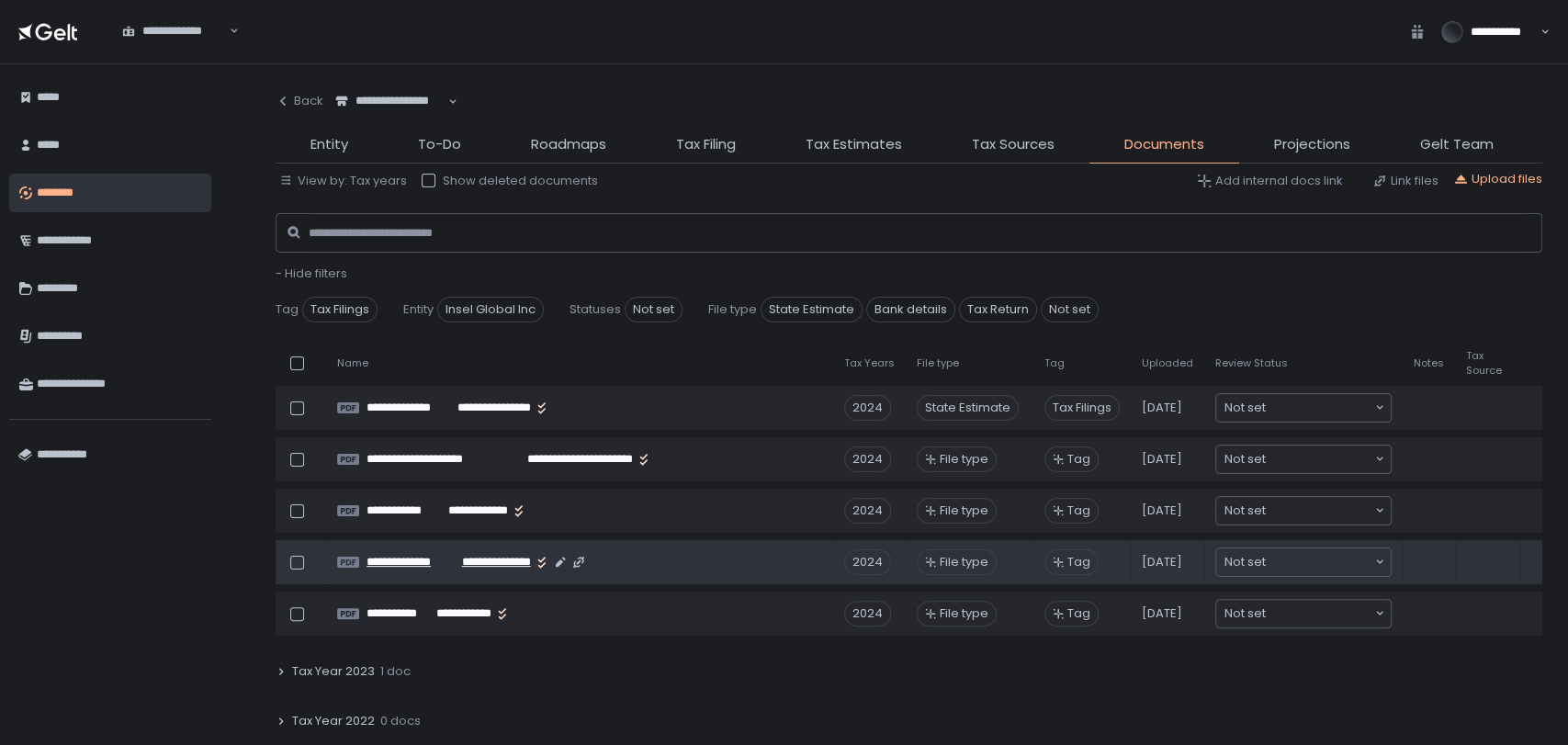 click on "**********" at bounding box center (492, 562) 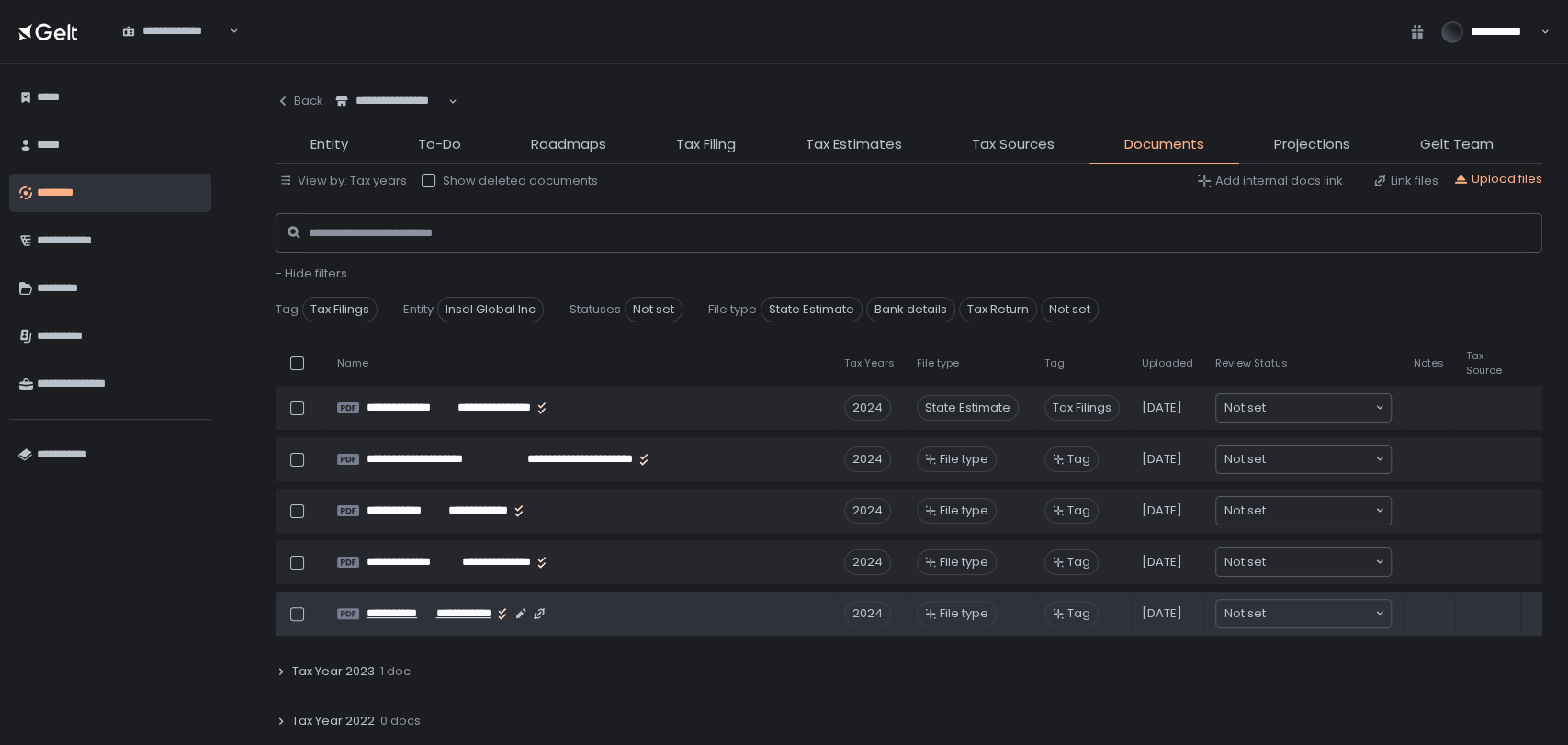 click on "**********" at bounding box center [400, 614] 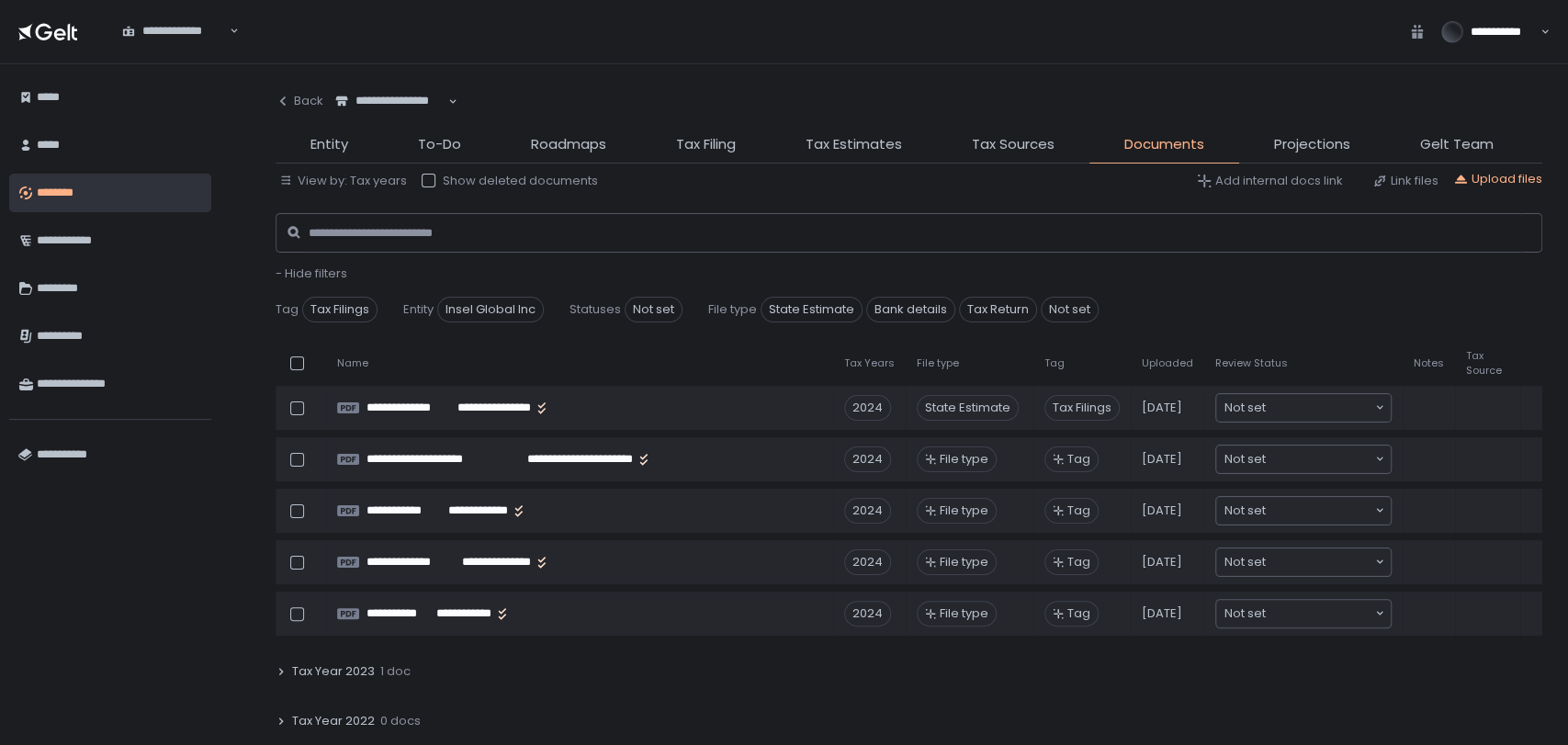 click 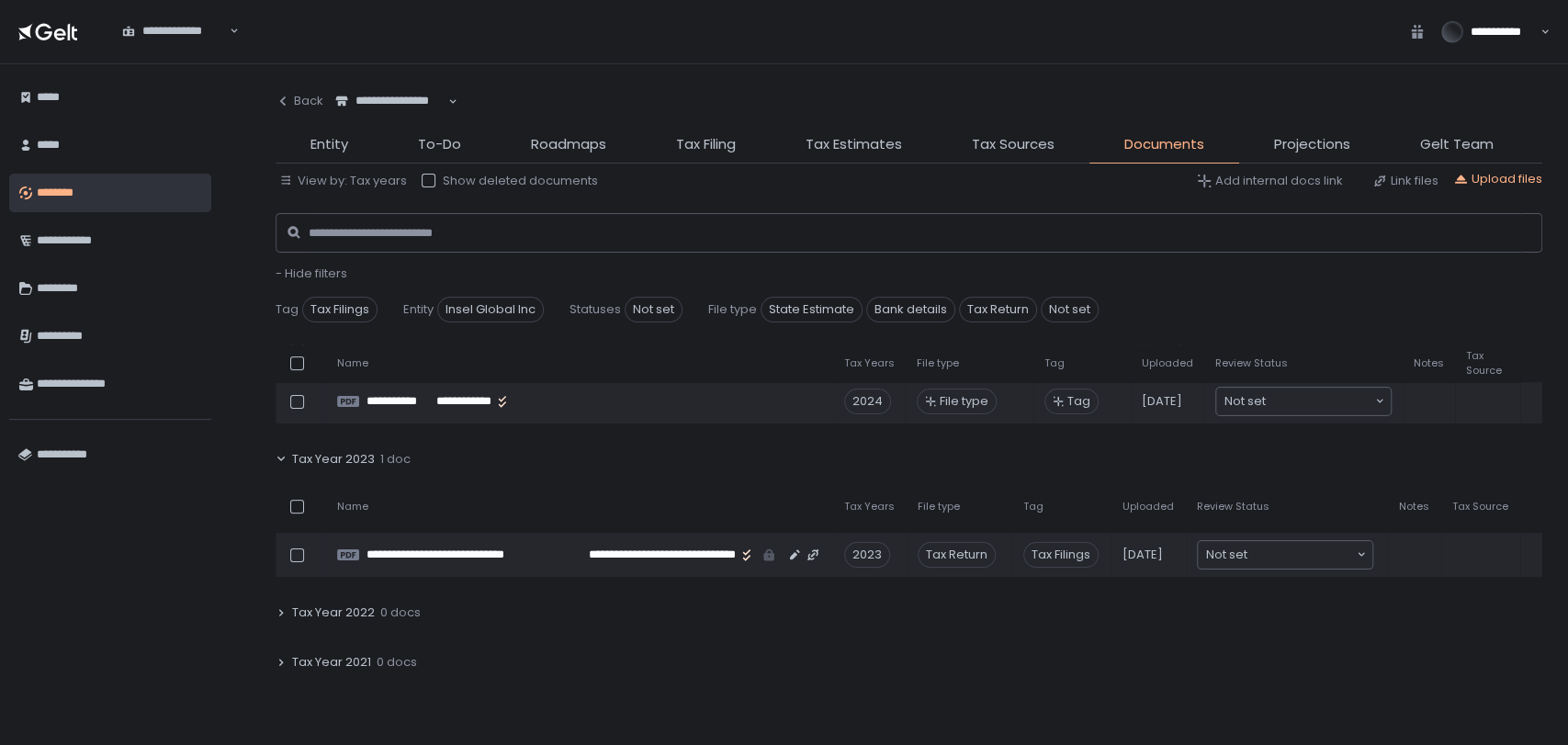 scroll, scrollTop: 612, scrollLeft: 0, axis: vertical 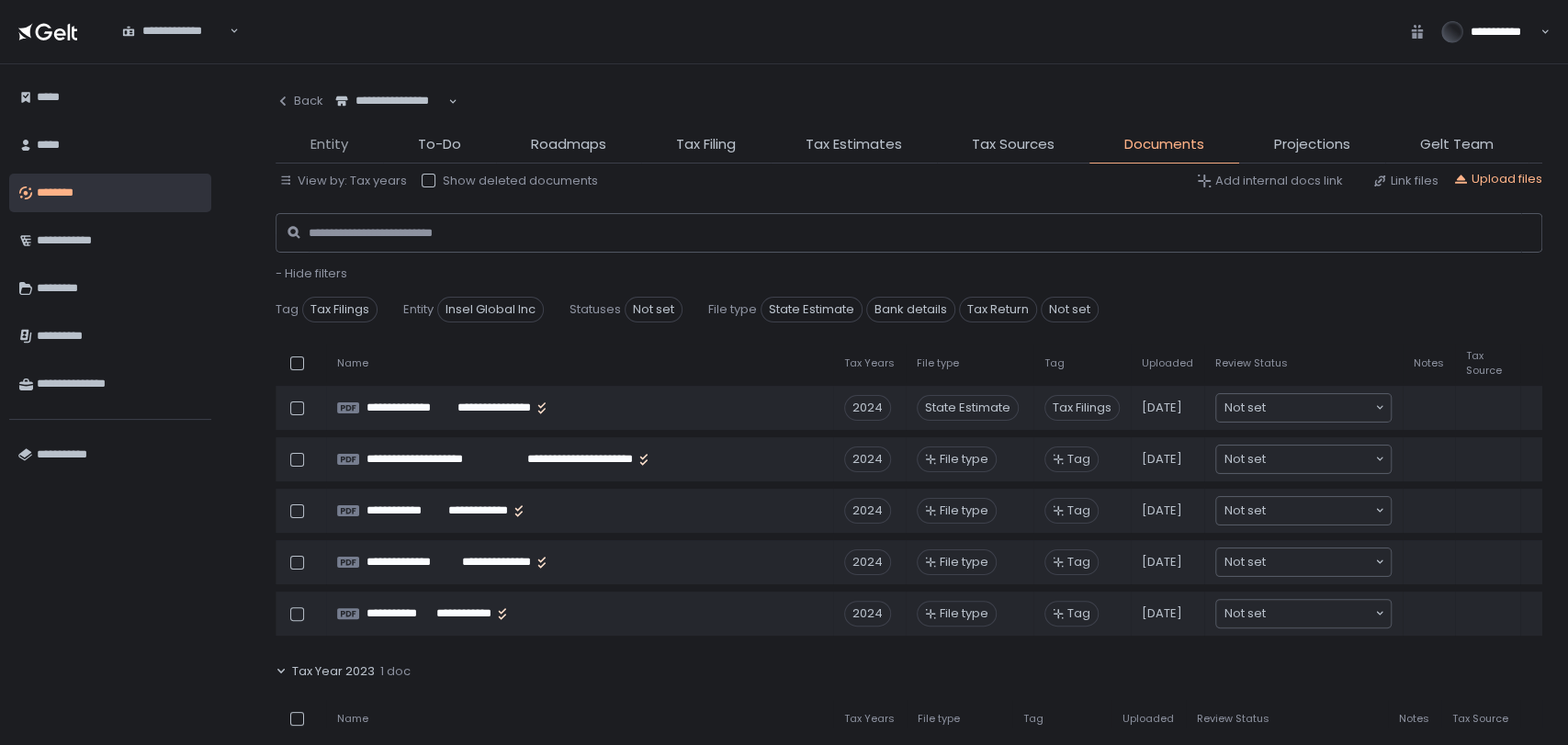 click on "Entity" at bounding box center (329, 144) 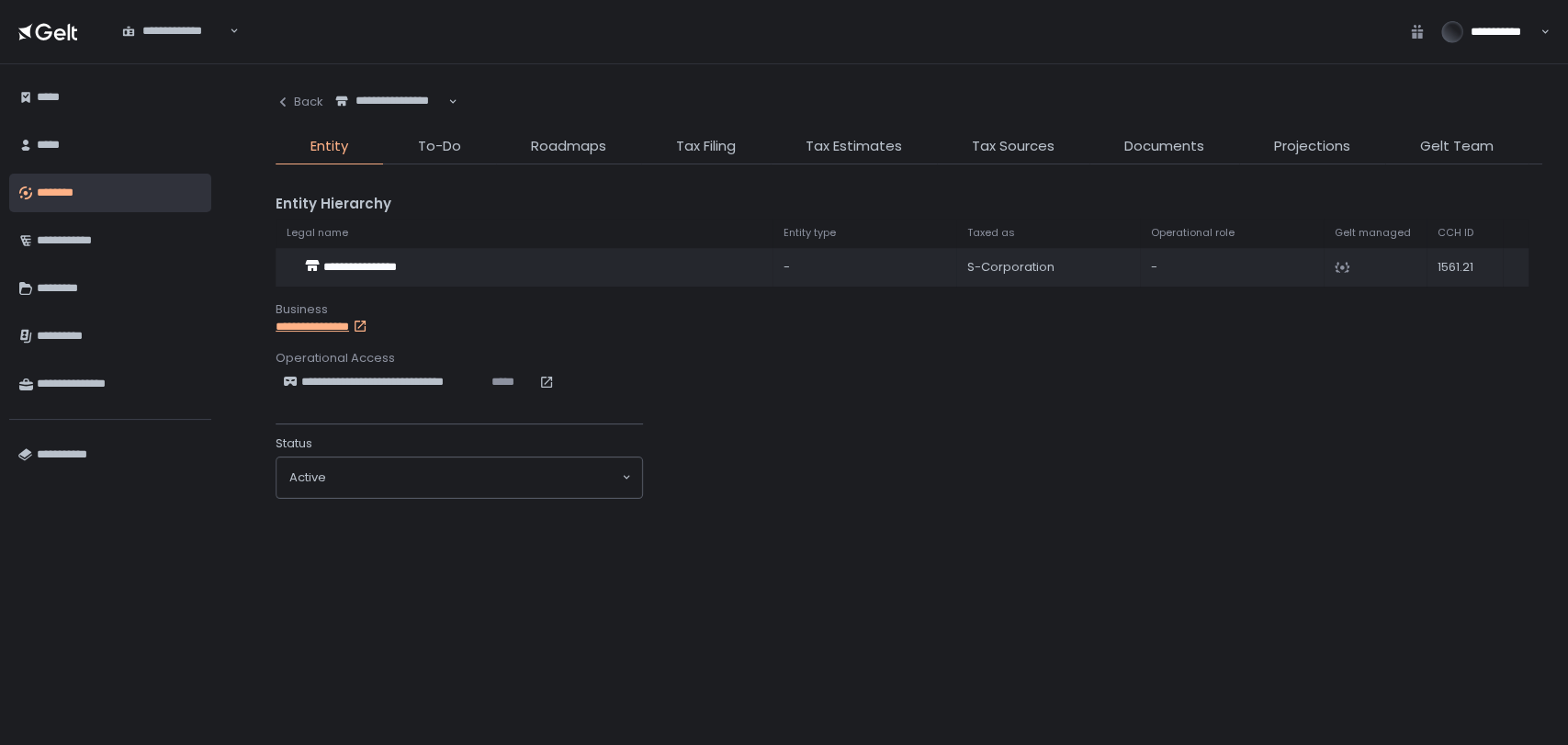 click on "**********" 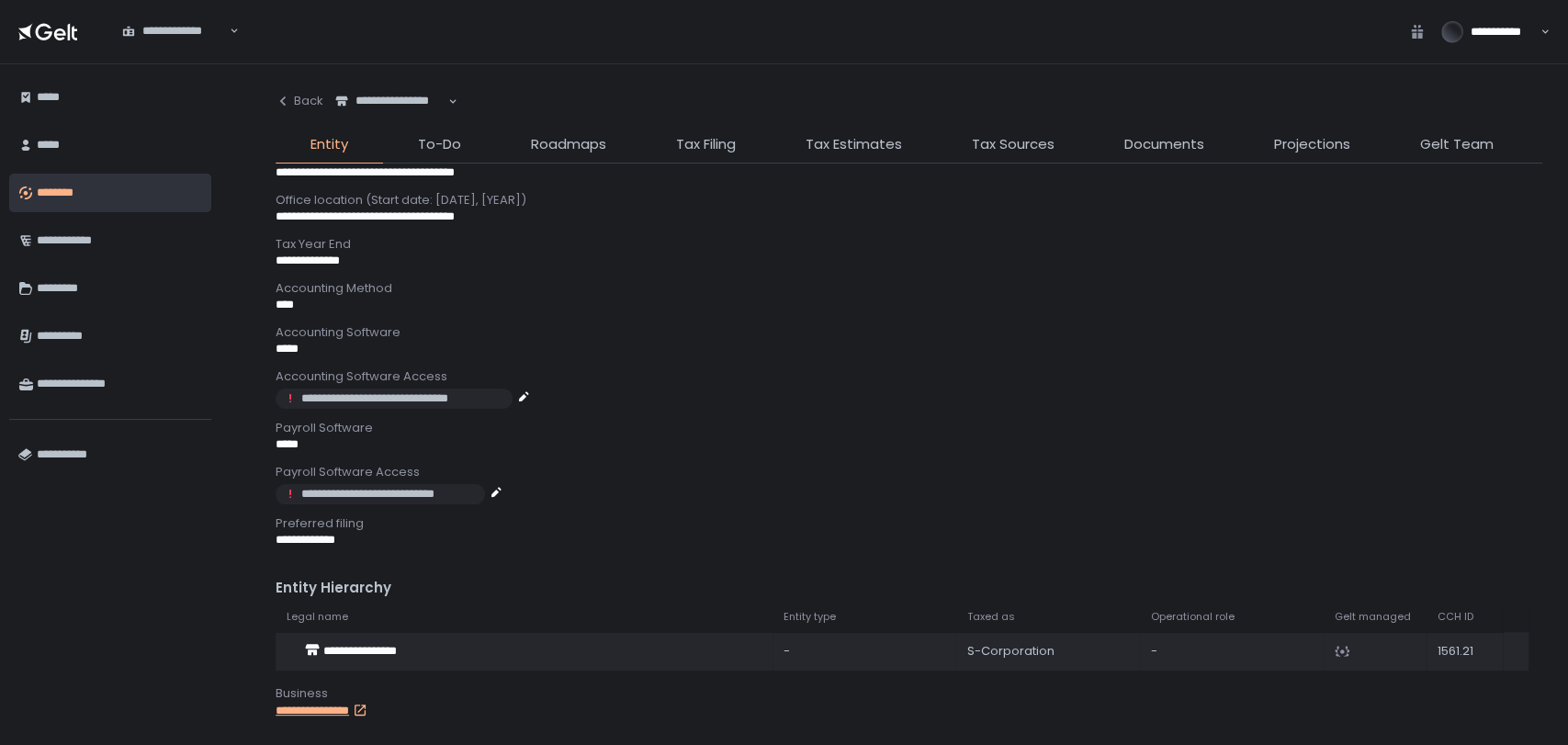 scroll, scrollTop: 916, scrollLeft: 0, axis: vertical 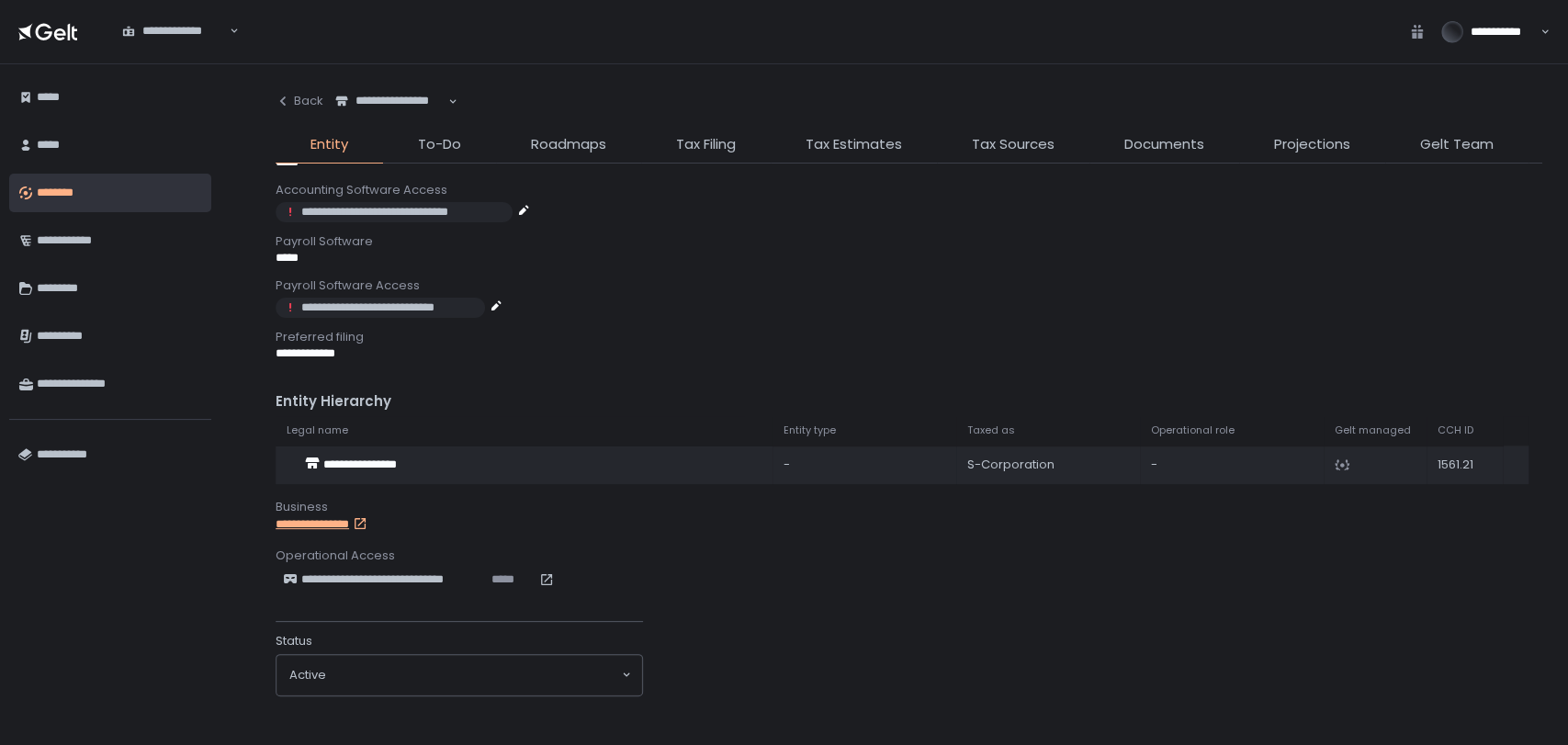 click on "**********" at bounding box center [332, 525] 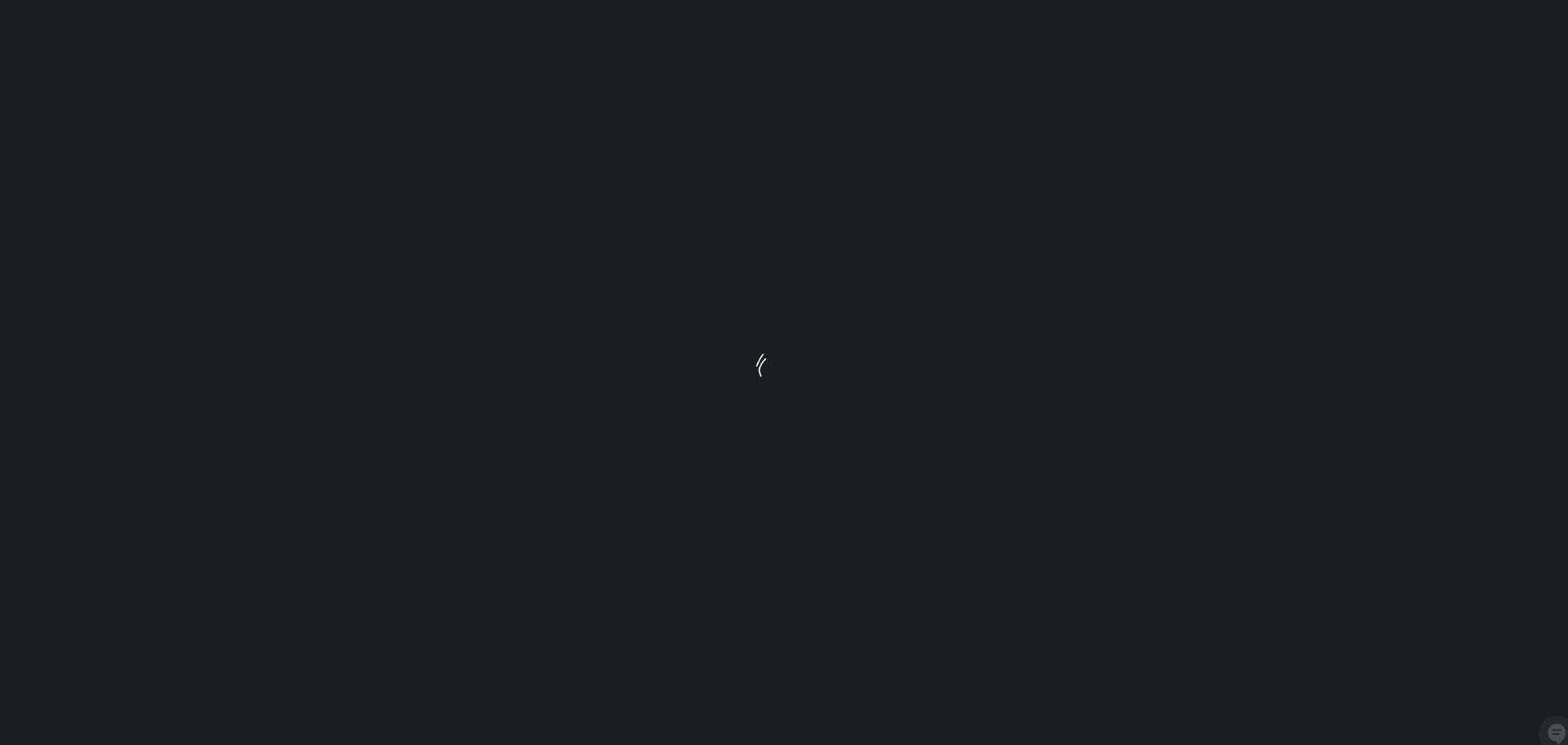 scroll, scrollTop: 0, scrollLeft: 0, axis: both 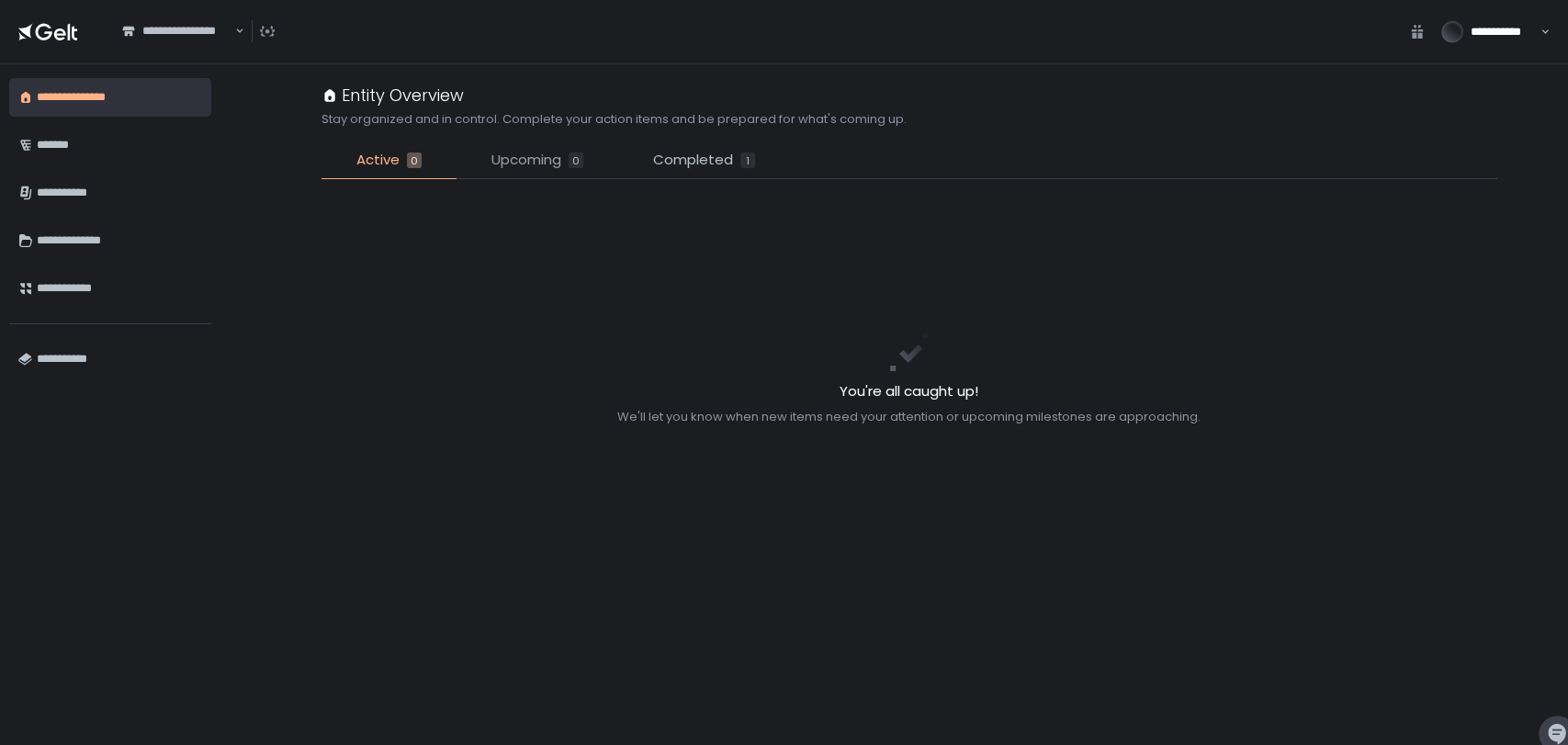 click on "Upcoming" at bounding box center [526, 160] 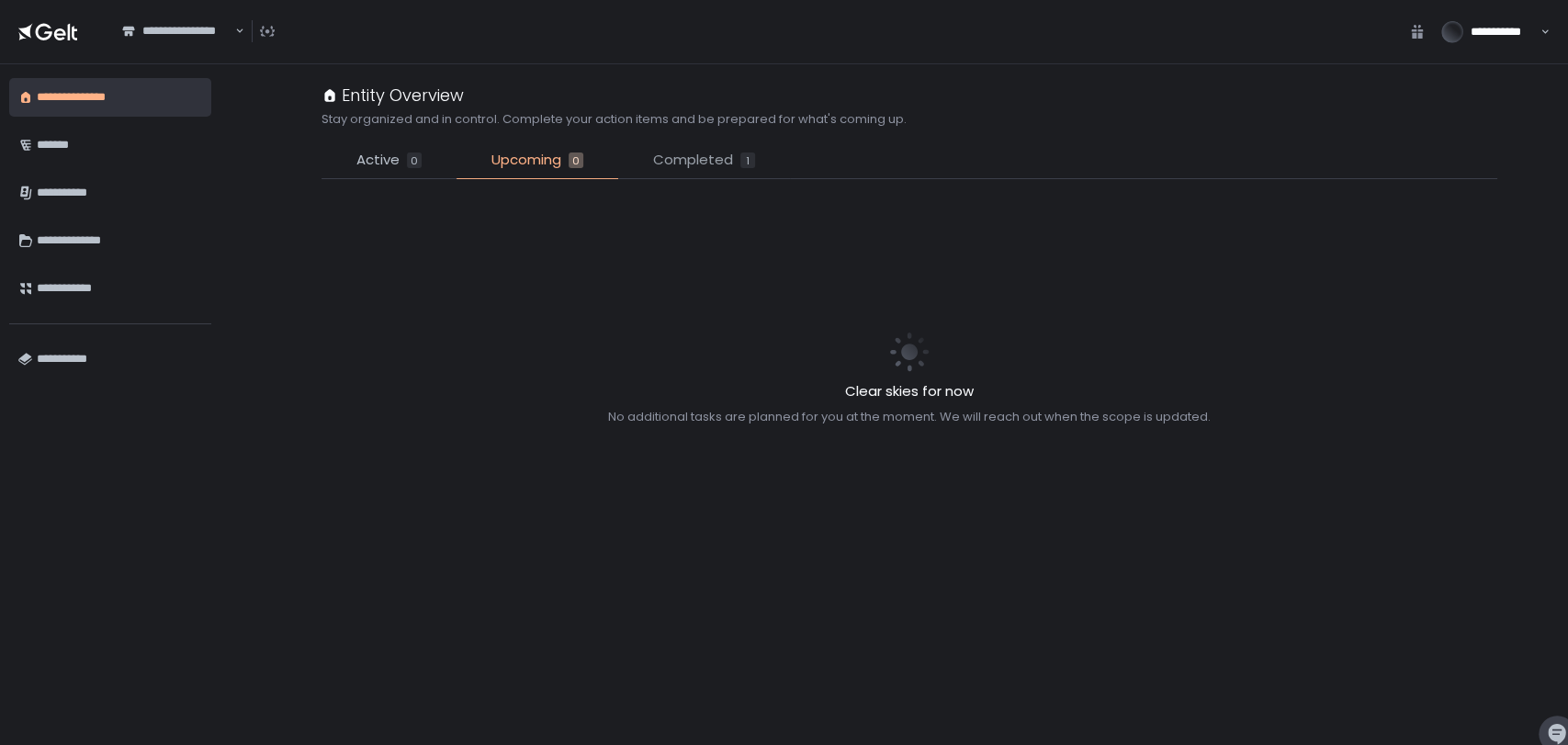 click on "Completed" at bounding box center (693, 160) 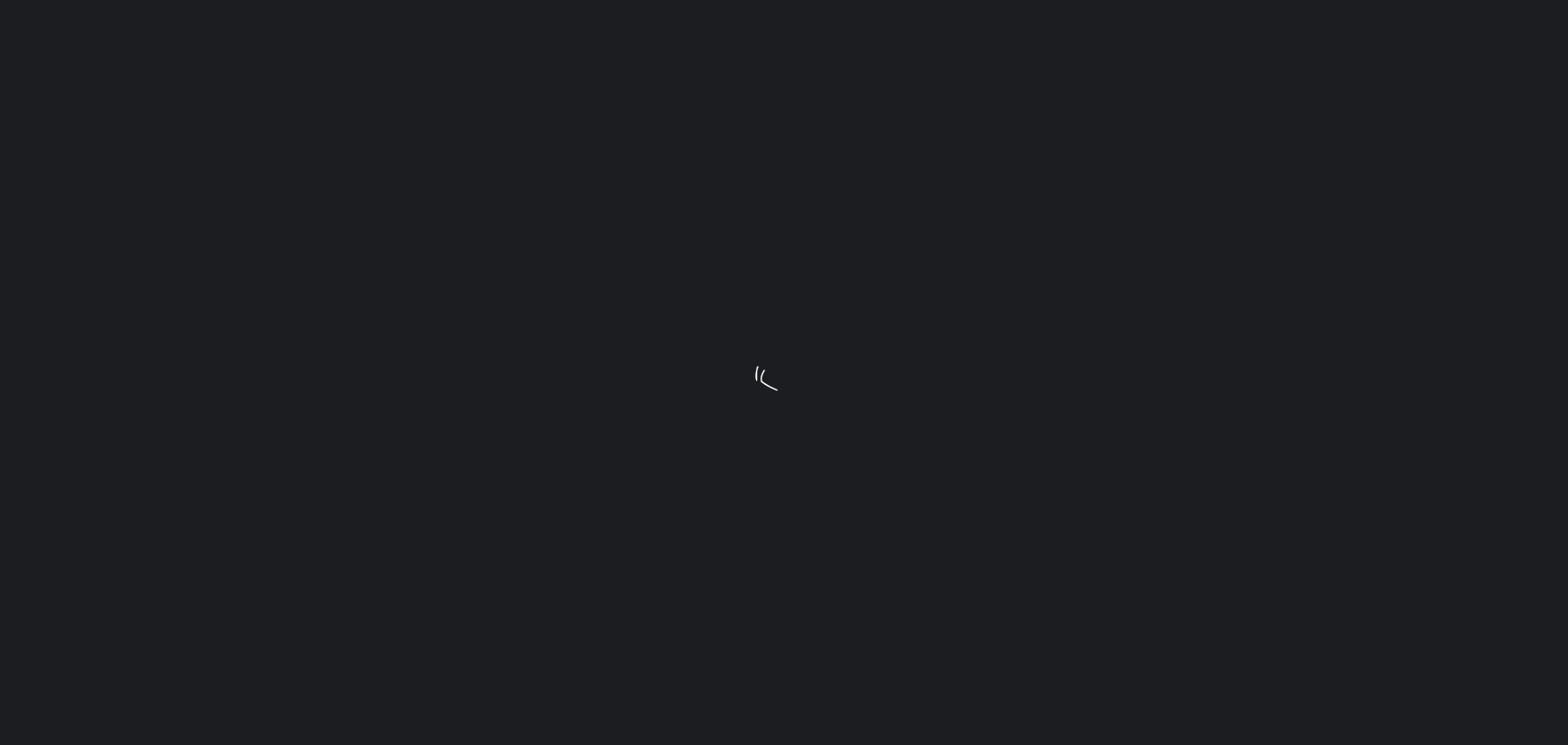 scroll, scrollTop: 0, scrollLeft: 0, axis: both 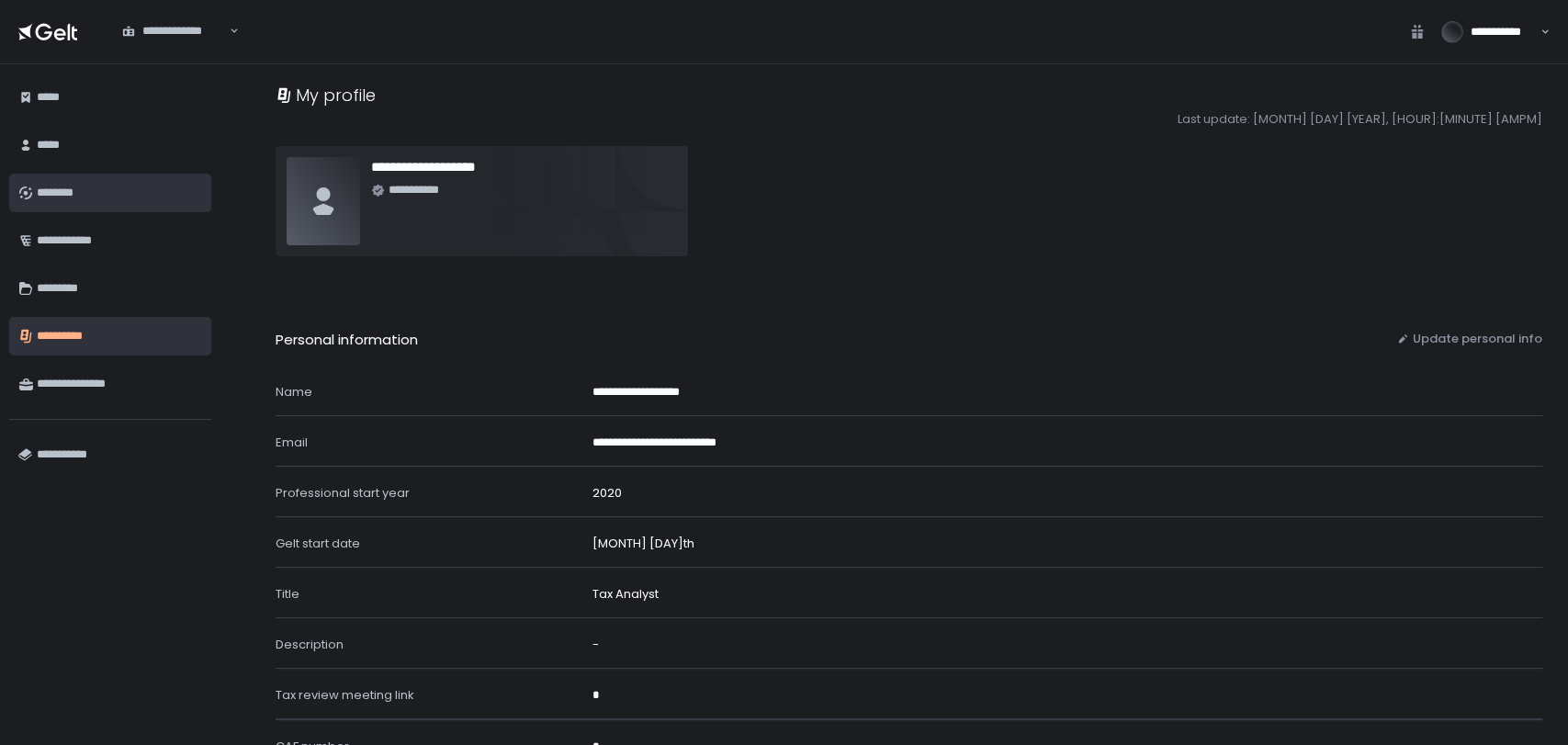 click on "********" at bounding box center (119, 193) 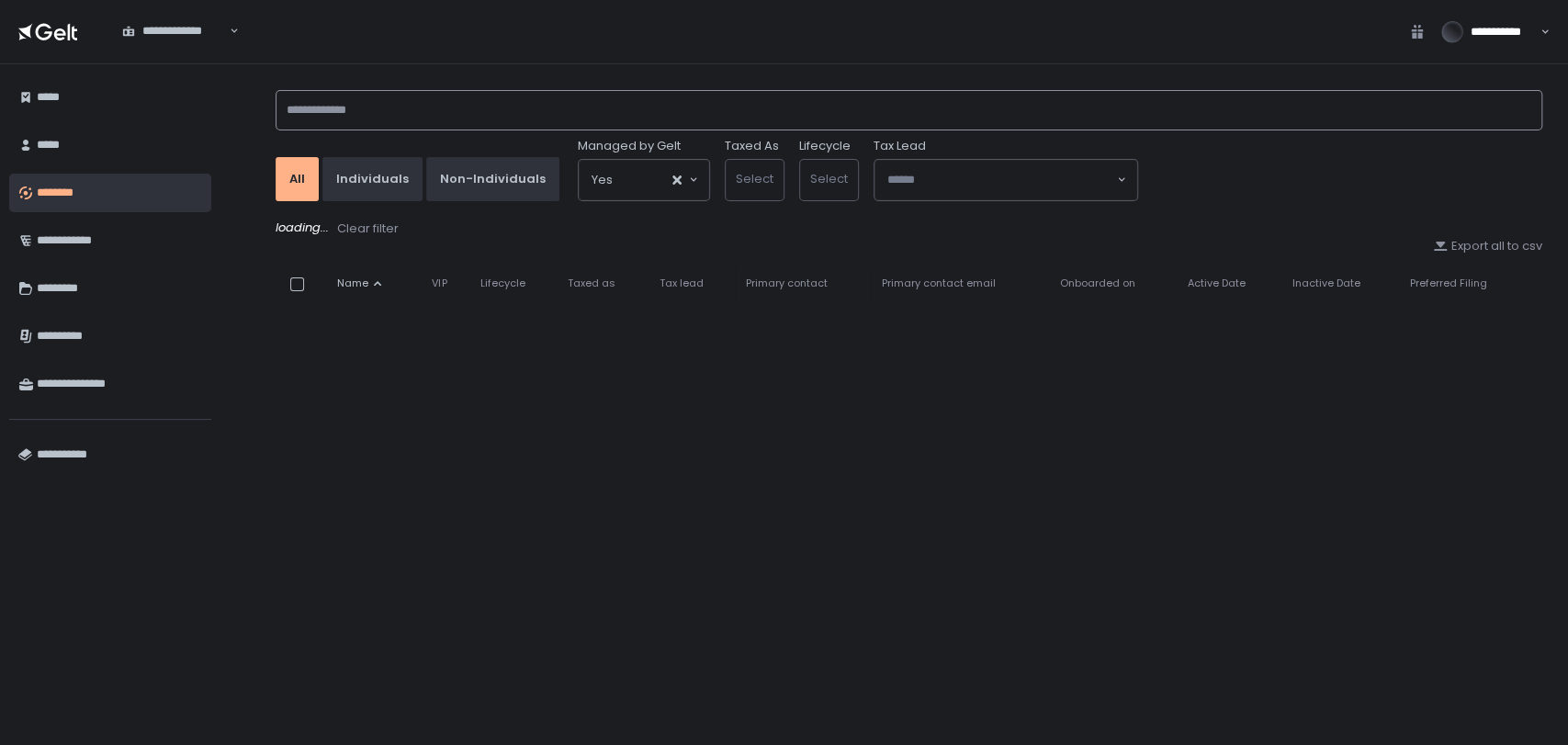 click 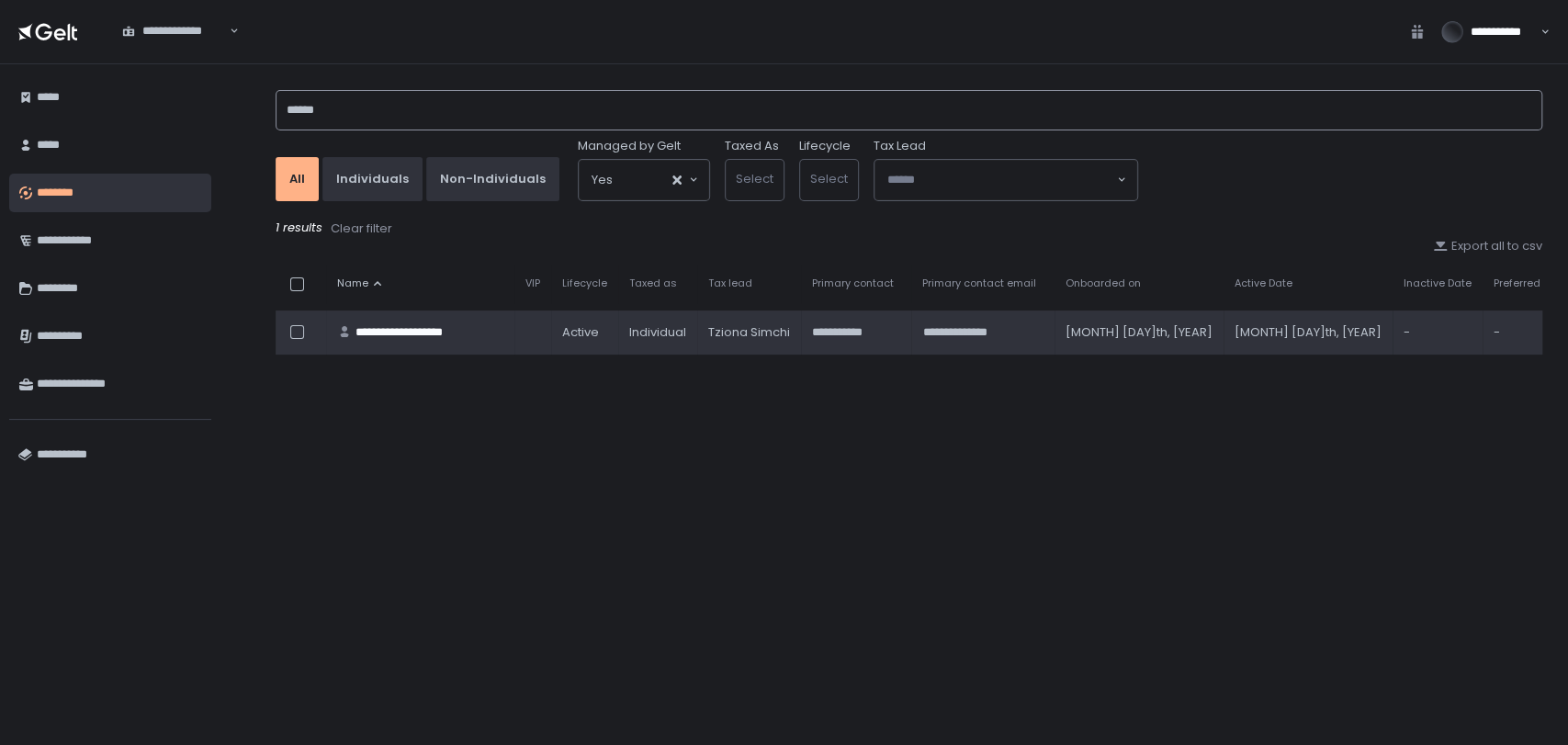type on "******" 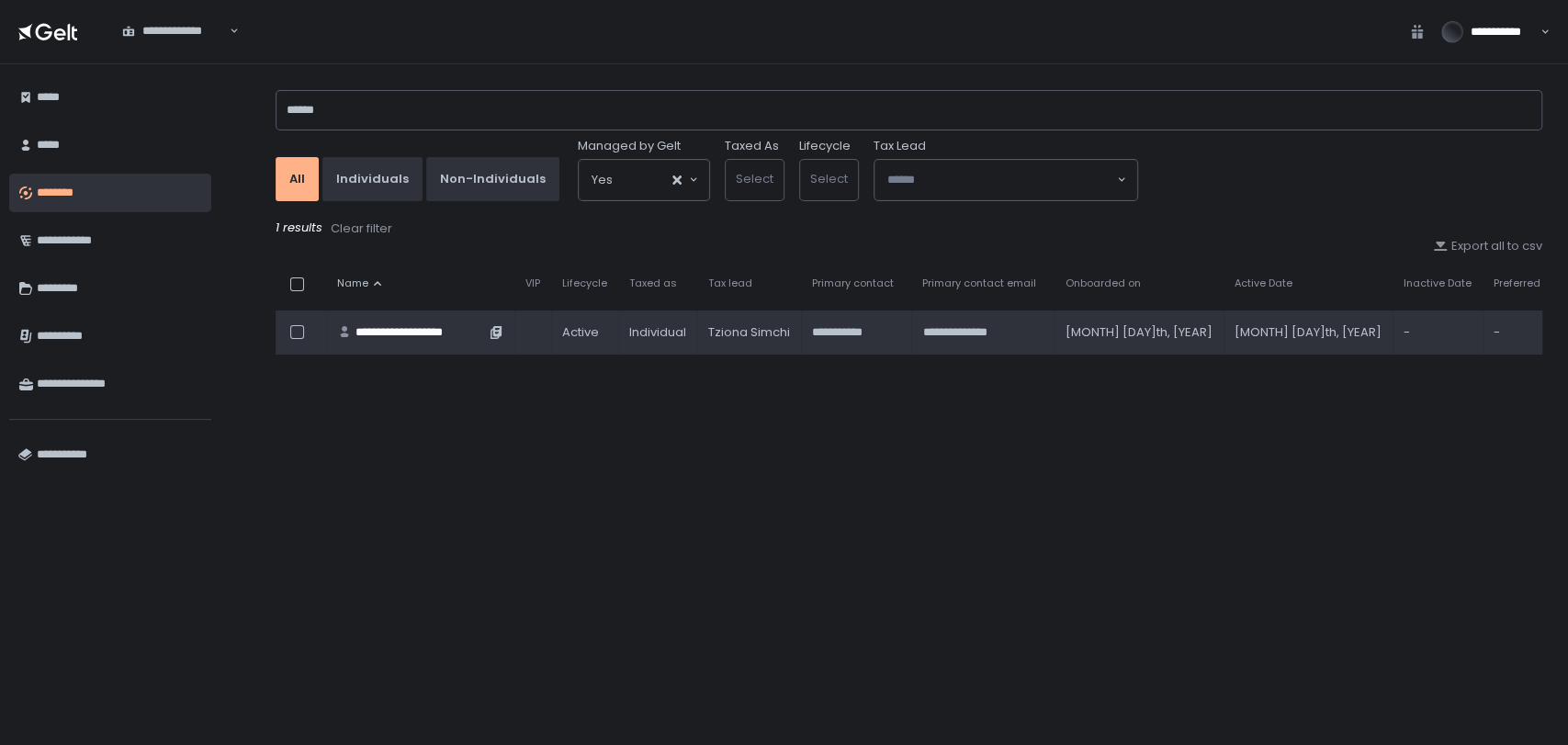 click on "**********" at bounding box center (420, 333) 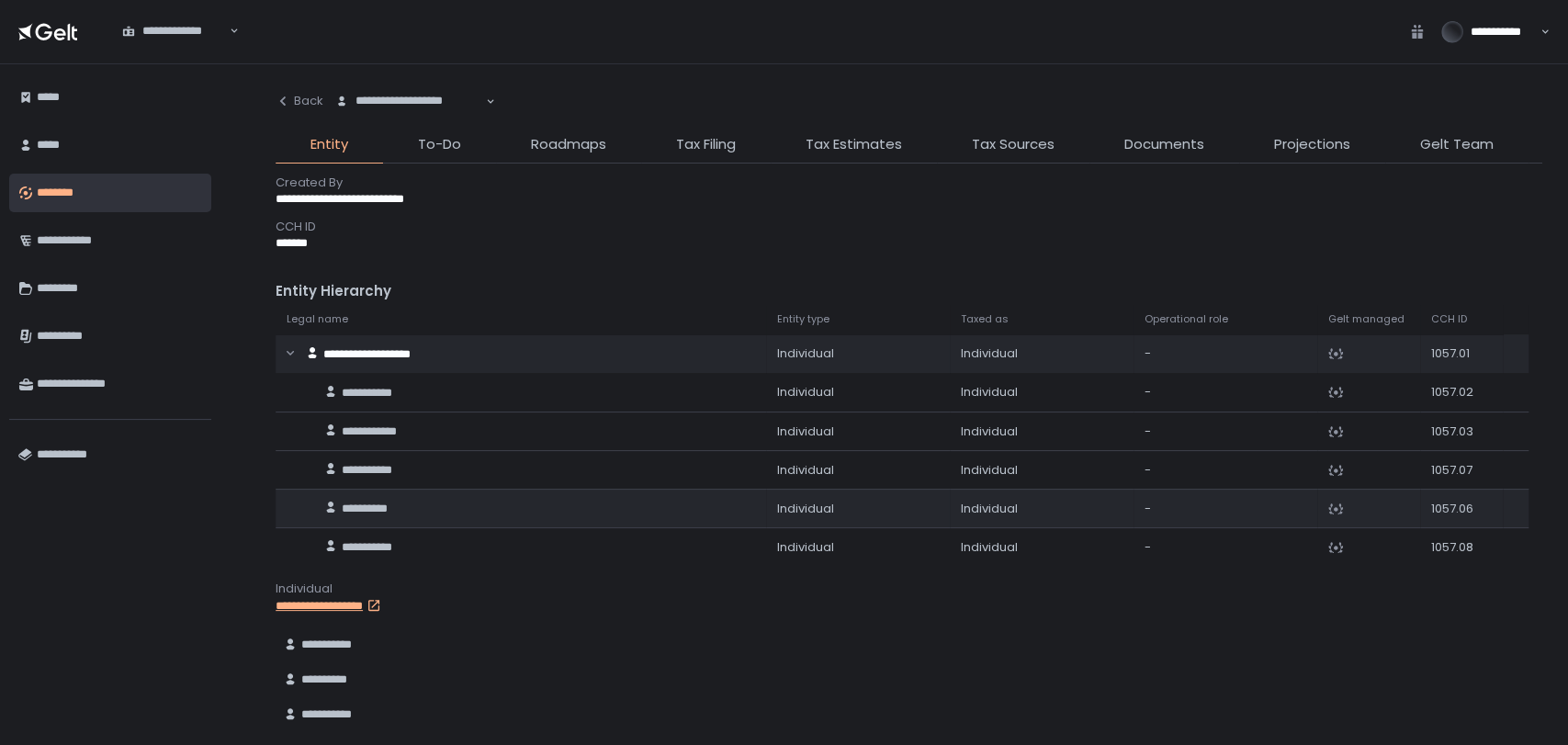 click on "**********" at bounding box center [530, 509] 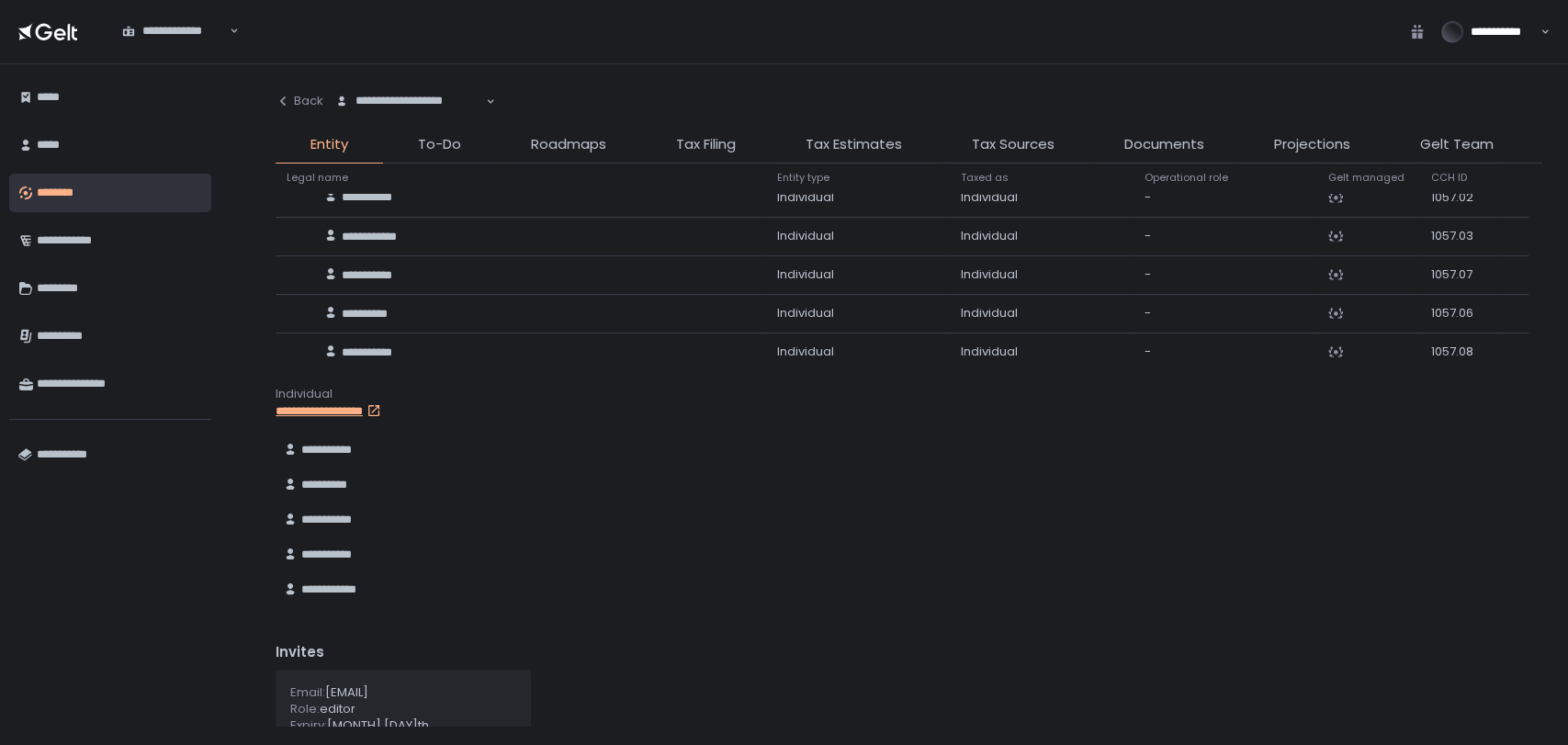 scroll, scrollTop: 924, scrollLeft: 0, axis: vertical 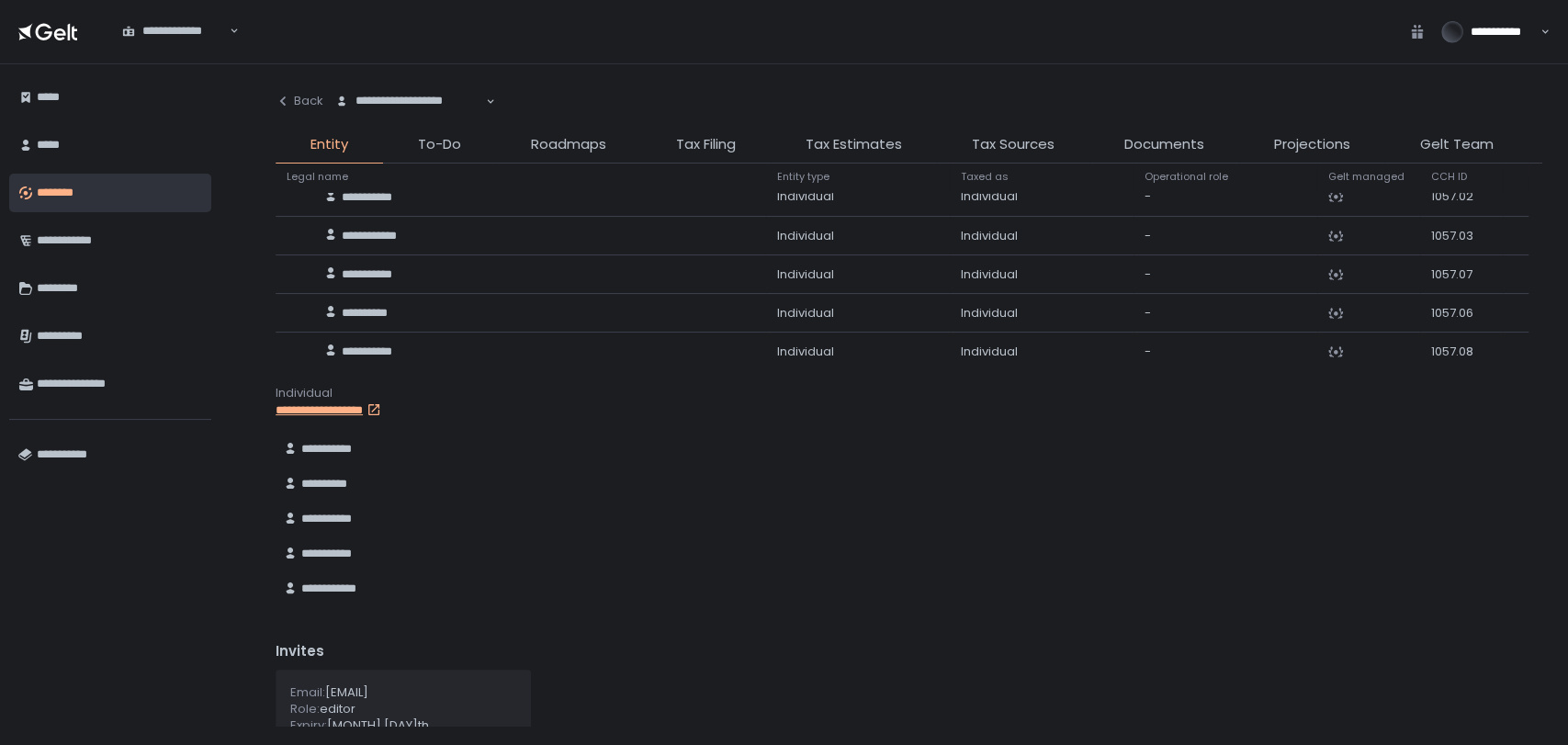 click on "**********" at bounding box center (351, 411) 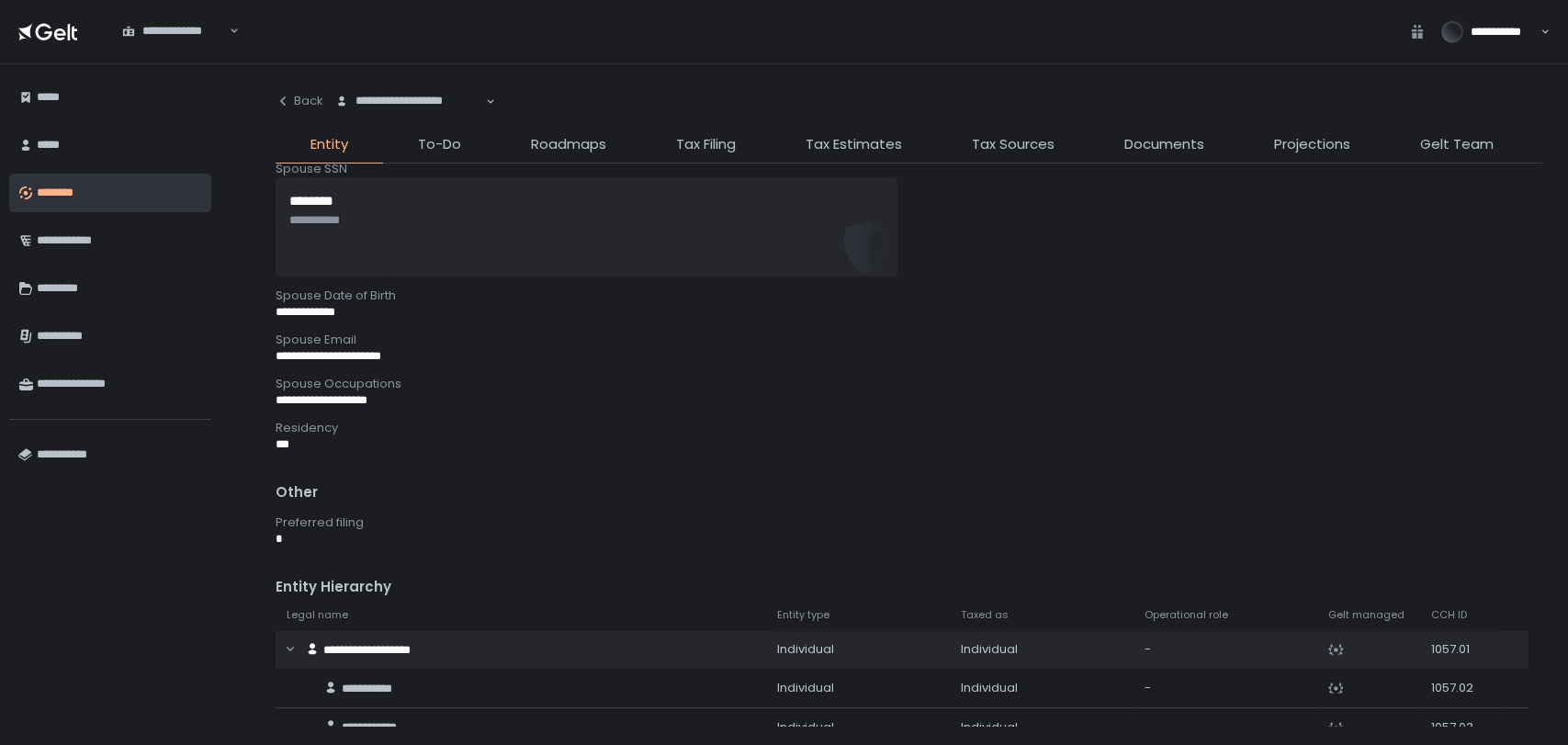 scroll, scrollTop: 1416, scrollLeft: 0, axis: vertical 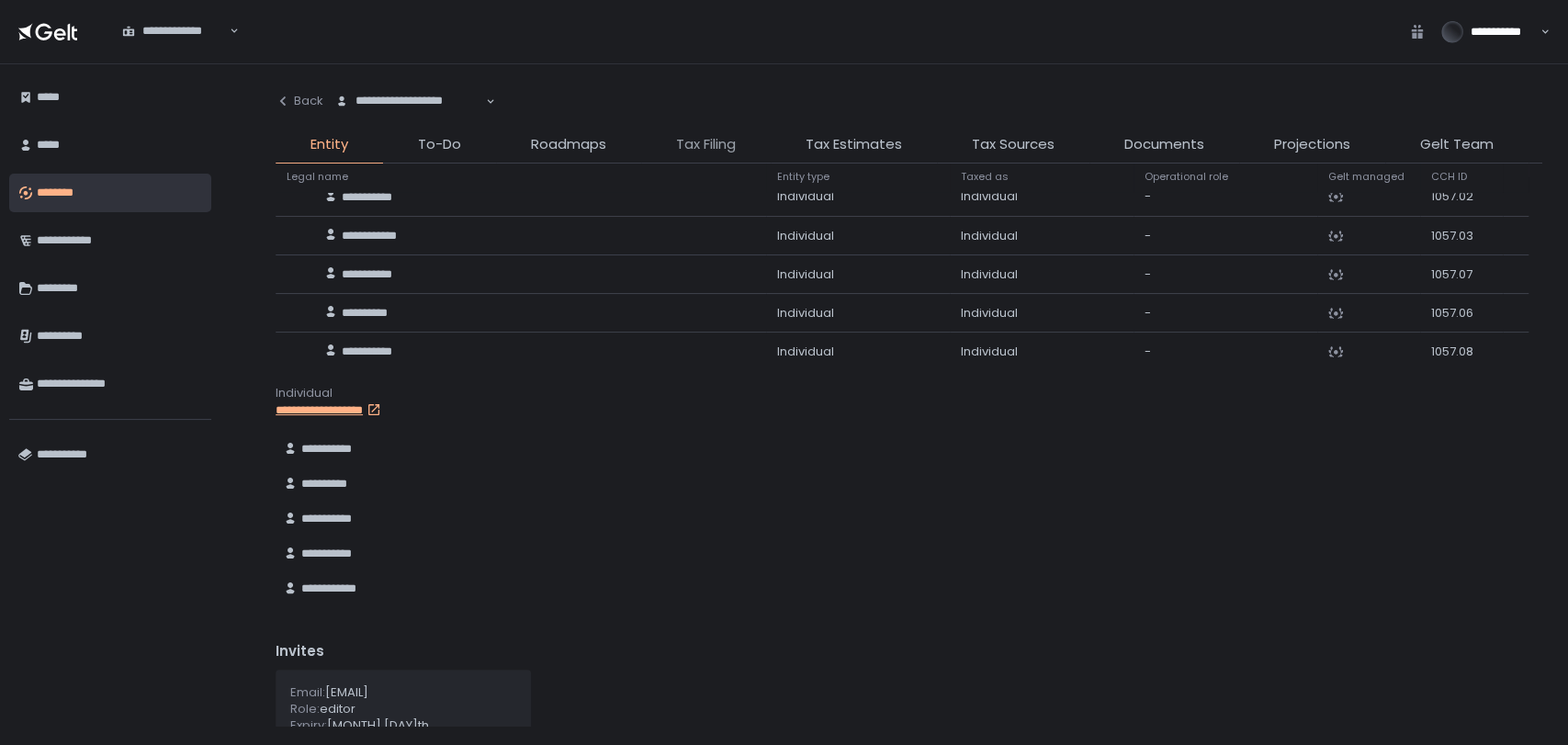 click on "Tax Filing" at bounding box center [705, 144] 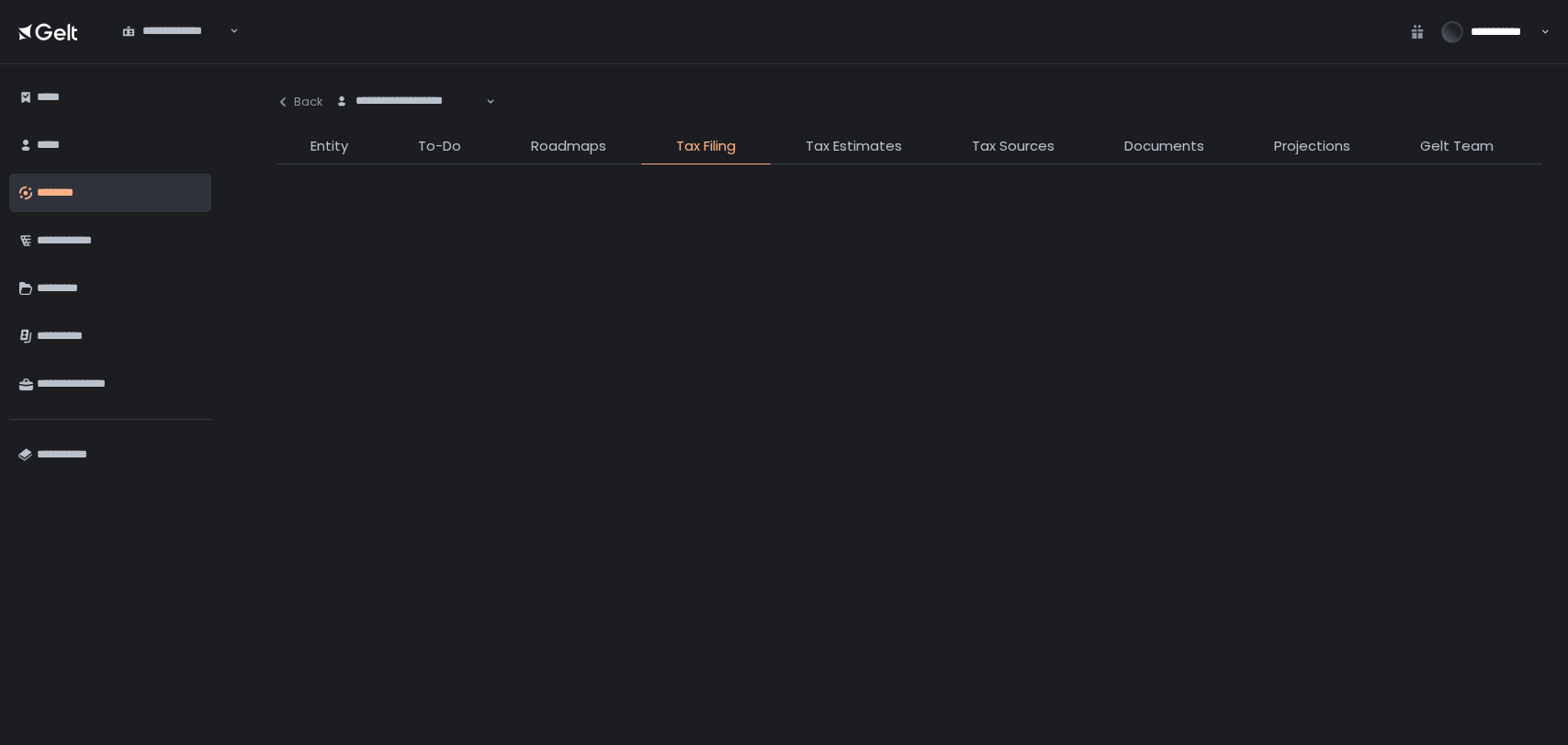 scroll, scrollTop: 0, scrollLeft: 0, axis: both 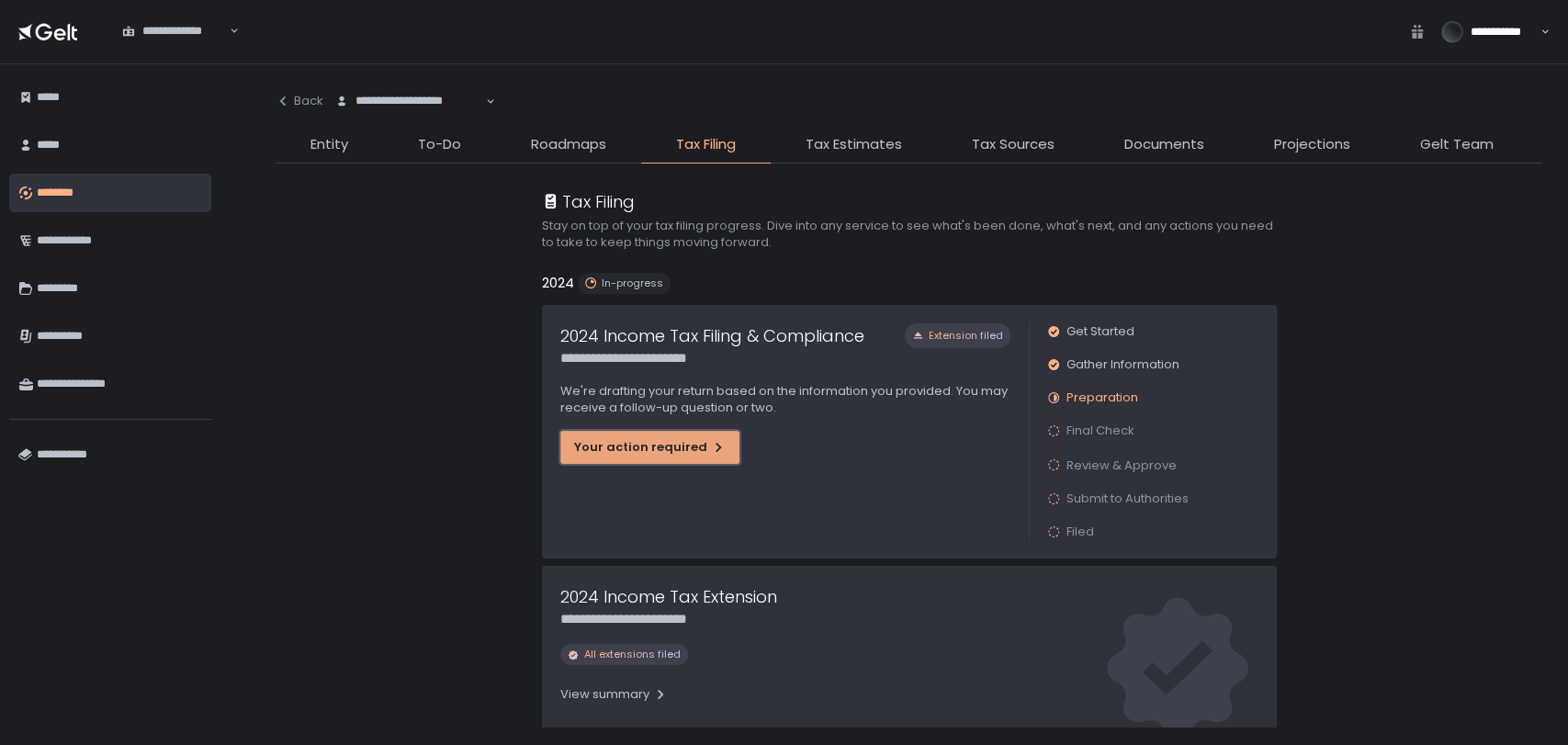 click on "Your action required" 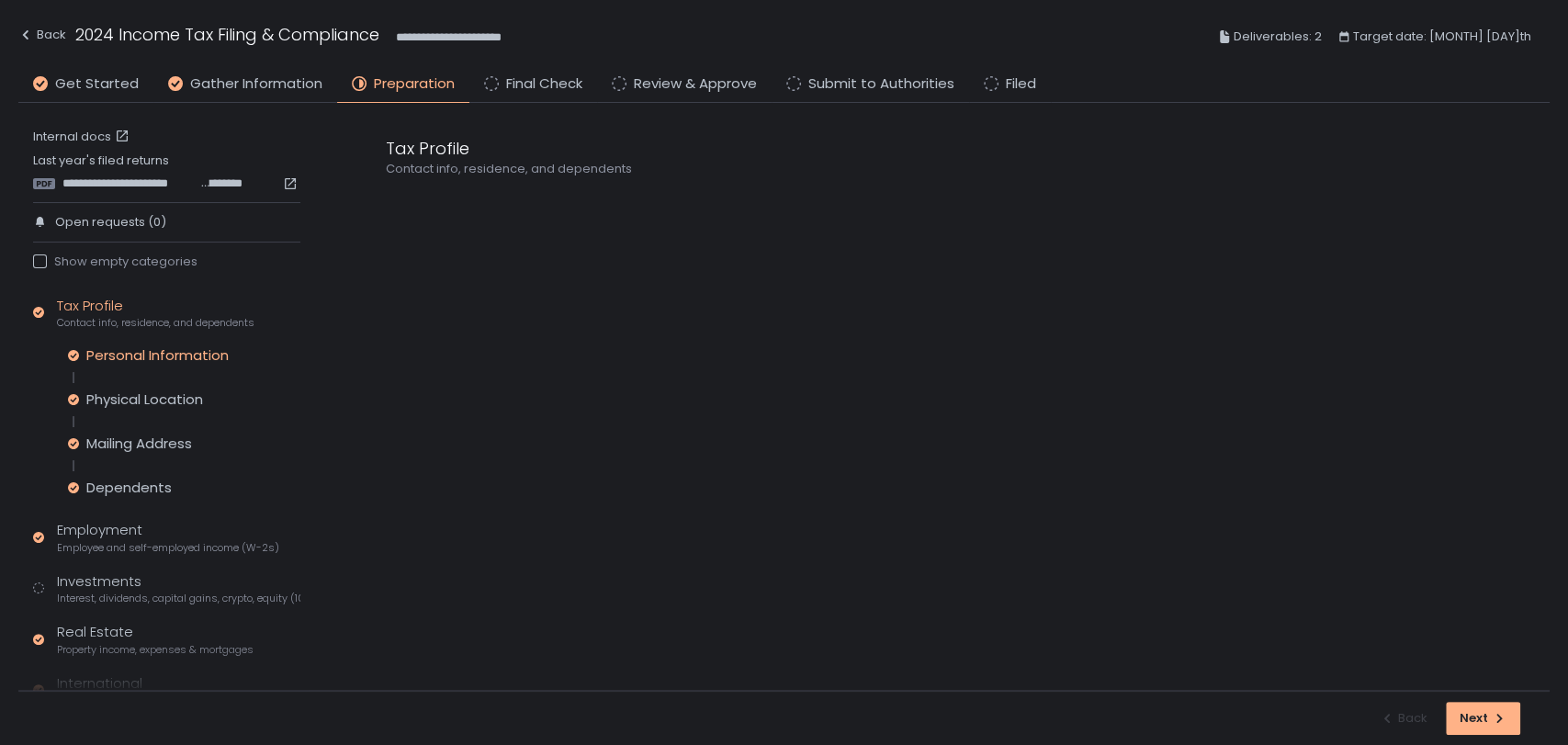 click on "Personal Information" 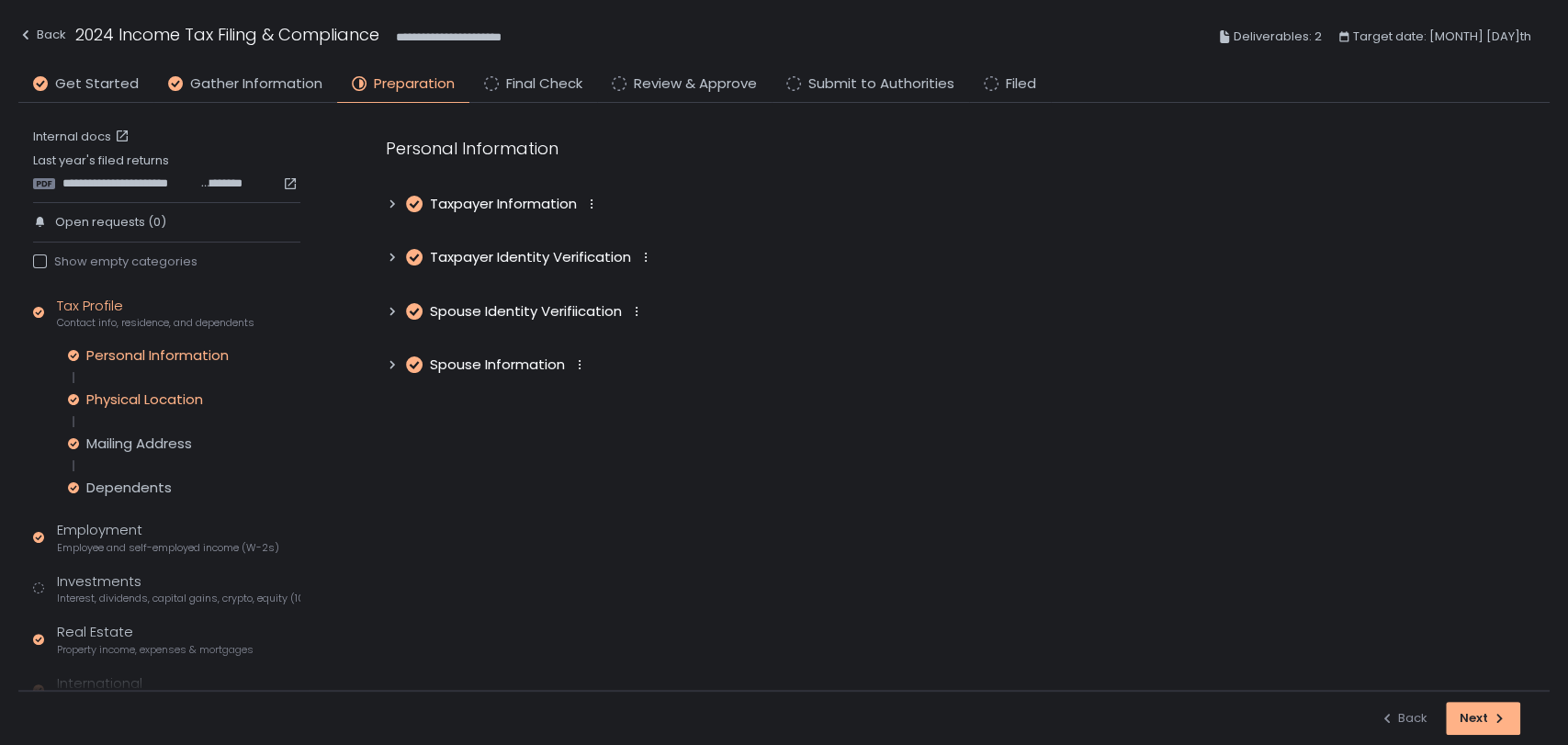 click on "Physical Location" 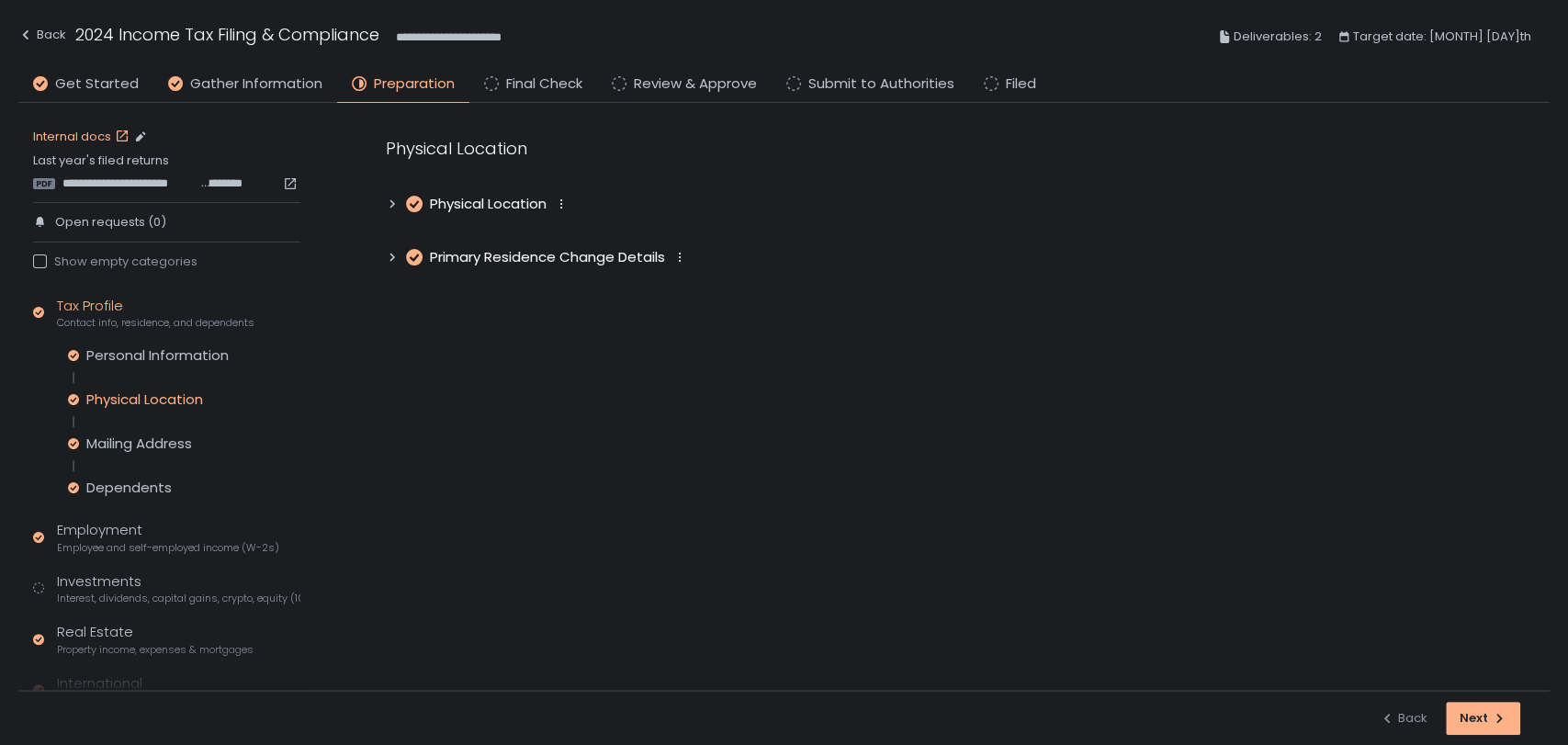 click on "Internal docs" at bounding box center (83, 137) 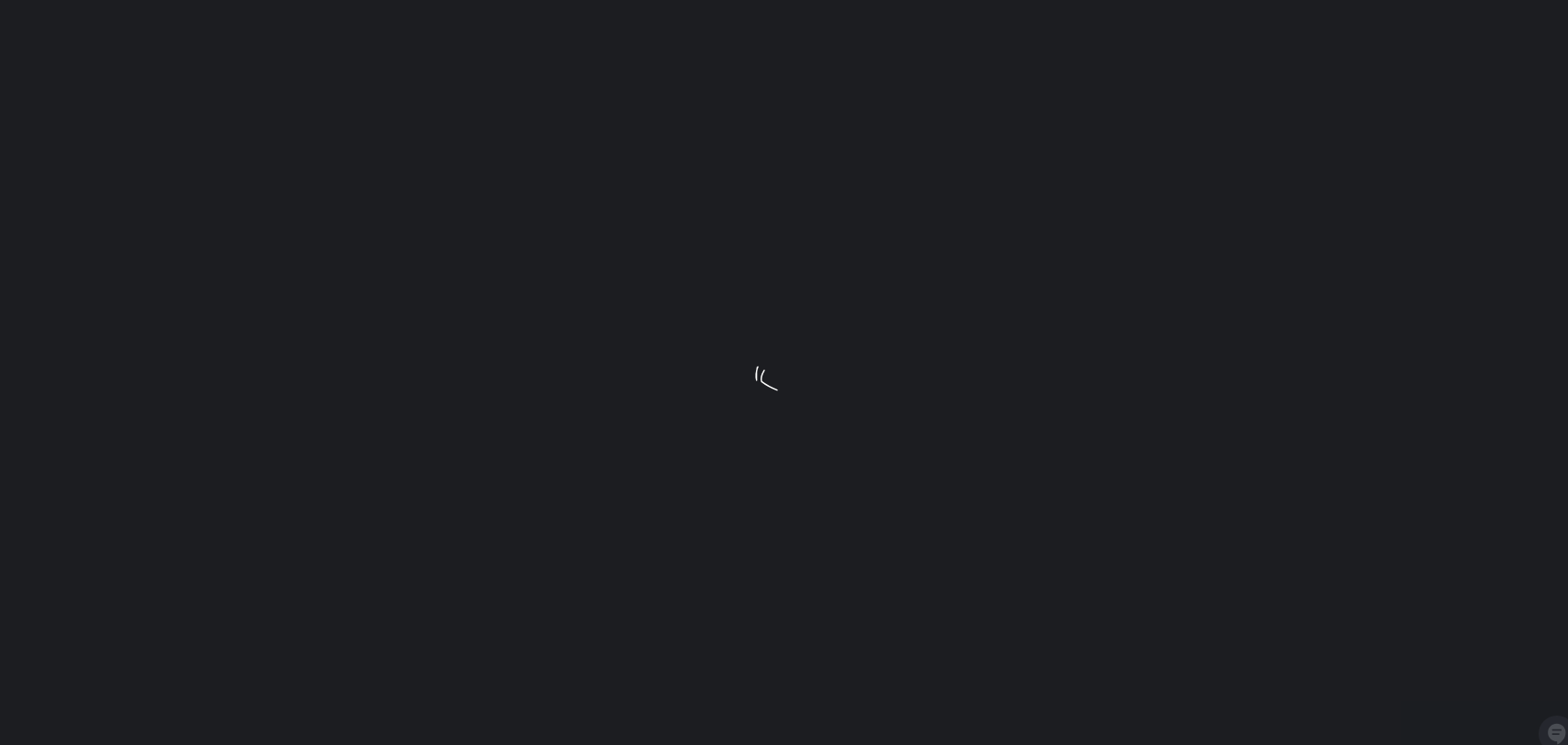 scroll, scrollTop: 0, scrollLeft: 0, axis: both 